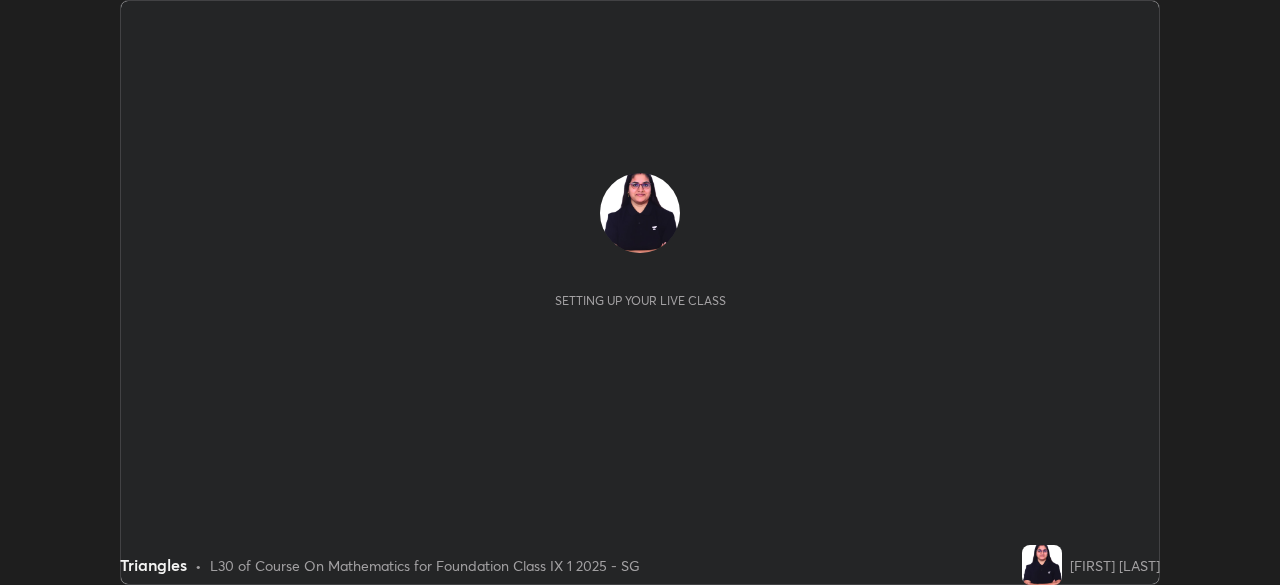 scroll, scrollTop: 0, scrollLeft: 0, axis: both 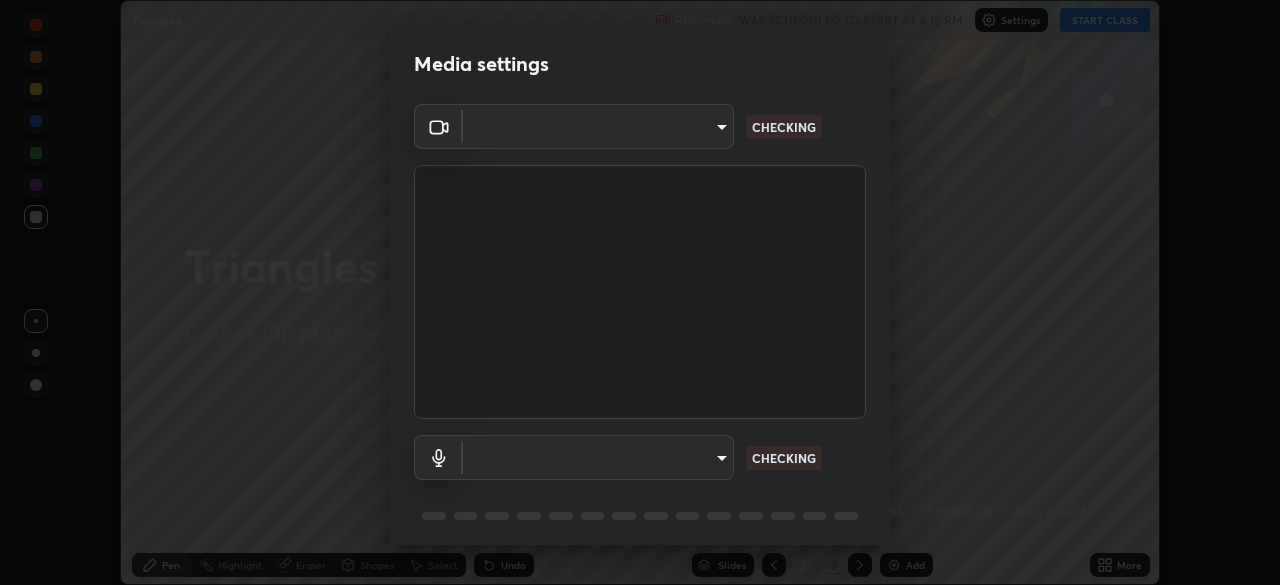 type on "4db0b441b46c867b9f8fa3c4c702c2a45477923b988fb192b35993b39004c803" 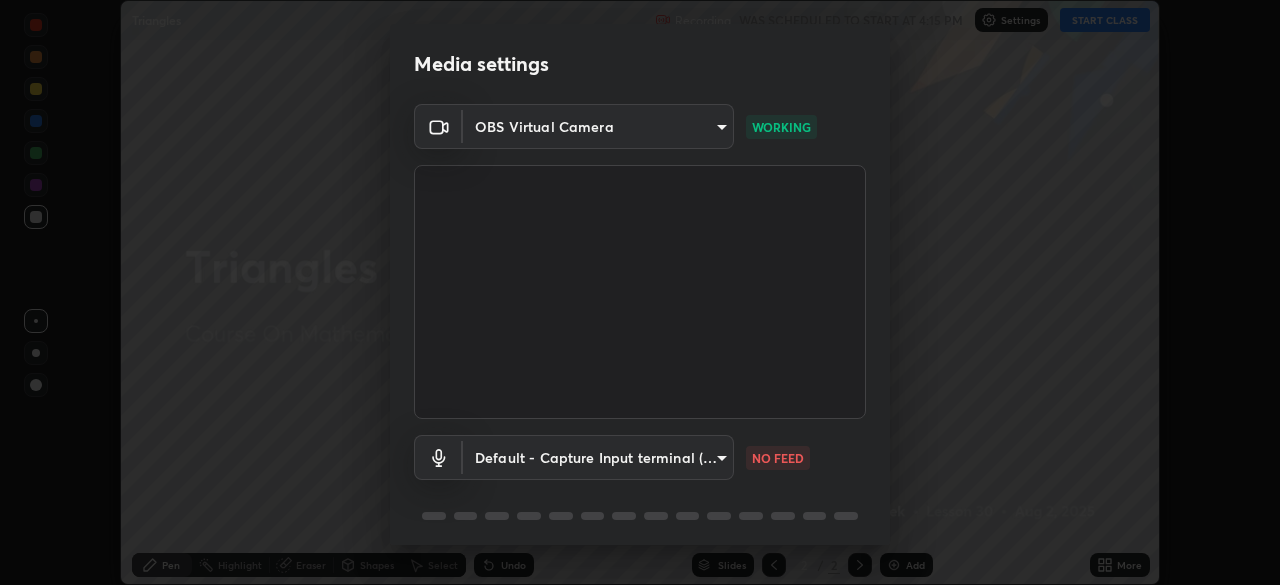 click on "Erase all Triangles Recording WAS SCHEDULED TO START AT  4:15 PM Settings START CLASS Setting up your live class Triangles • L30 of Course On Mathematics for Foundation Class IX 1 2025 - SG [FIRST] [LAST] Pen Highlight Eraser Shapes Select Undo Slides 2 / 2 Add More No doubts shared Encourage your learners to ask a doubt for better clarity Report an issue Reason for reporting Buffering Chat not working Audio - Video sync issue Educator video quality low ​ Attach an image Report Media settings OBS Virtual Camera 4db0b441b46c867b9f8fa3c4c702c2a45477923b988fb192b35993b39004c803 WORKING Default - Capture Input terminal (Digital Array MIC) default NO FEED 1 / 5 Next" at bounding box center [640, 292] 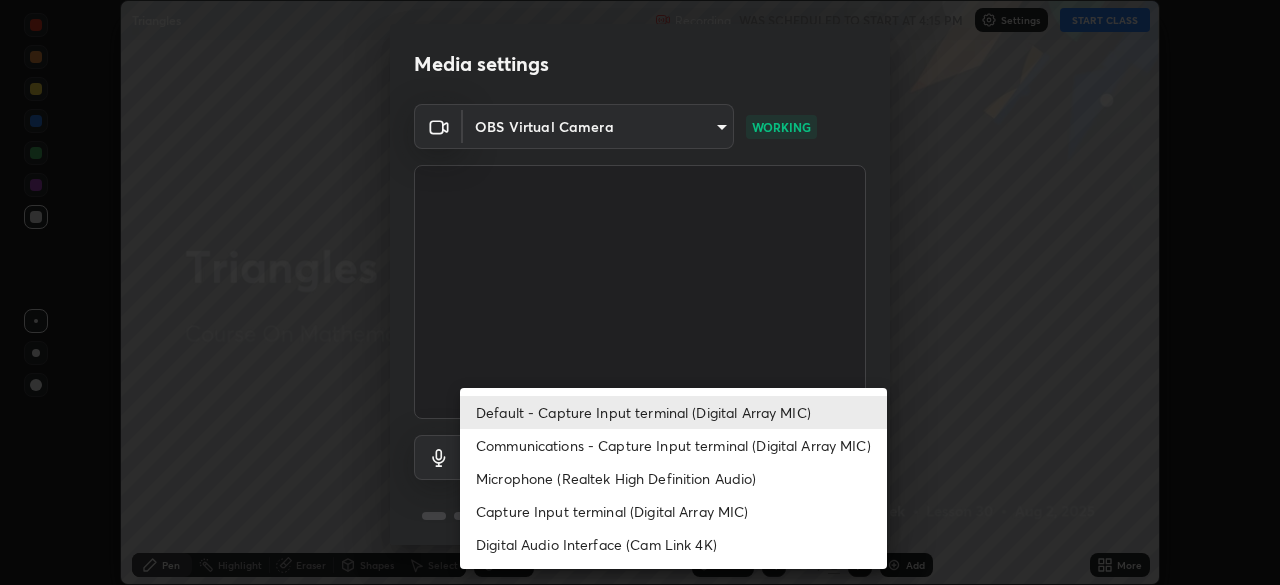 click on "Communications - Capture Input terminal (Digital Array MIC)" at bounding box center [673, 445] 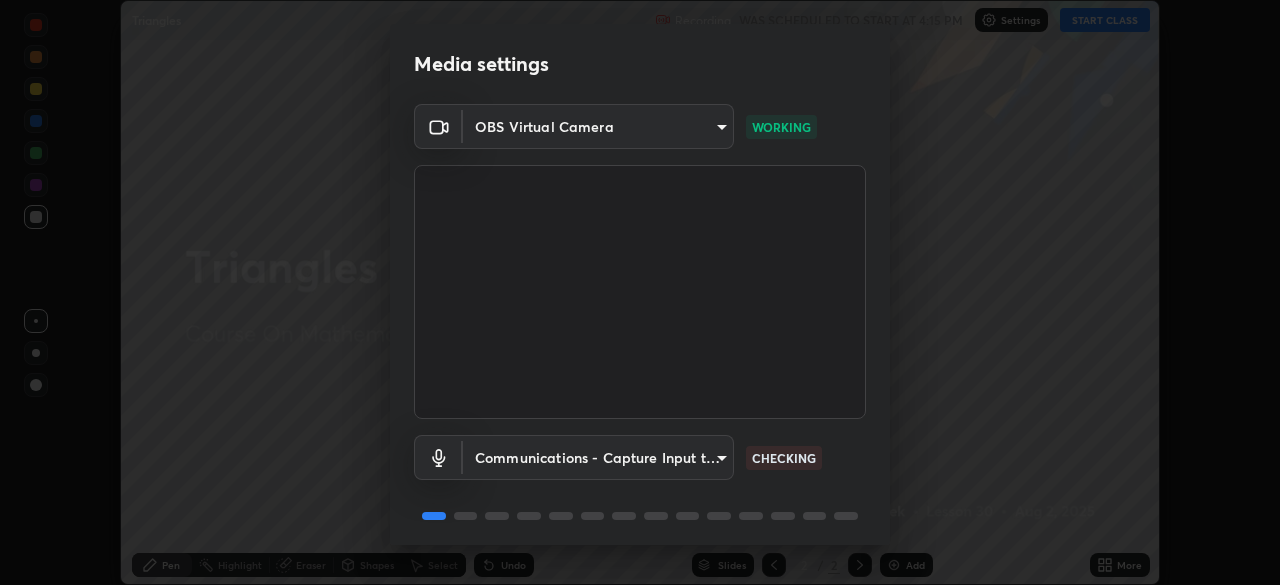 scroll, scrollTop: 71, scrollLeft: 0, axis: vertical 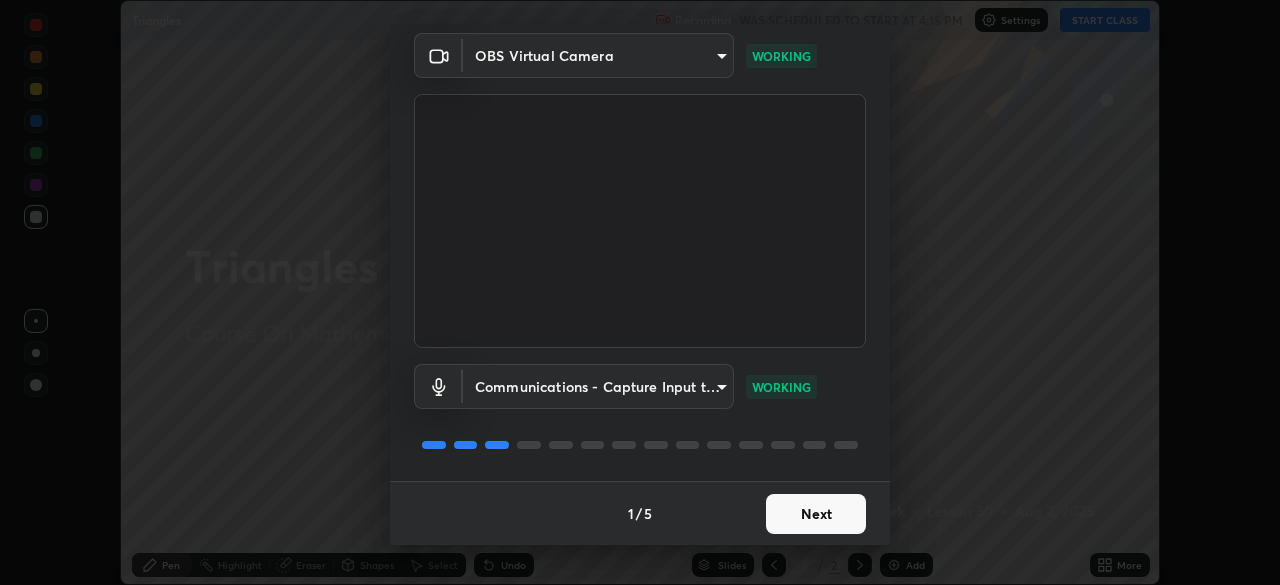 click on "Next" at bounding box center [816, 514] 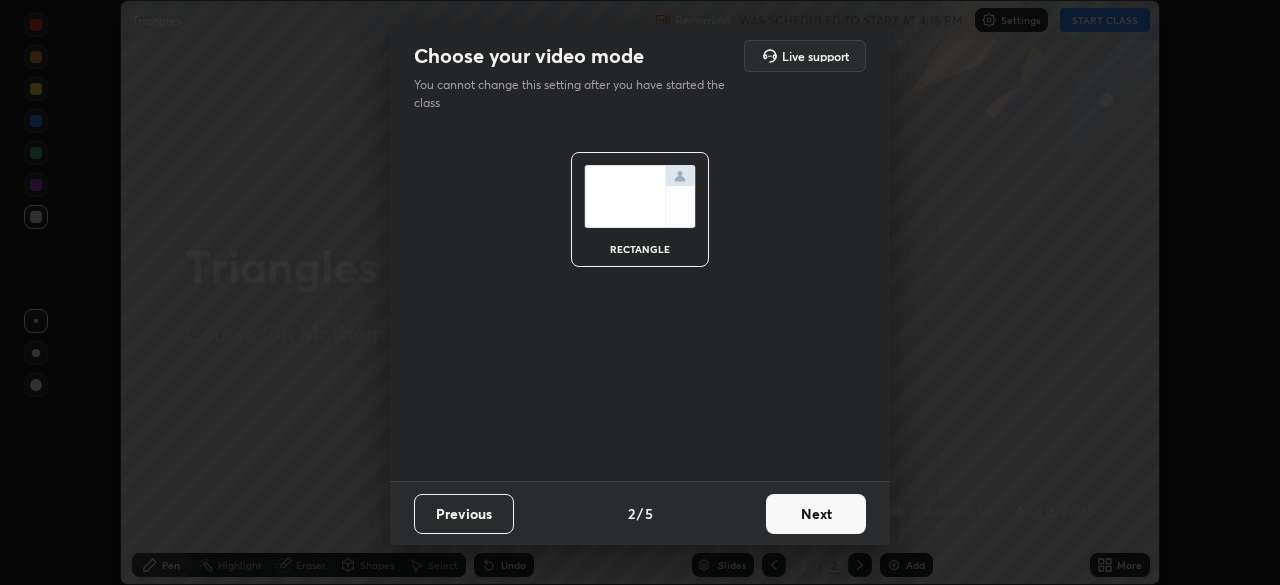 scroll, scrollTop: 0, scrollLeft: 0, axis: both 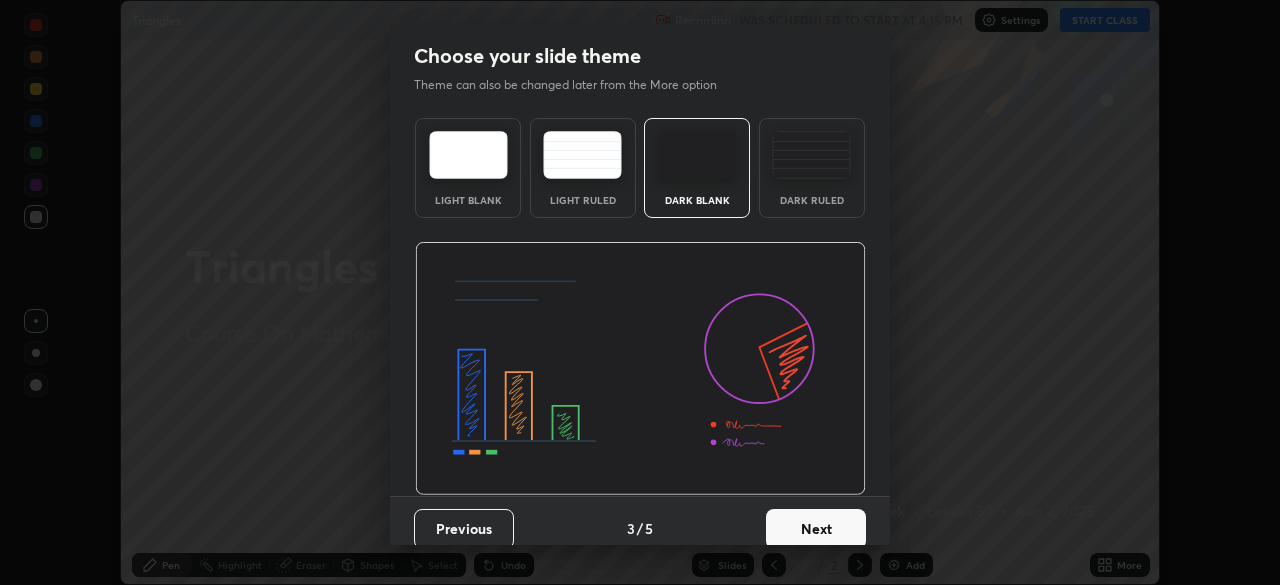 click on "Next" at bounding box center (816, 529) 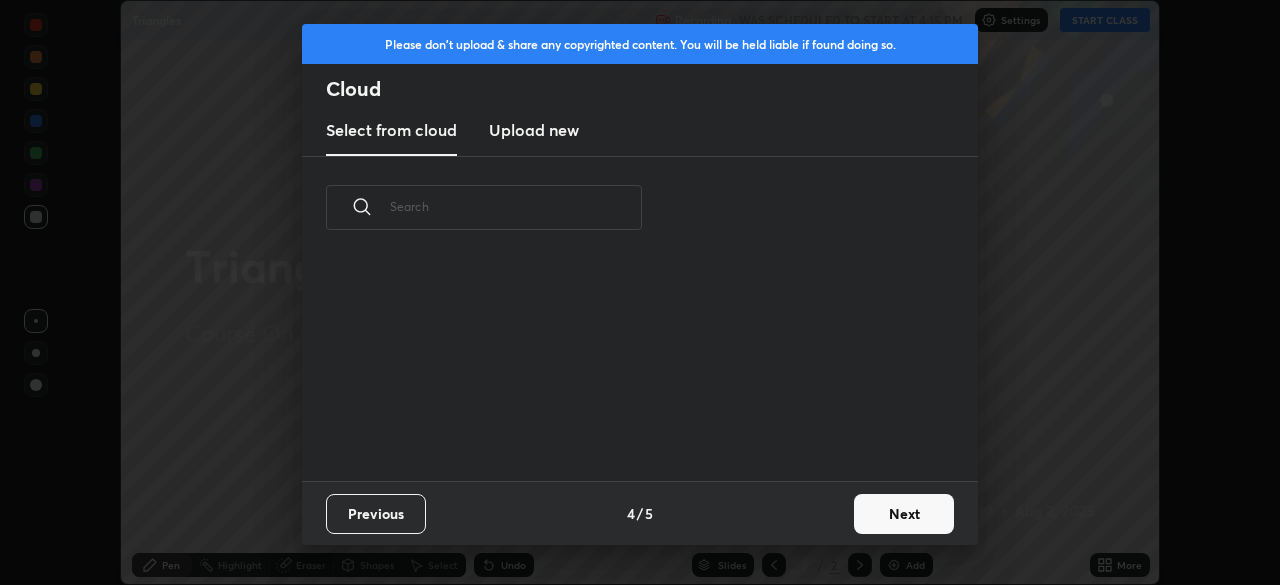 click on "Next" at bounding box center [904, 514] 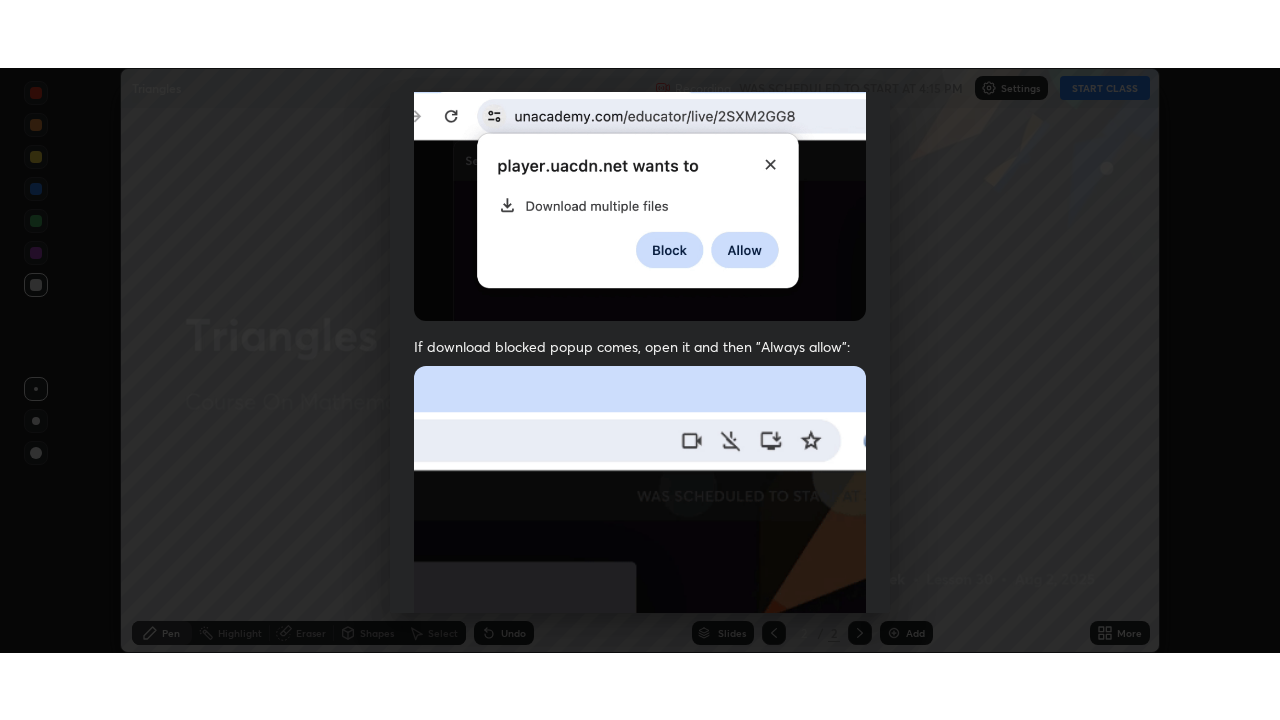 scroll, scrollTop: 479, scrollLeft: 0, axis: vertical 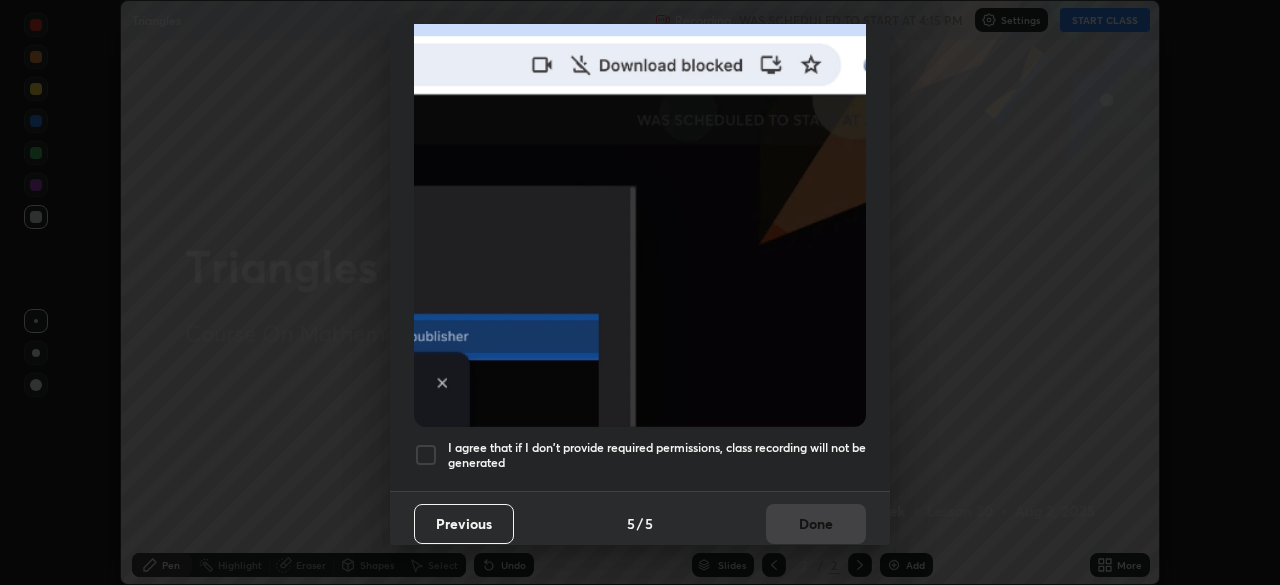 click at bounding box center [426, 455] 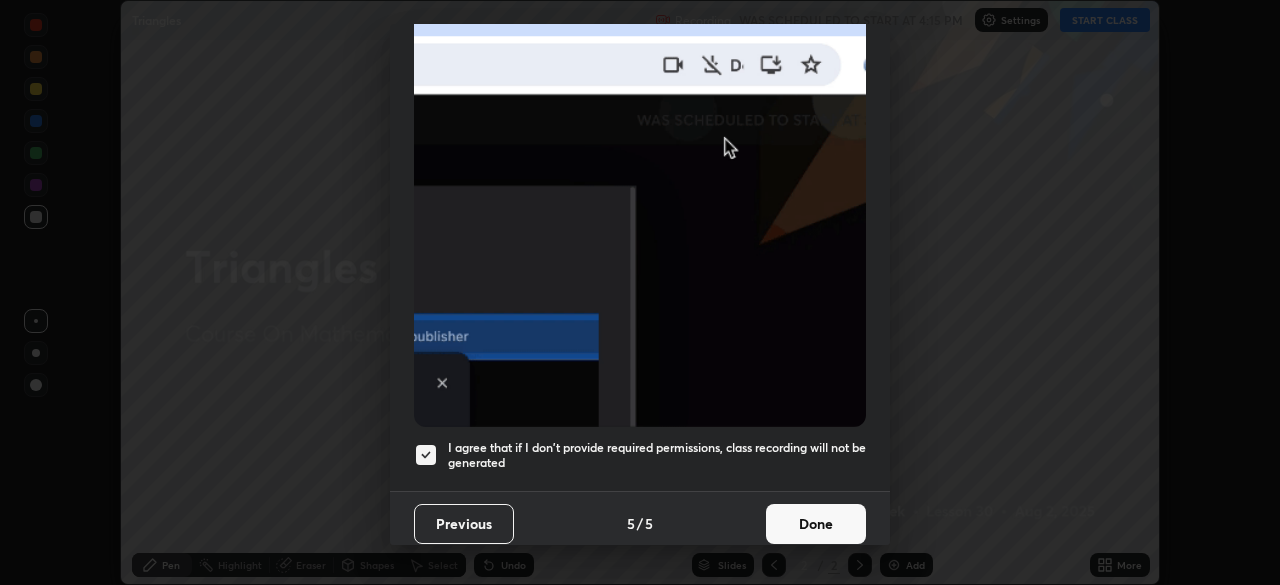 click on "Done" at bounding box center (816, 524) 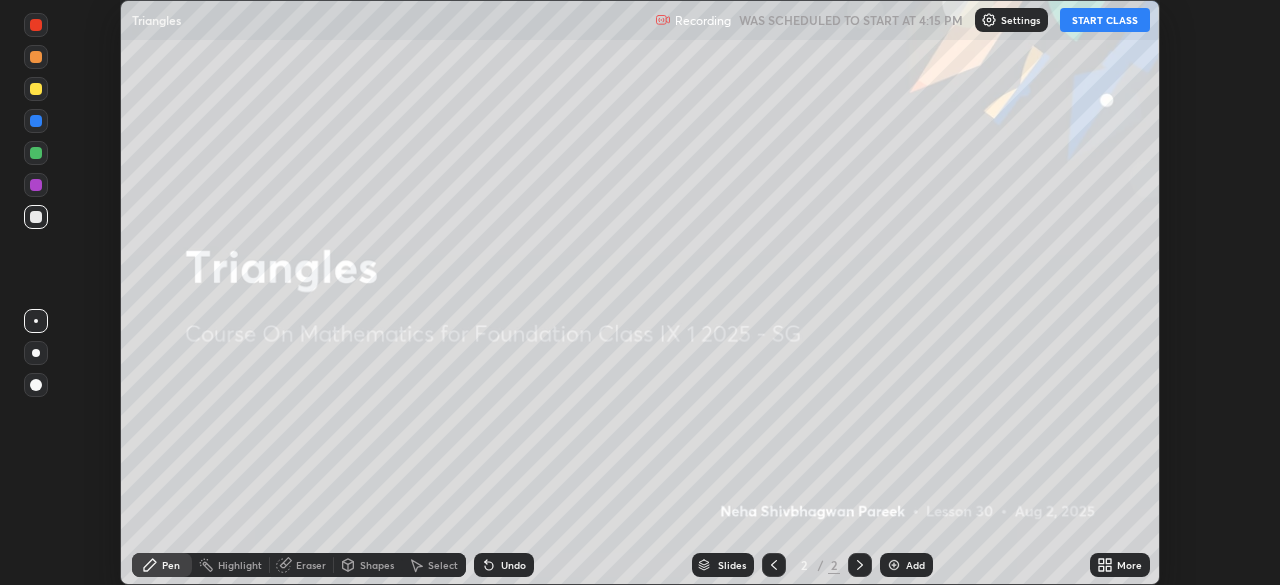 click on "START CLASS" at bounding box center (1105, 20) 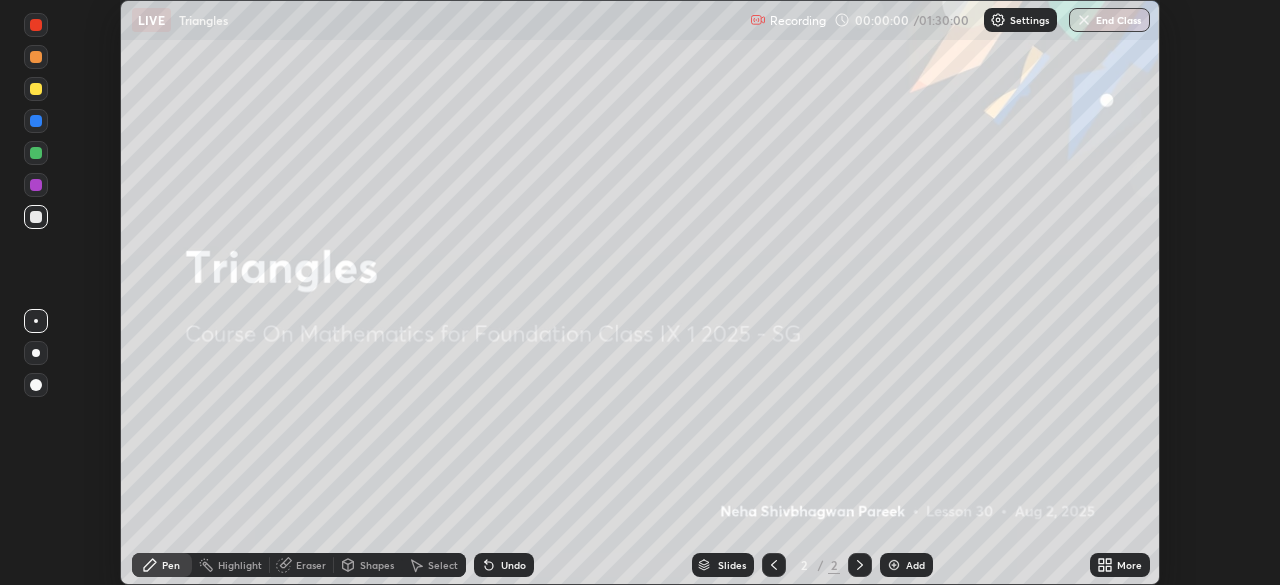 click on "Add" at bounding box center [915, 565] 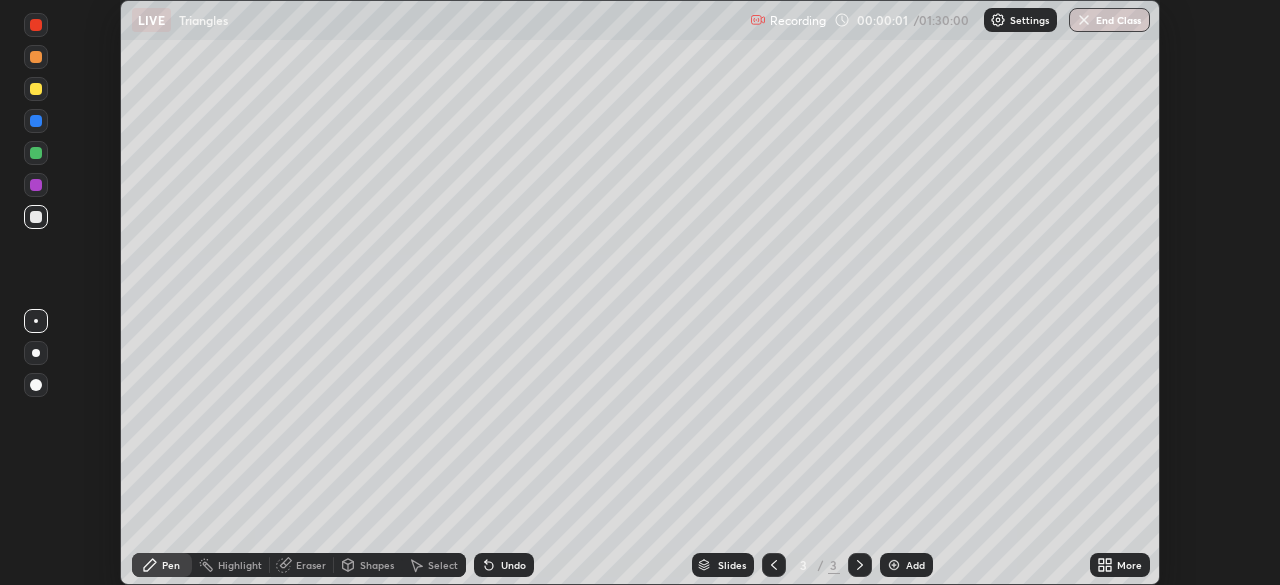 click 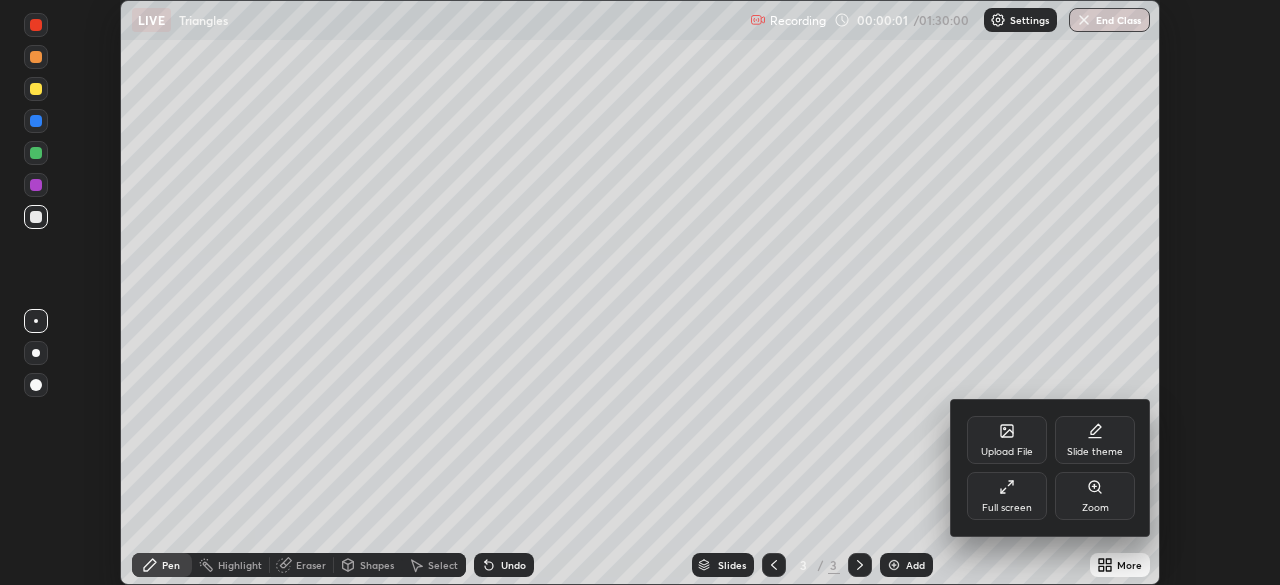 click on "Full screen" at bounding box center (1007, 496) 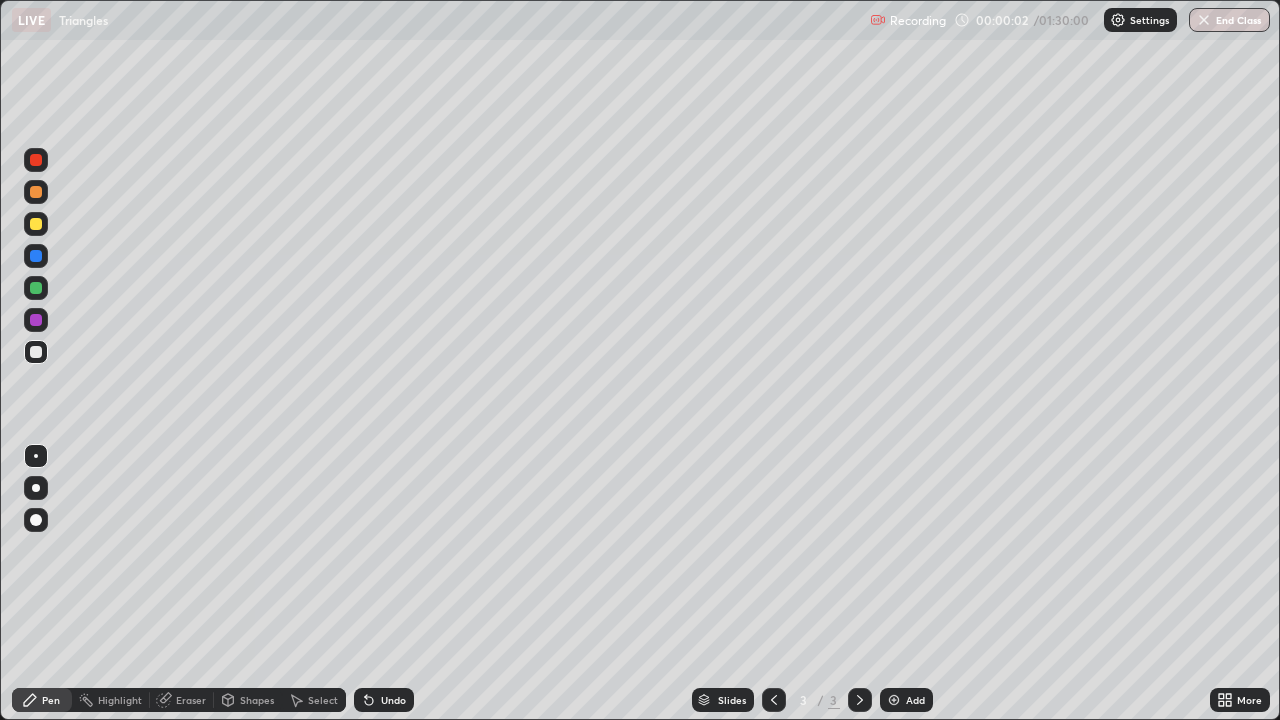 scroll, scrollTop: 99280, scrollLeft: 98720, axis: both 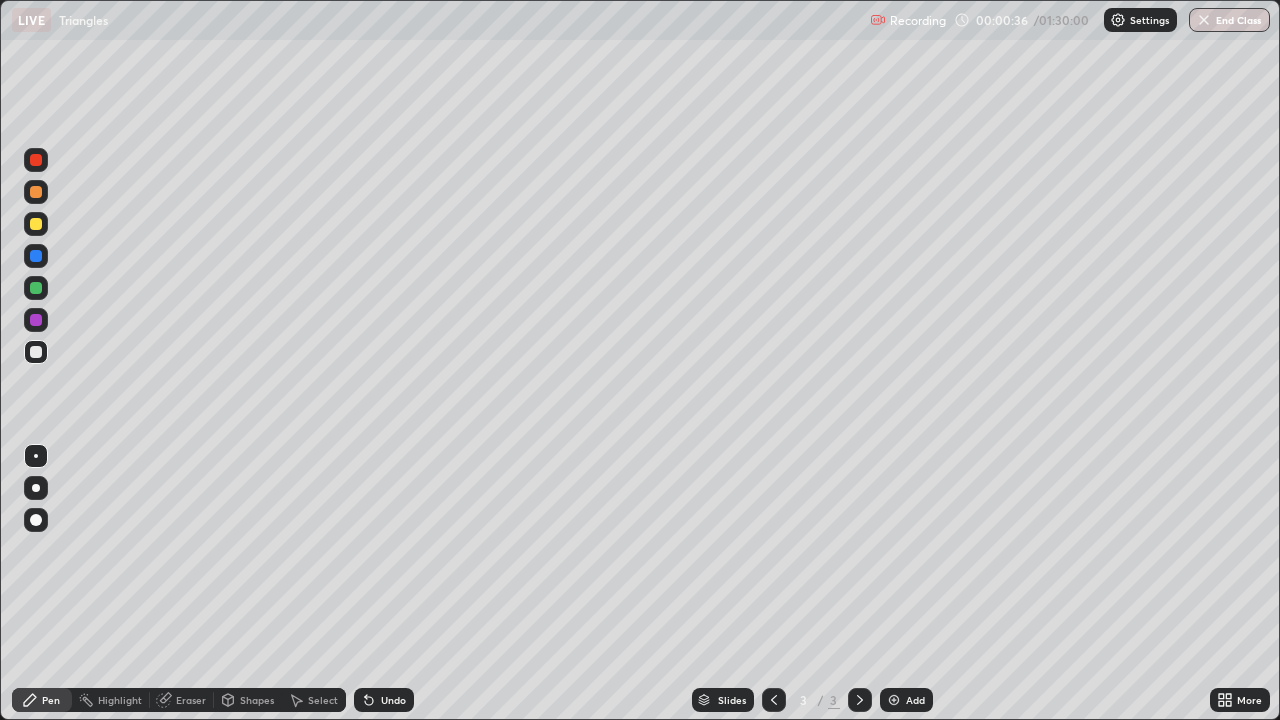 click on "Shapes" at bounding box center [257, 700] 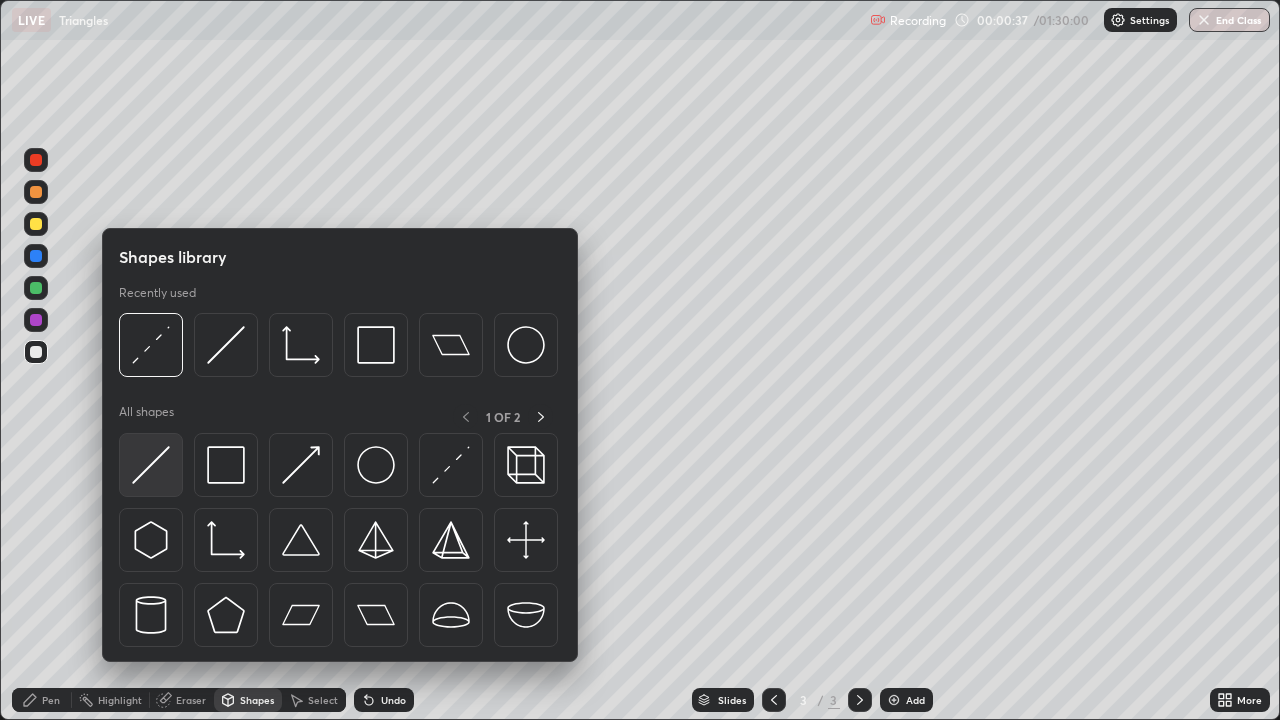 click at bounding box center (151, 465) 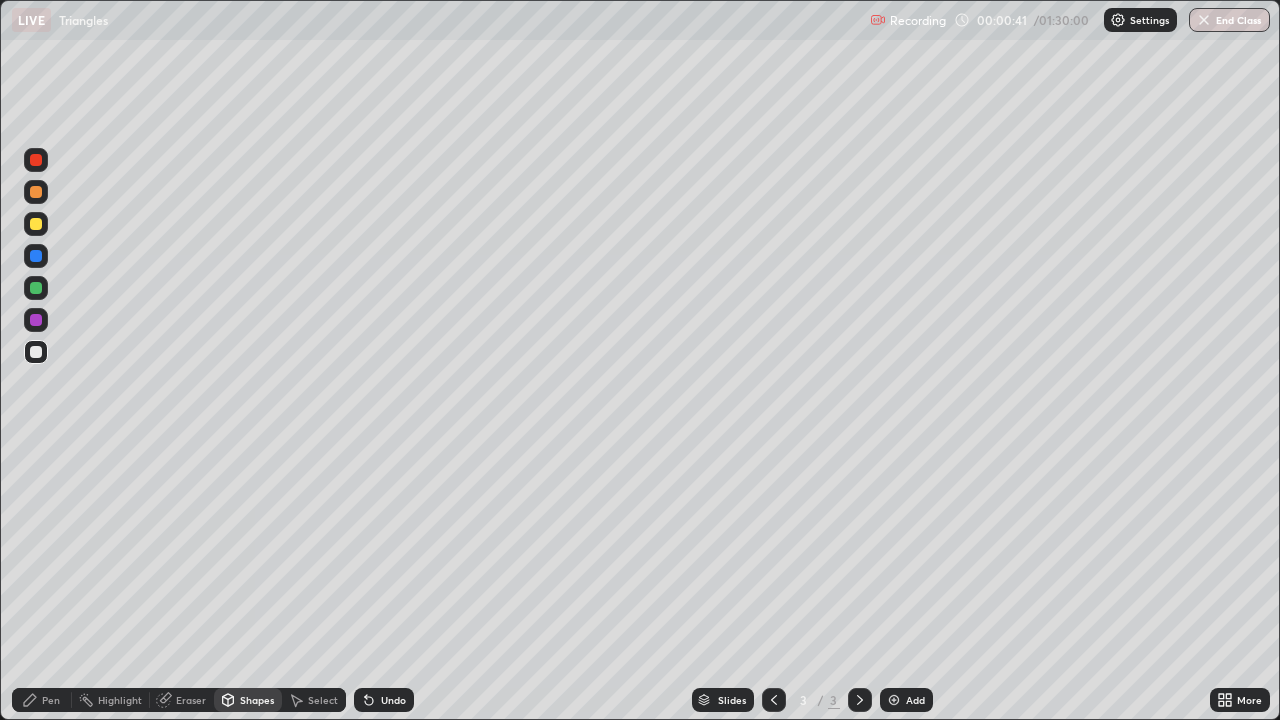 click on "Pen" at bounding box center [42, 700] 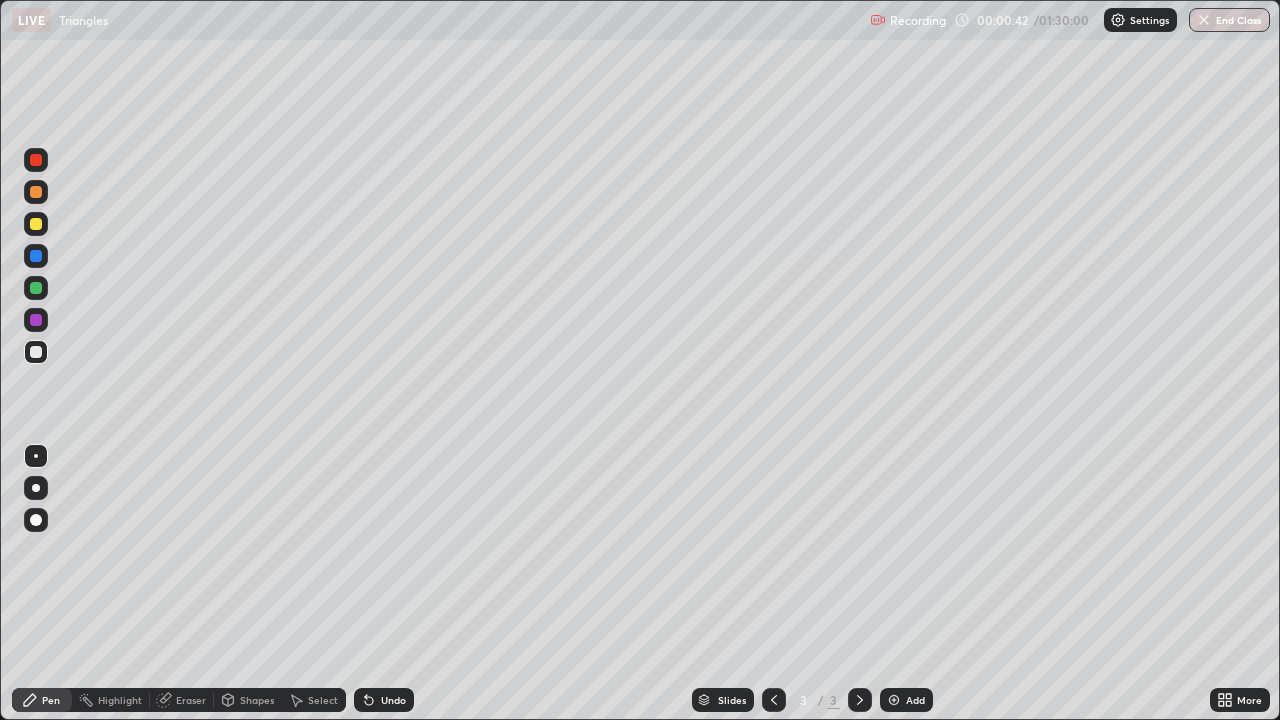 click at bounding box center (36, 224) 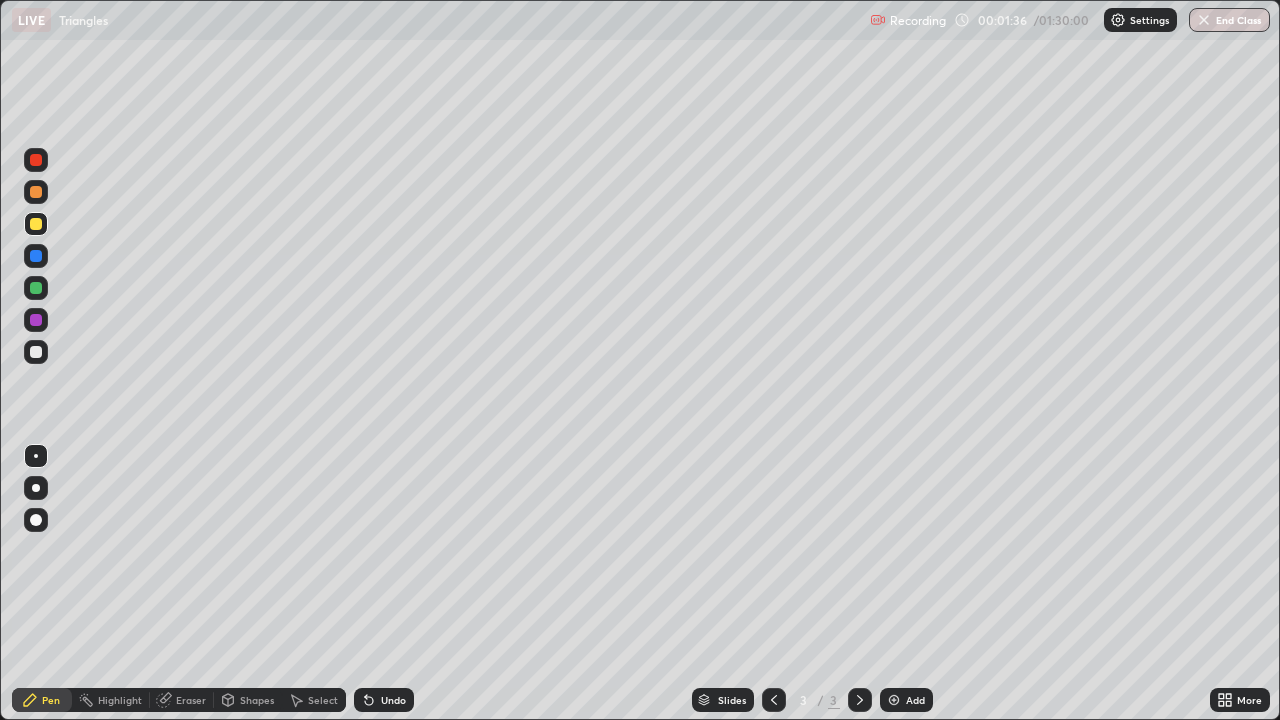 click on "Shapes" at bounding box center [257, 700] 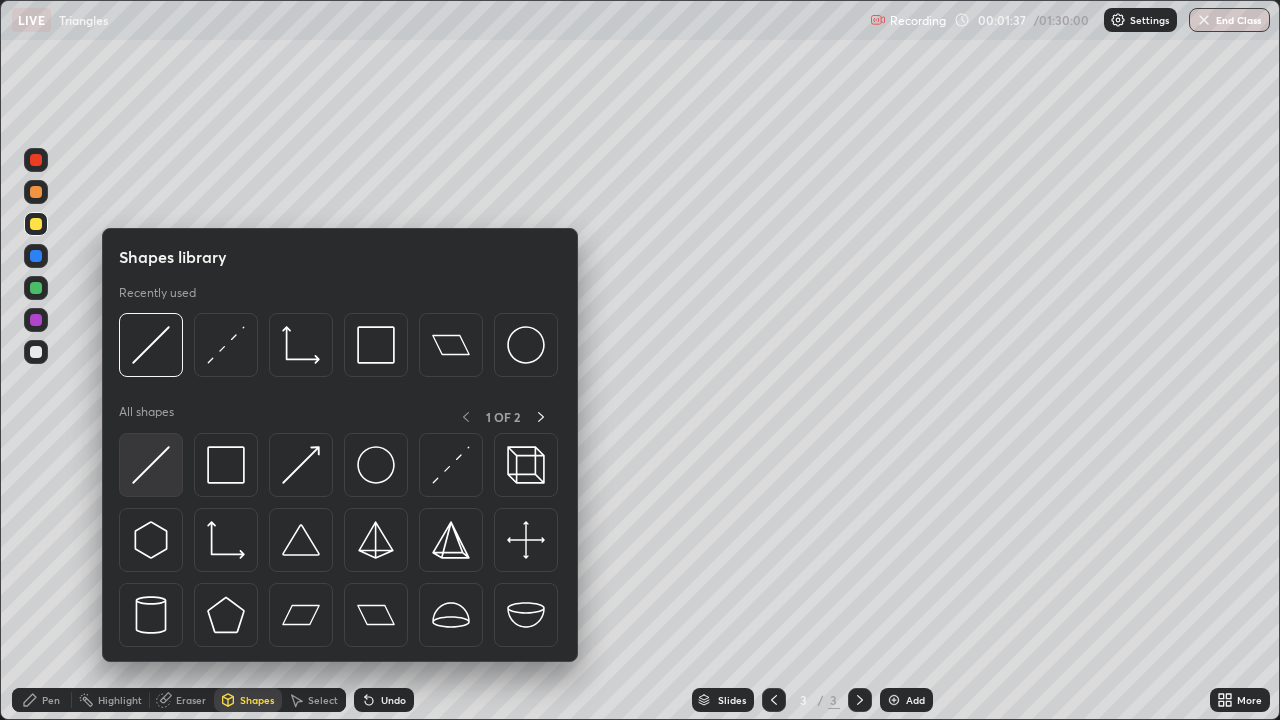 click at bounding box center (151, 465) 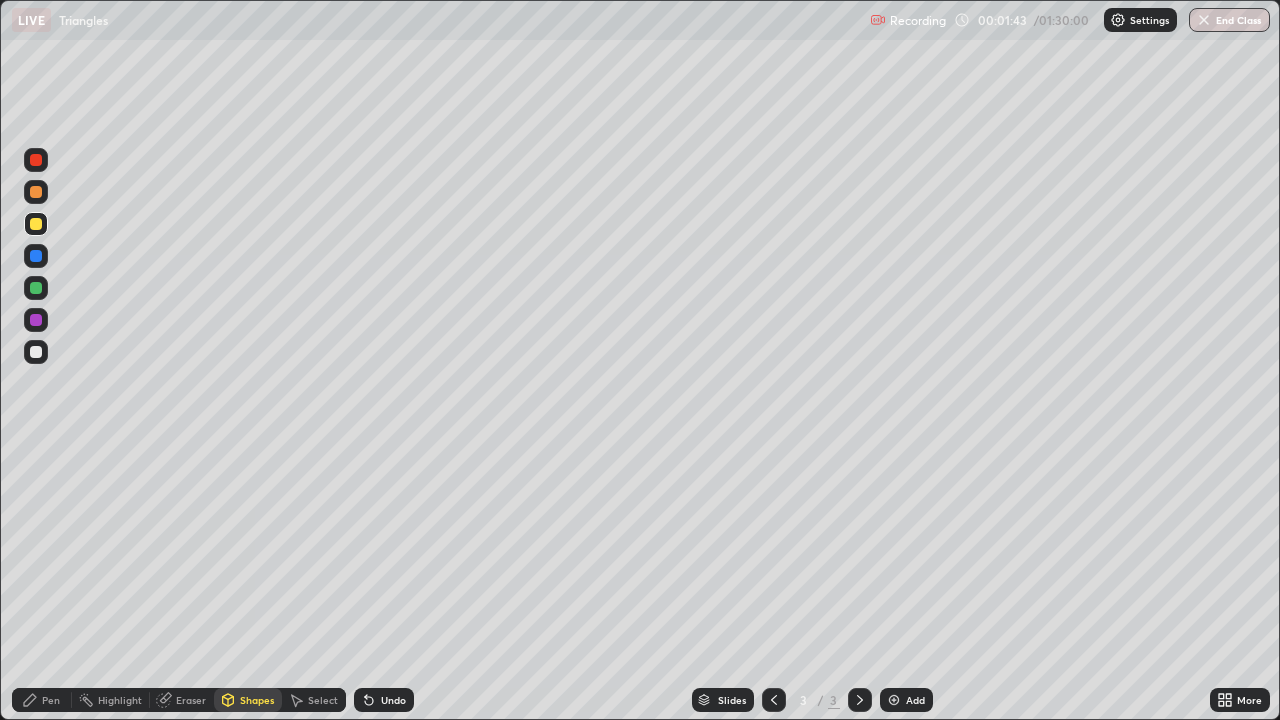 click on "Shapes" at bounding box center (257, 700) 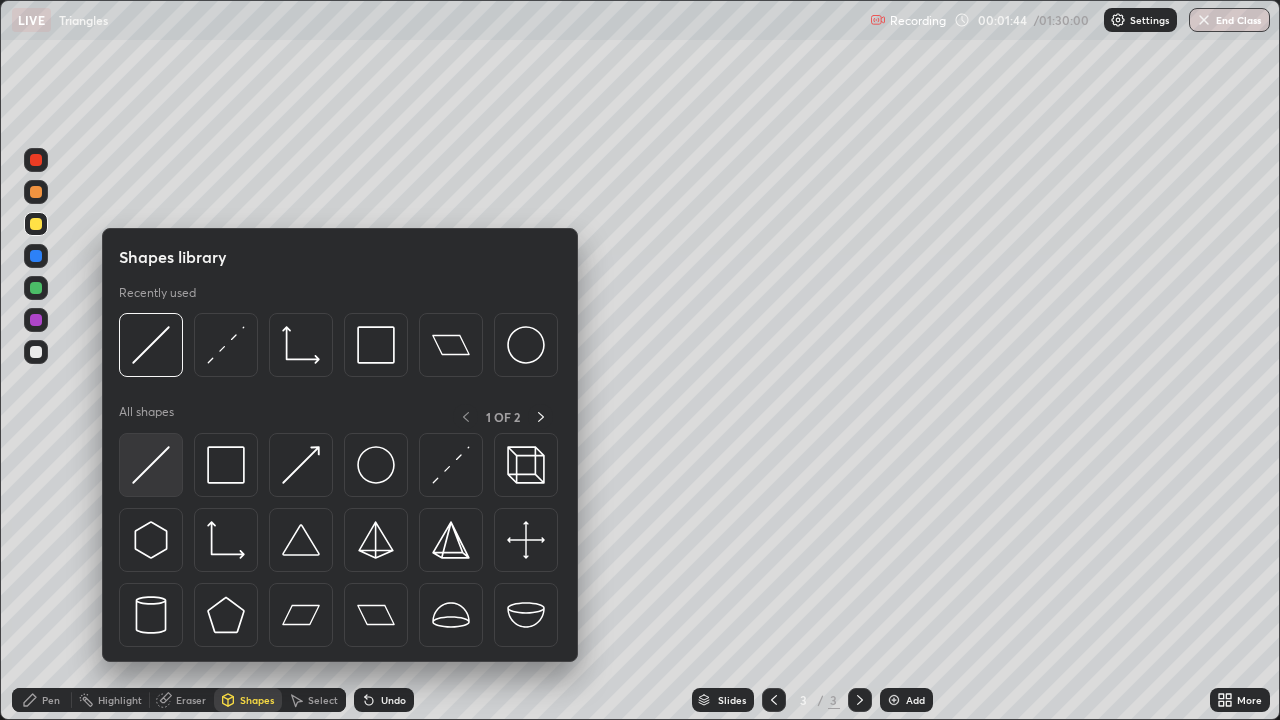 click at bounding box center [151, 465] 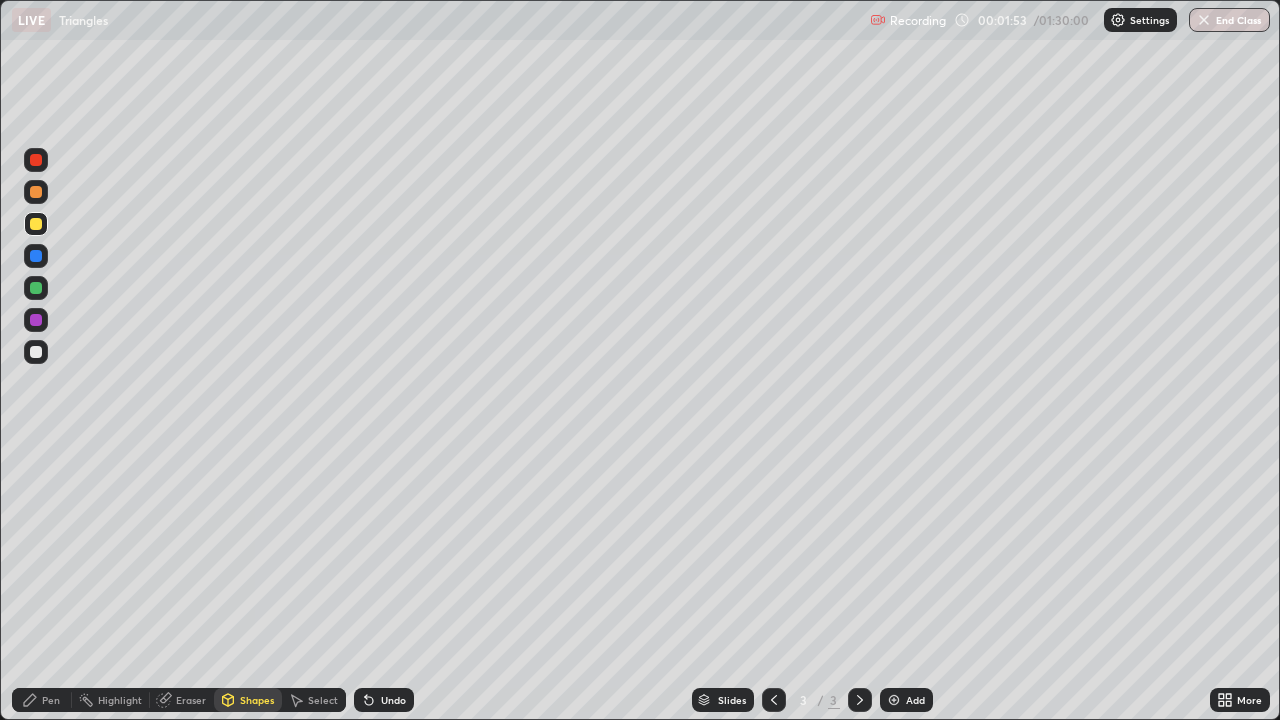 click on "Shapes" at bounding box center [257, 700] 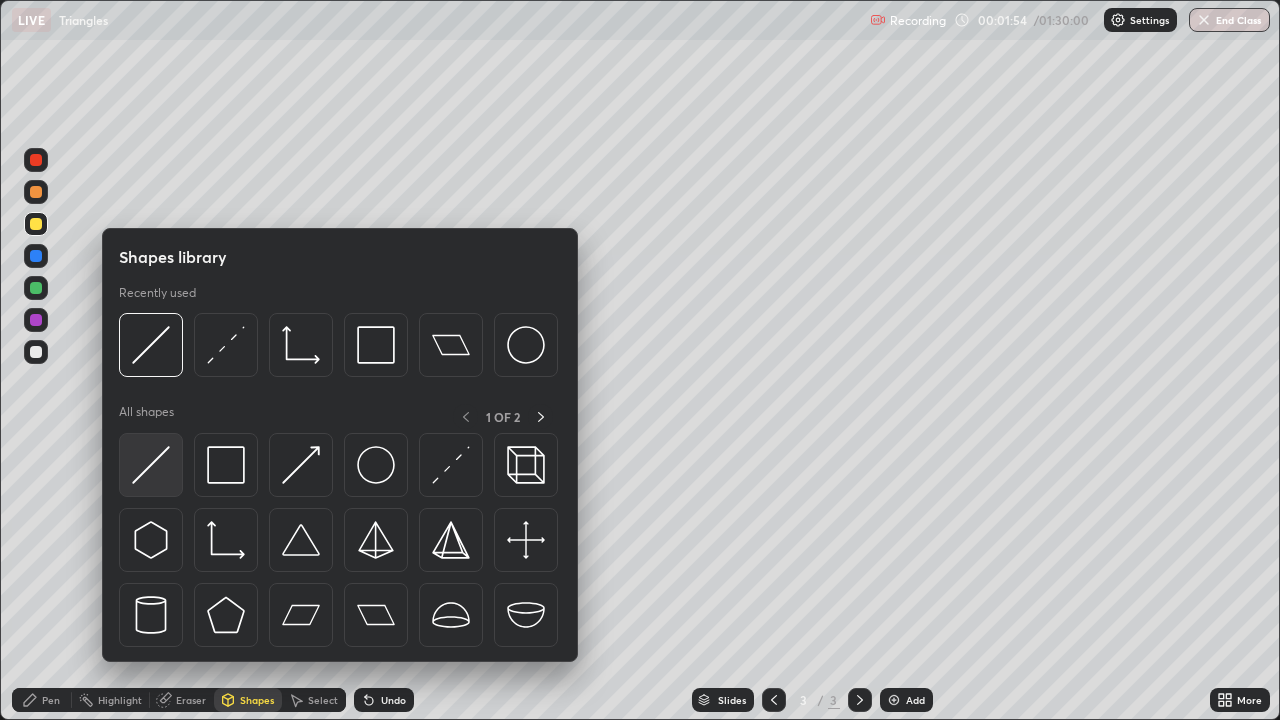 click at bounding box center (151, 465) 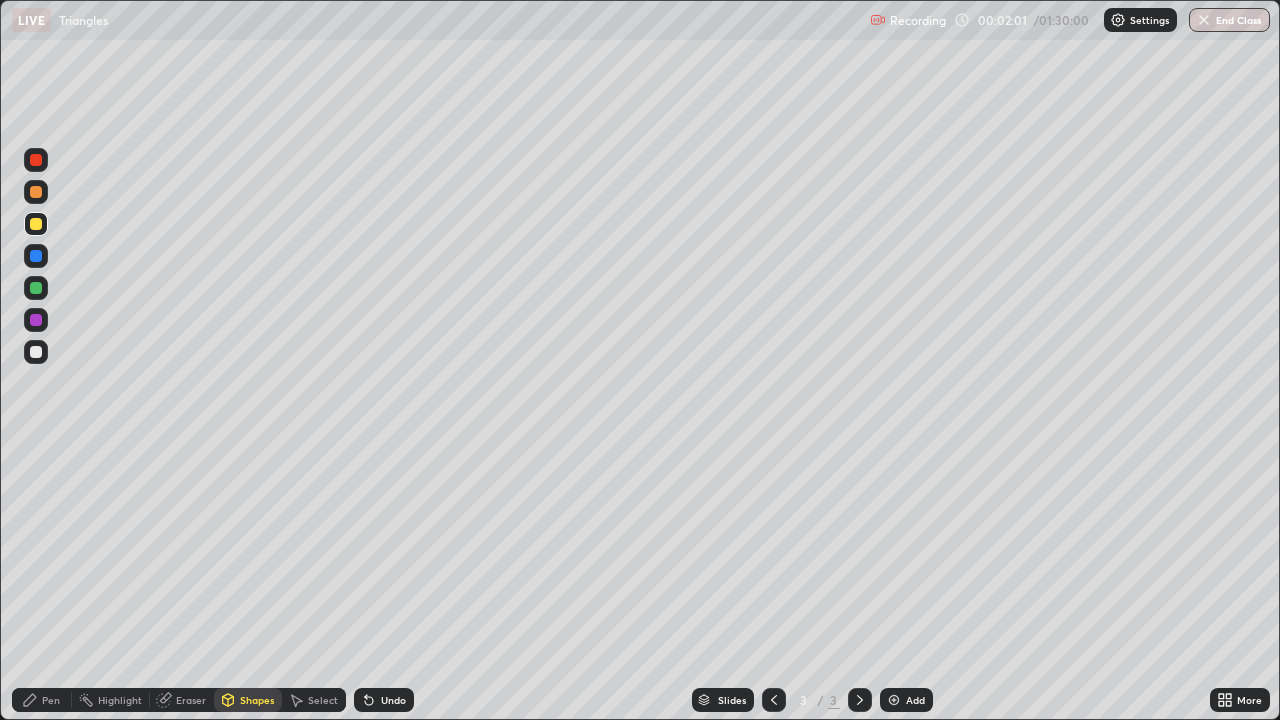 click on "Pen" at bounding box center (42, 700) 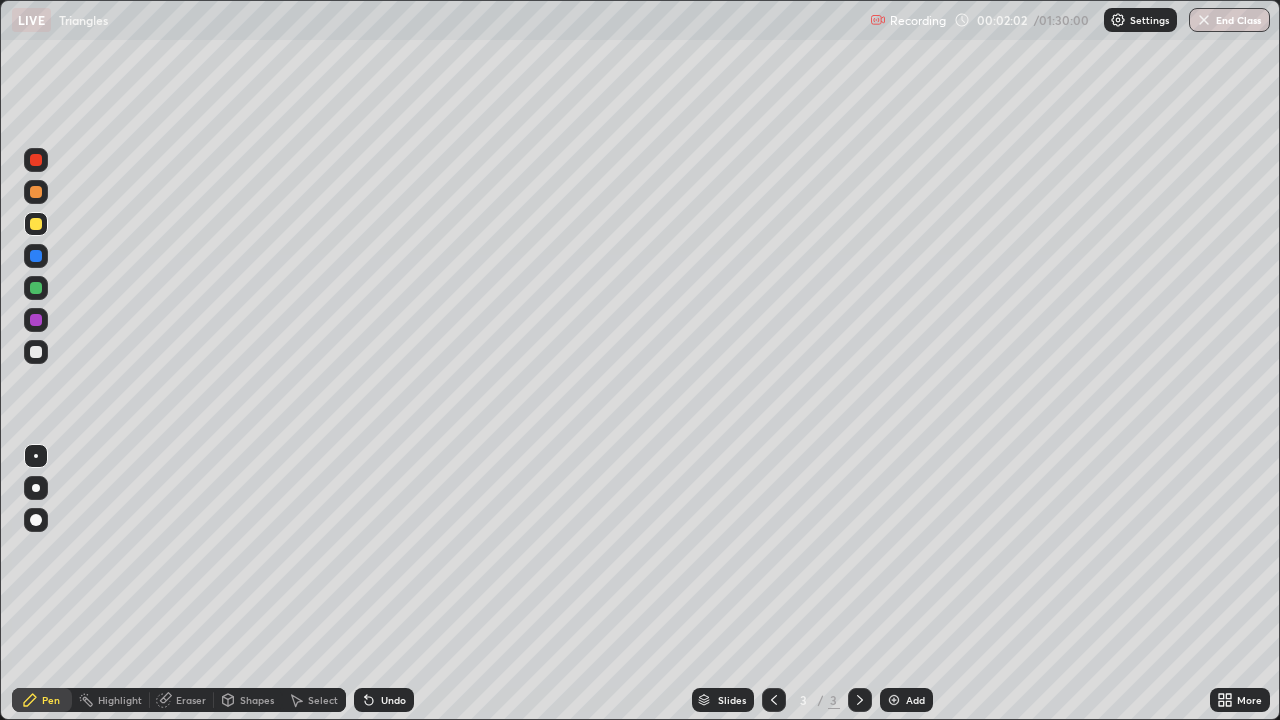 click at bounding box center [36, 352] 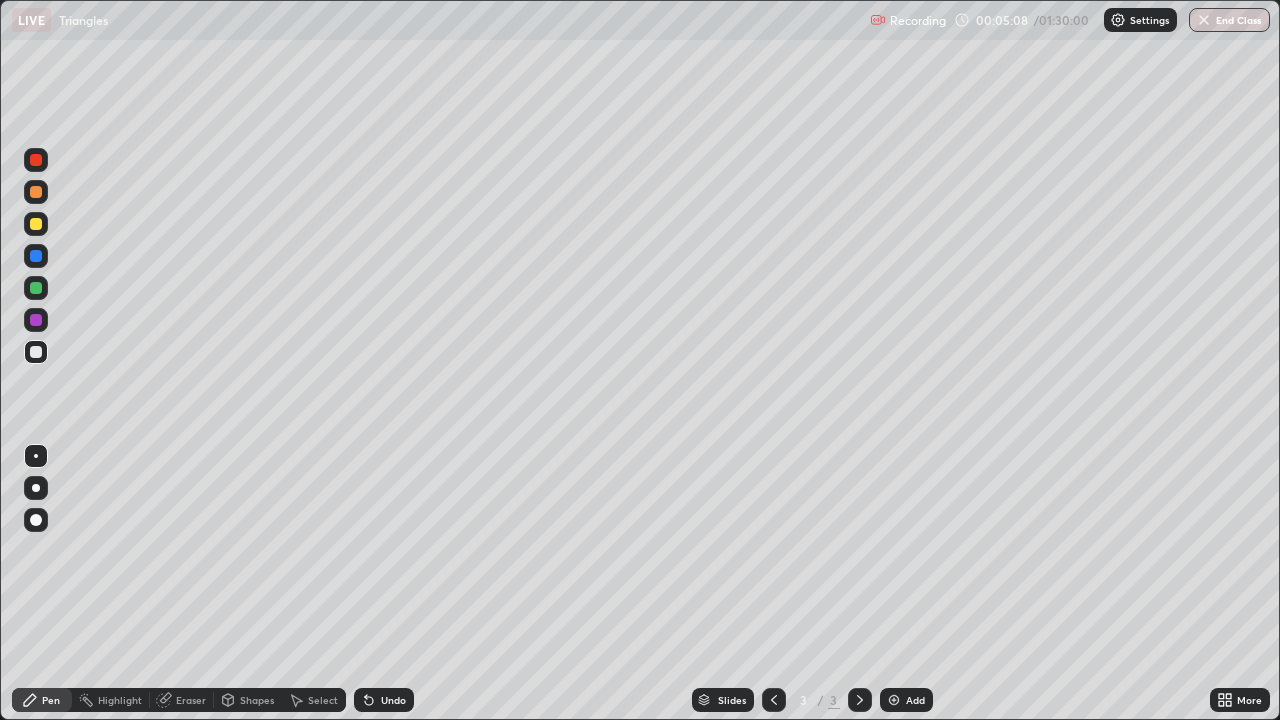 click at bounding box center (36, 256) 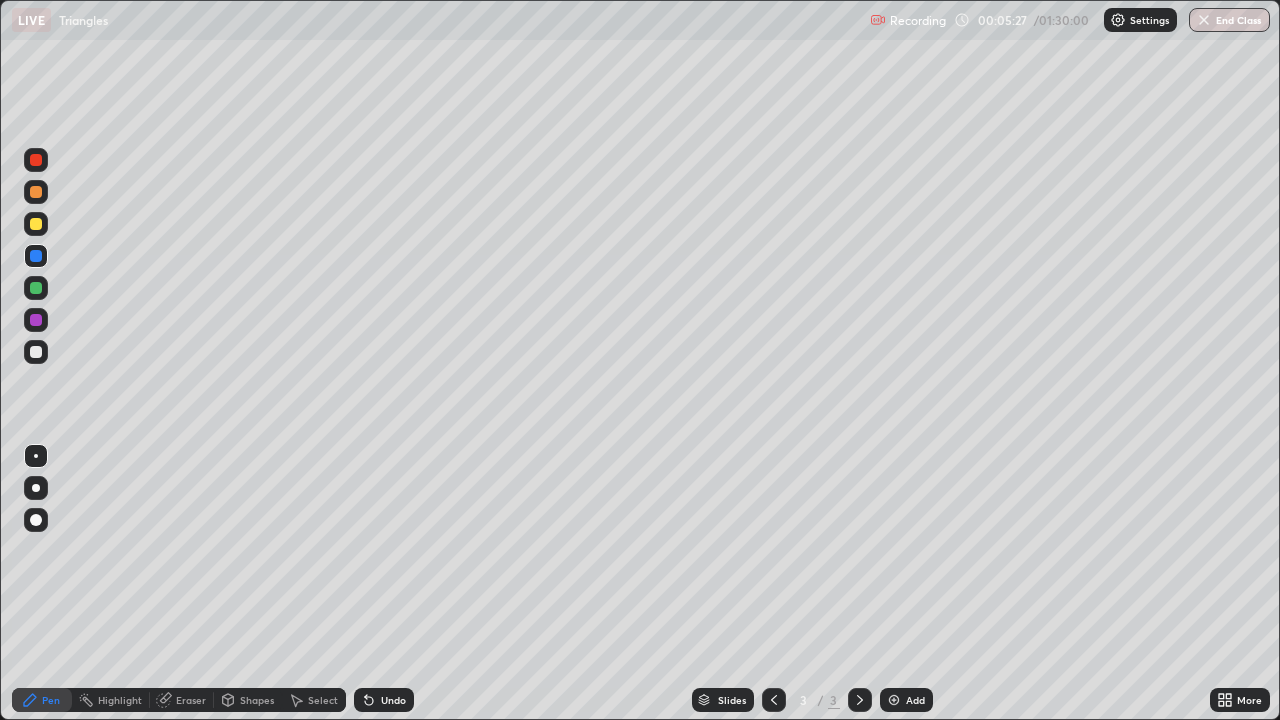click at bounding box center [36, 352] 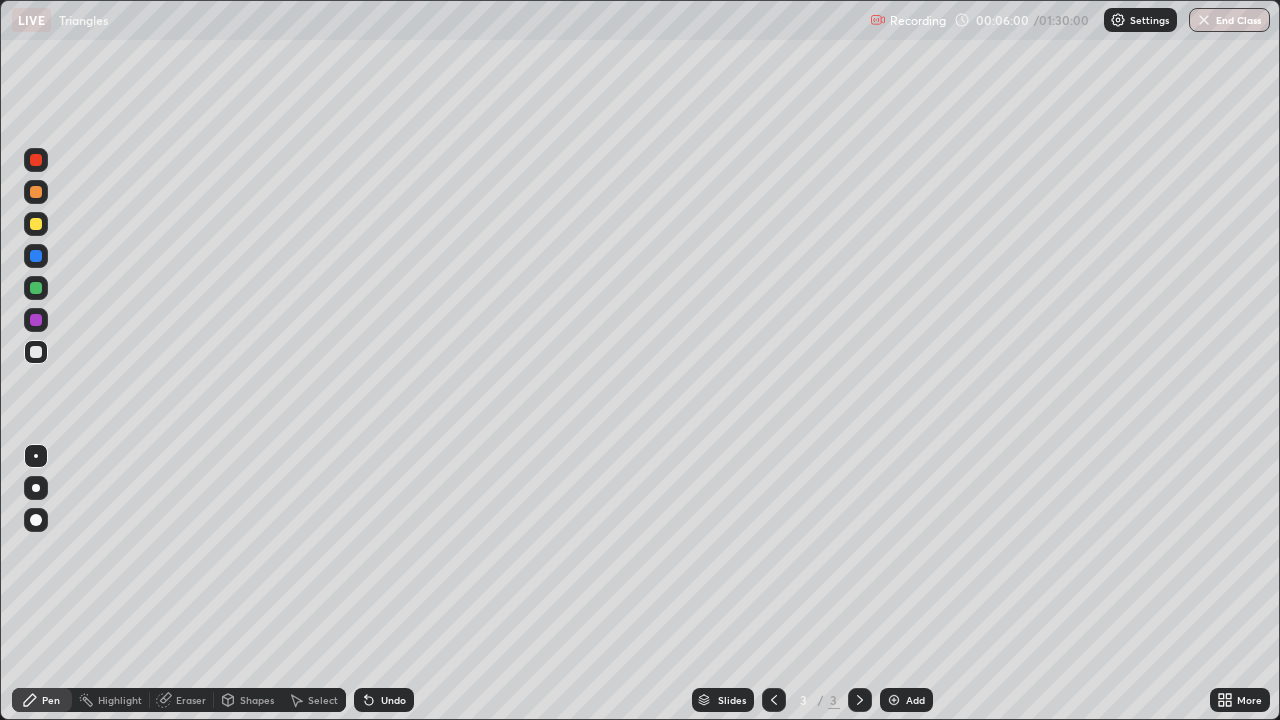 click on "Undo" at bounding box center [393, 700] 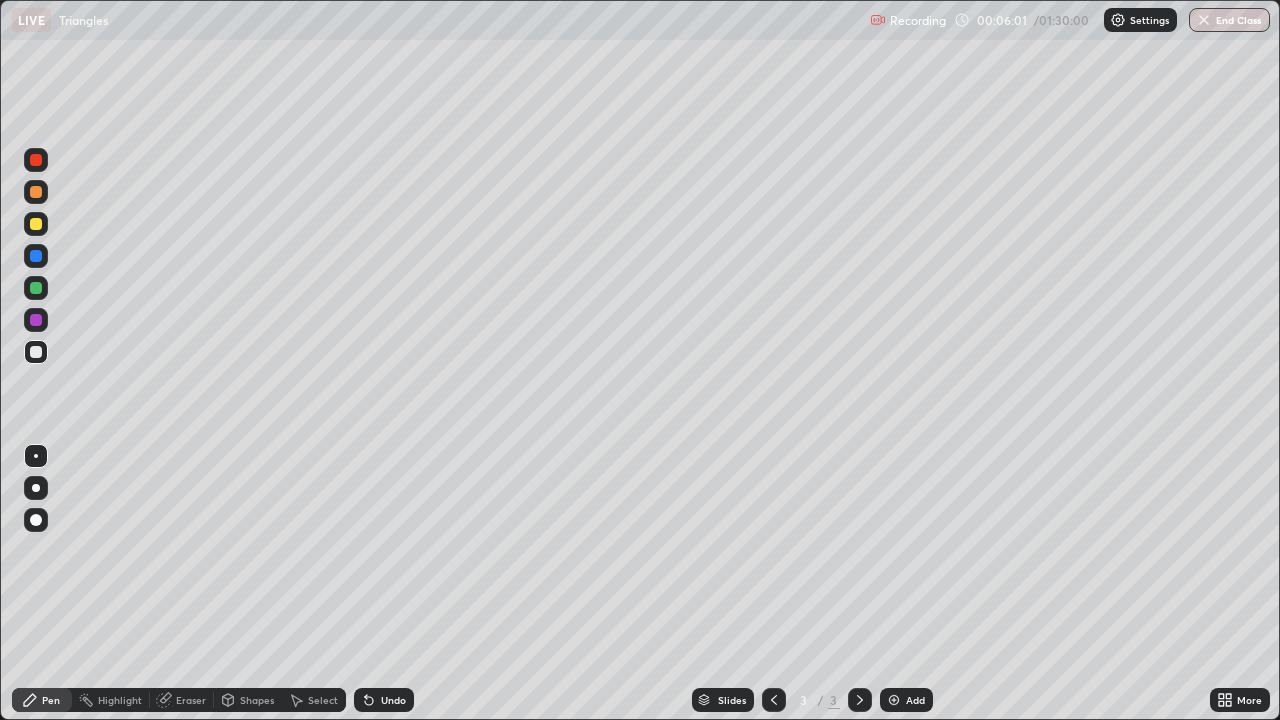 click on "Undo" at bounding box center (384, 700) 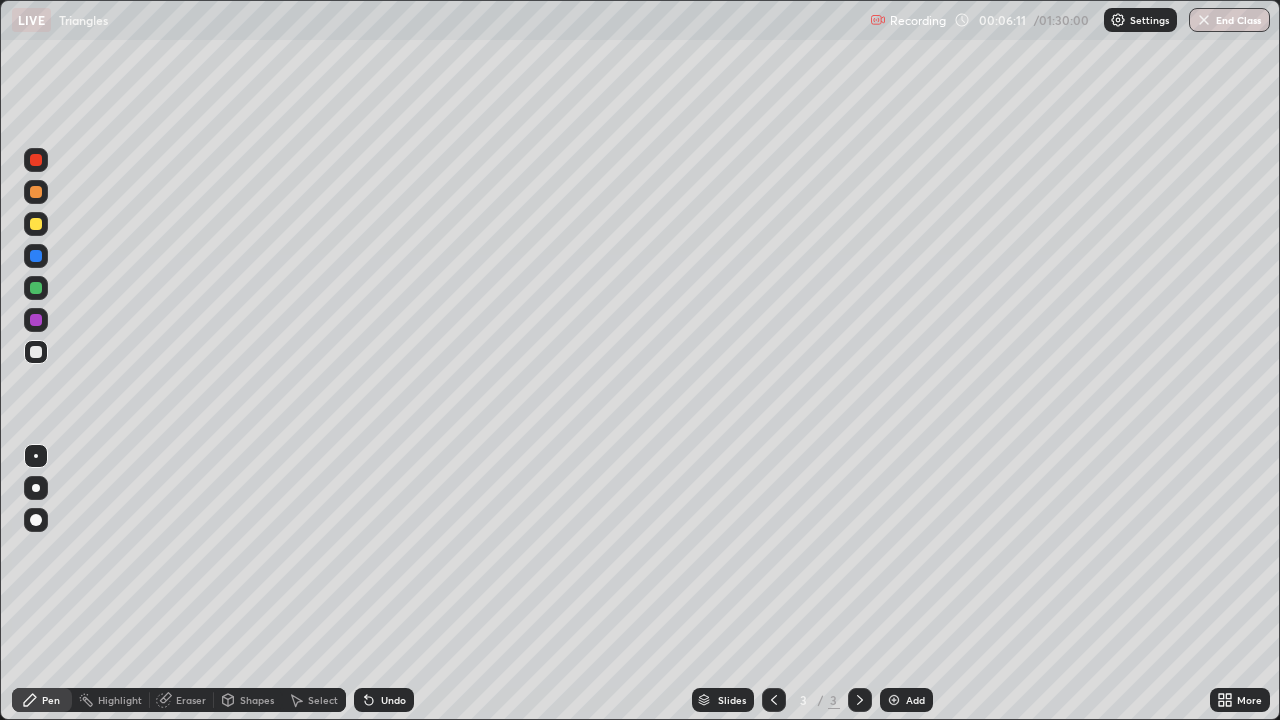 click at bounding box center [36, 160] 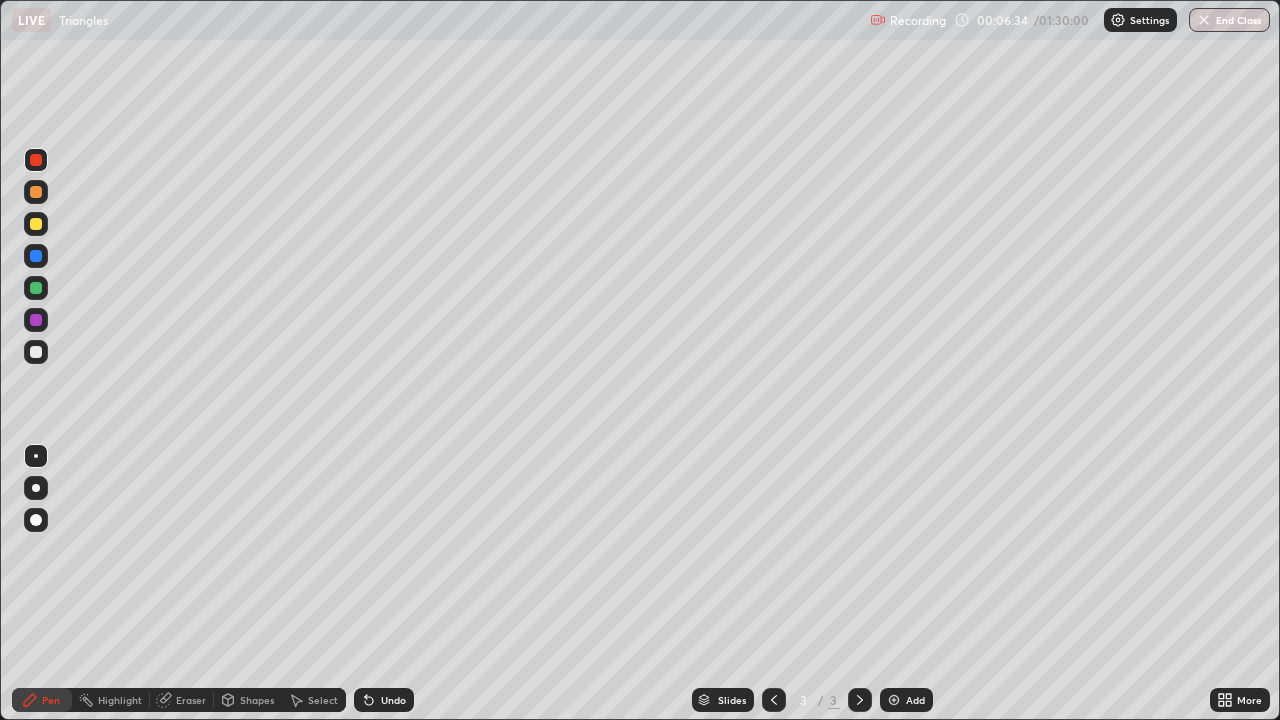 click at bounding box center (36, 224) 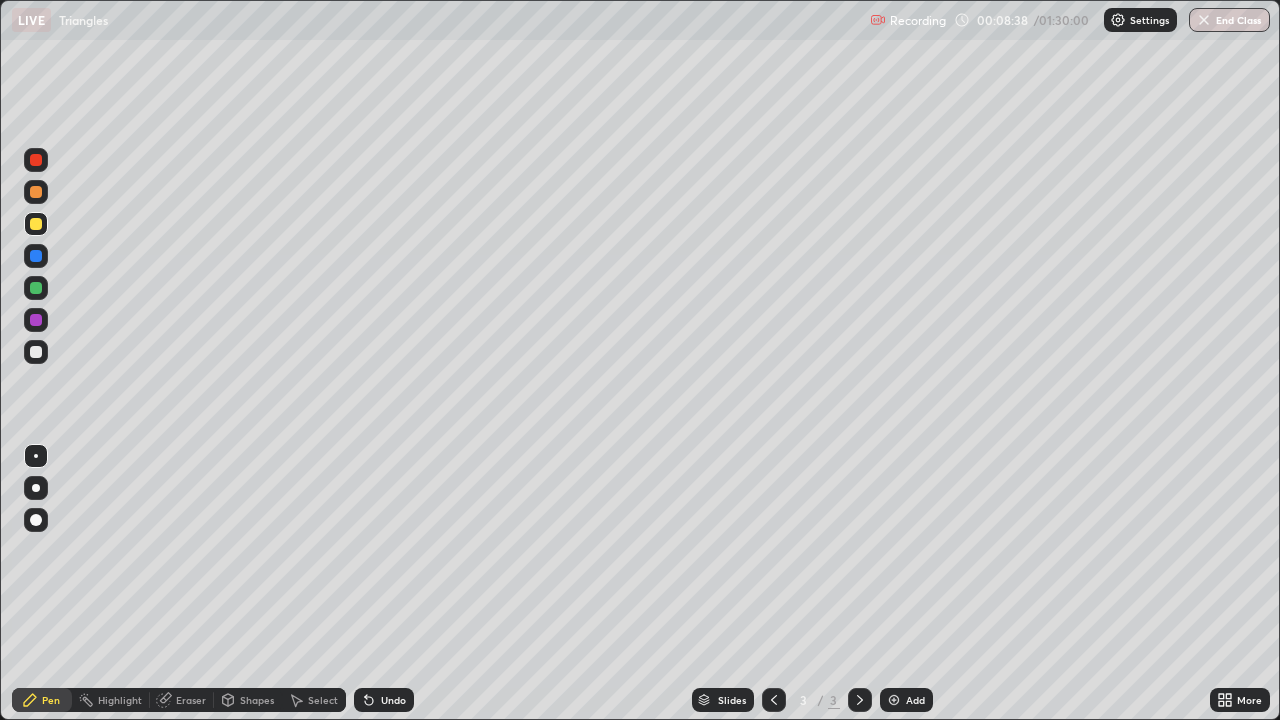 click on "Undo" at bounding box center (393, 700) 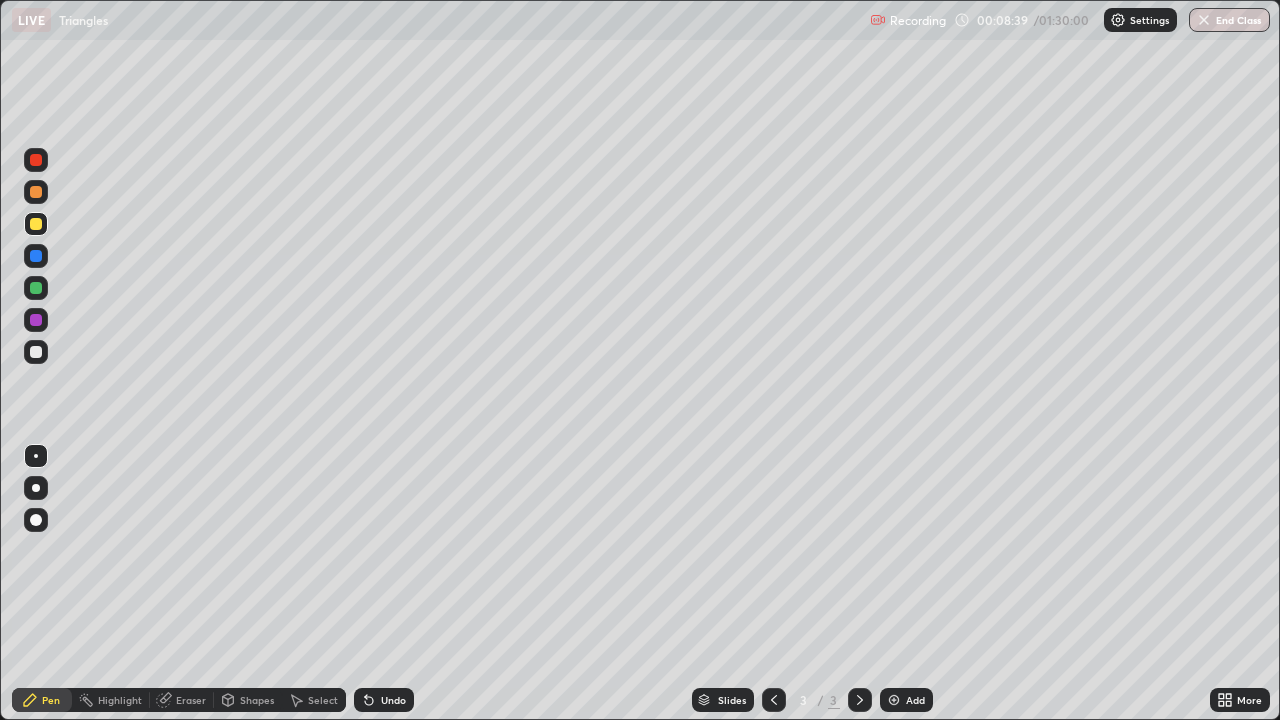 click on "Undo" at bounding box center [384, 700] 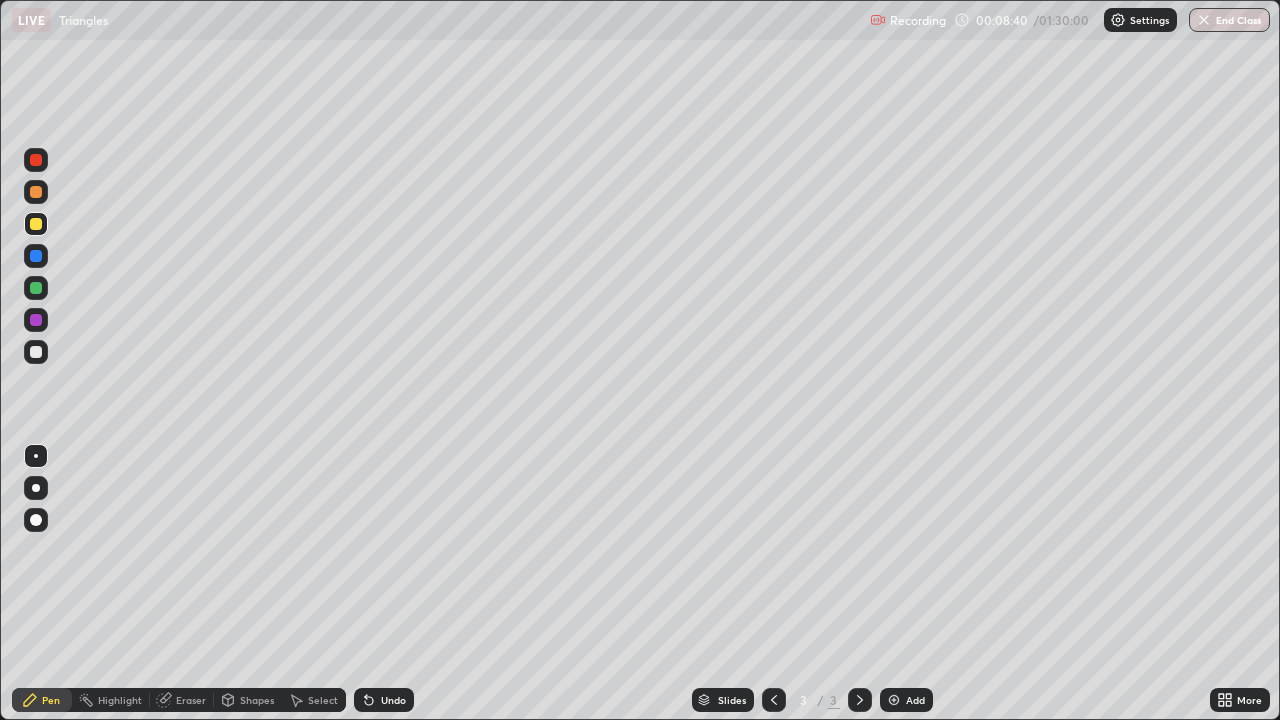 click at bounding box center (36, 288) 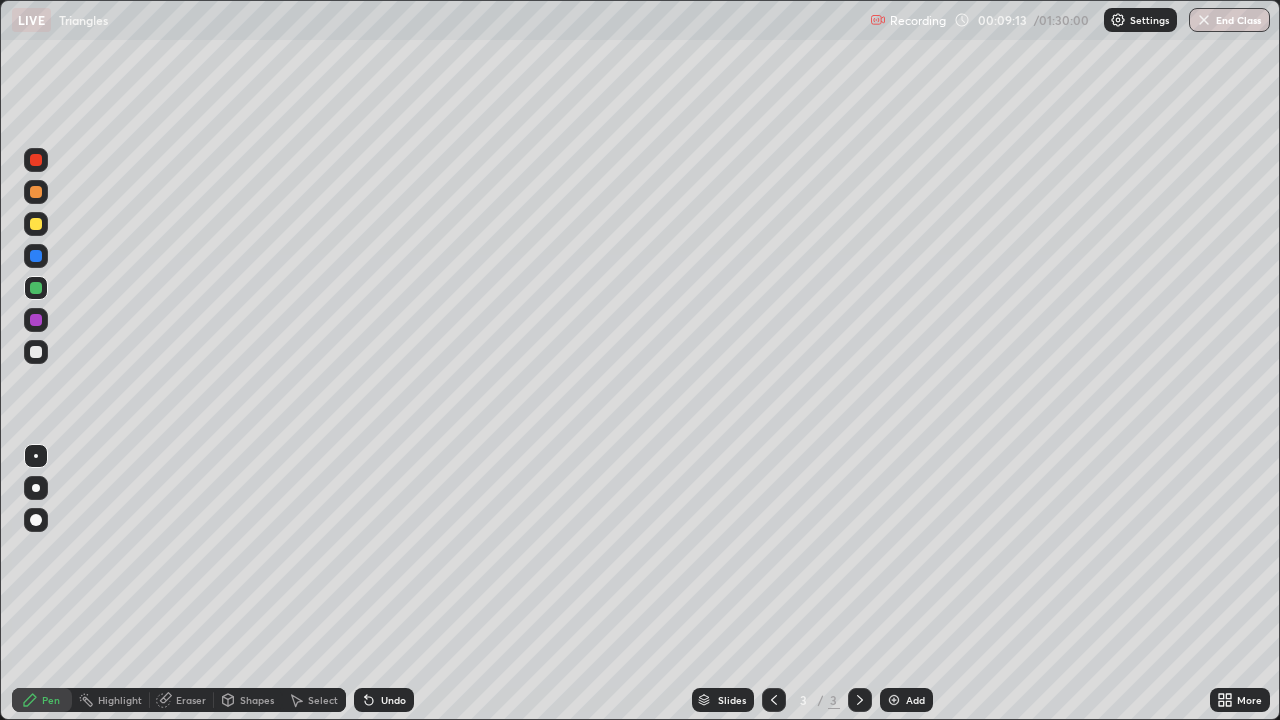 click at bounding box center (36, 352) 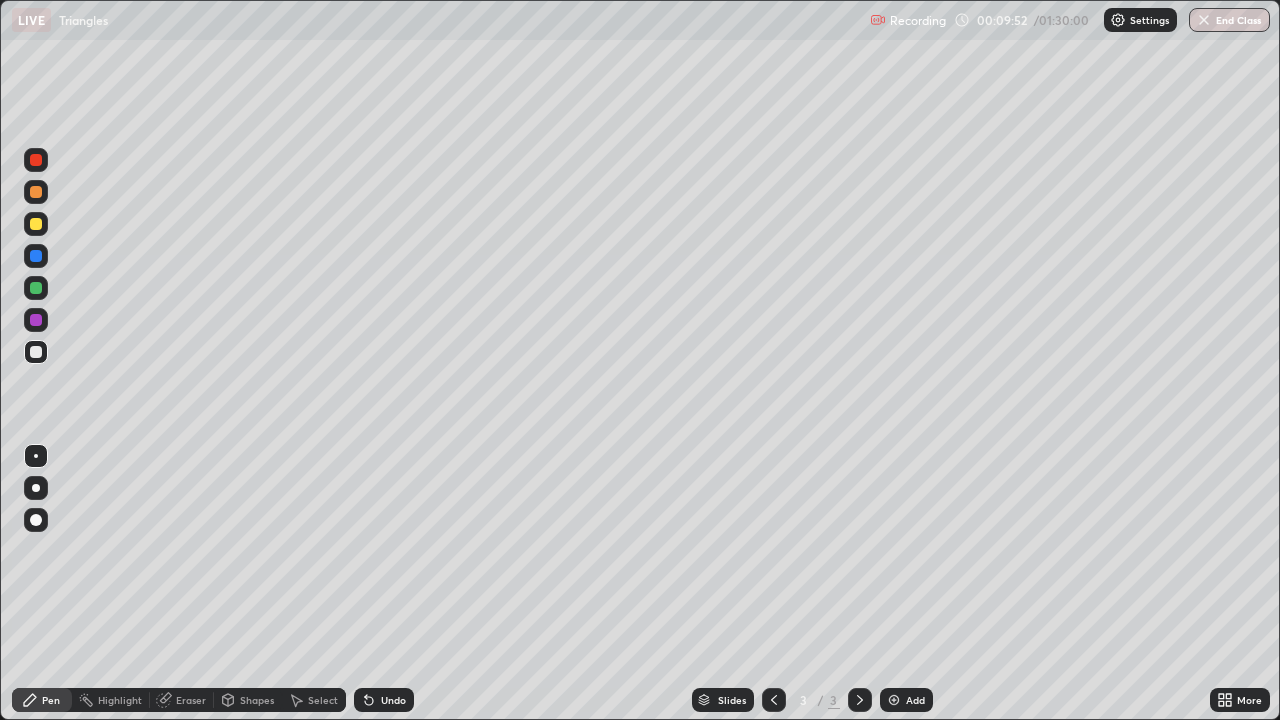 click at bounding box center (36, 288) 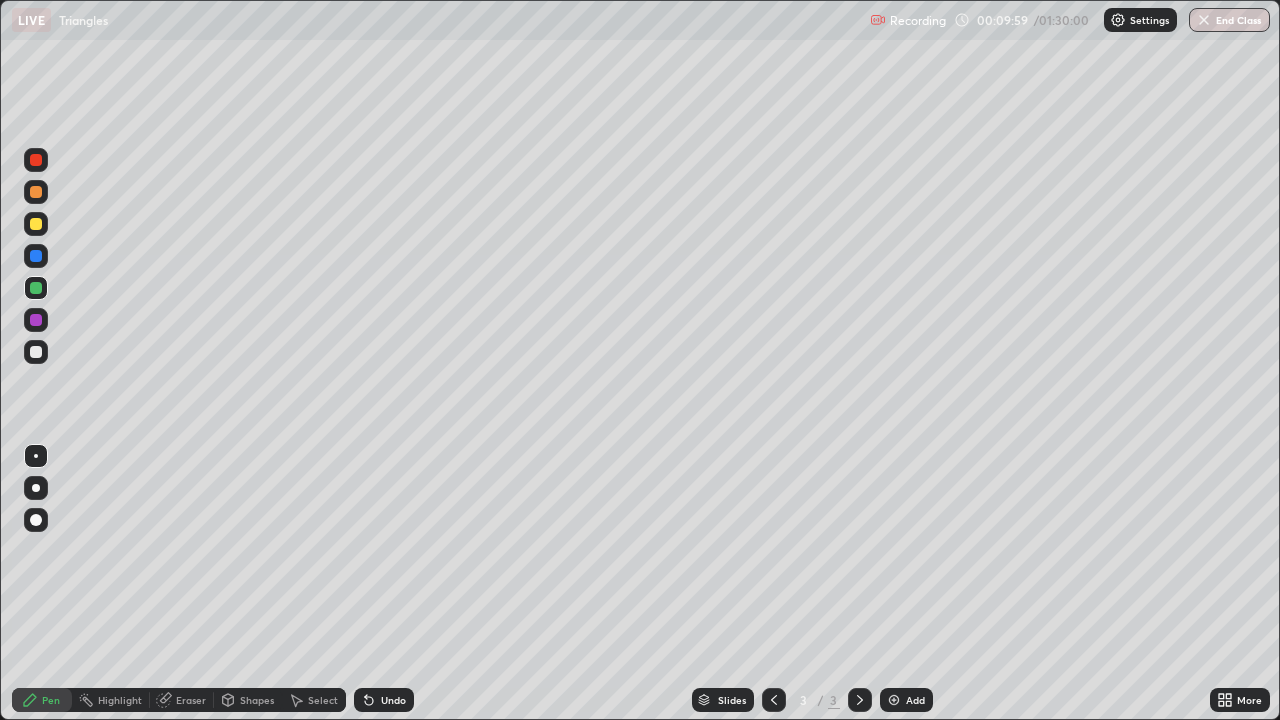 click at bounding box center [36, 320] 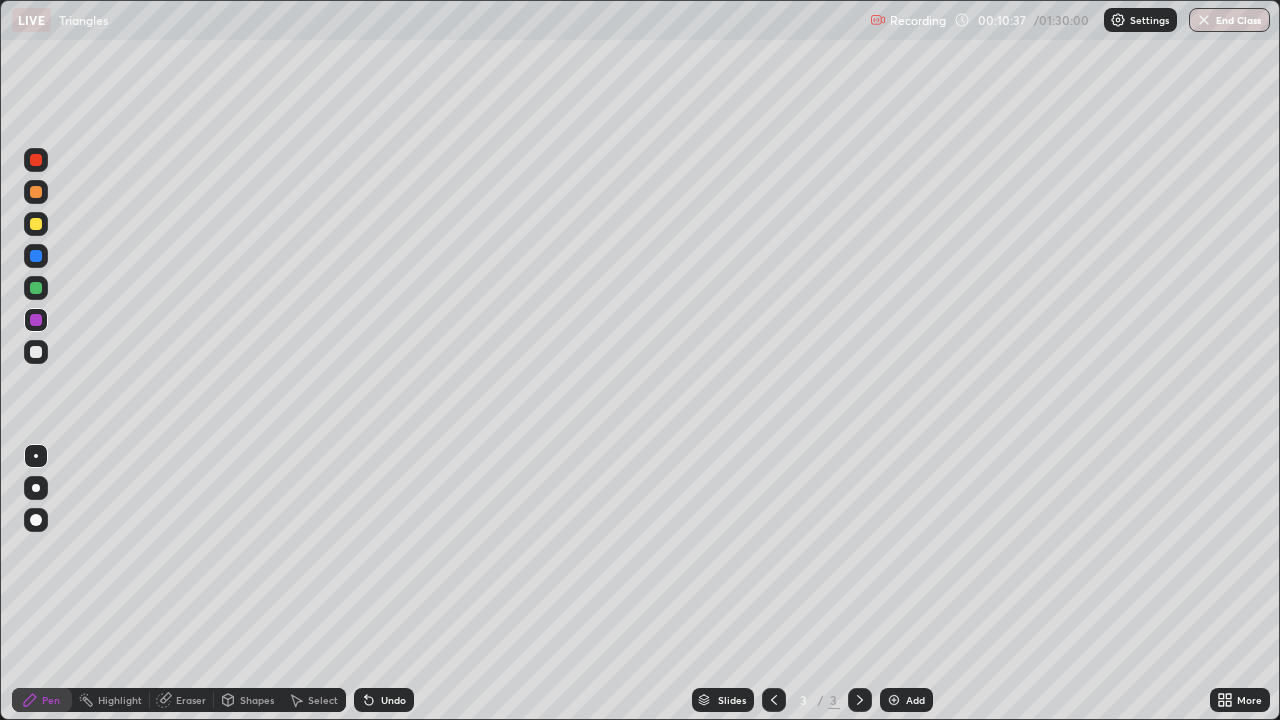 click at bounding box center (36, 256) 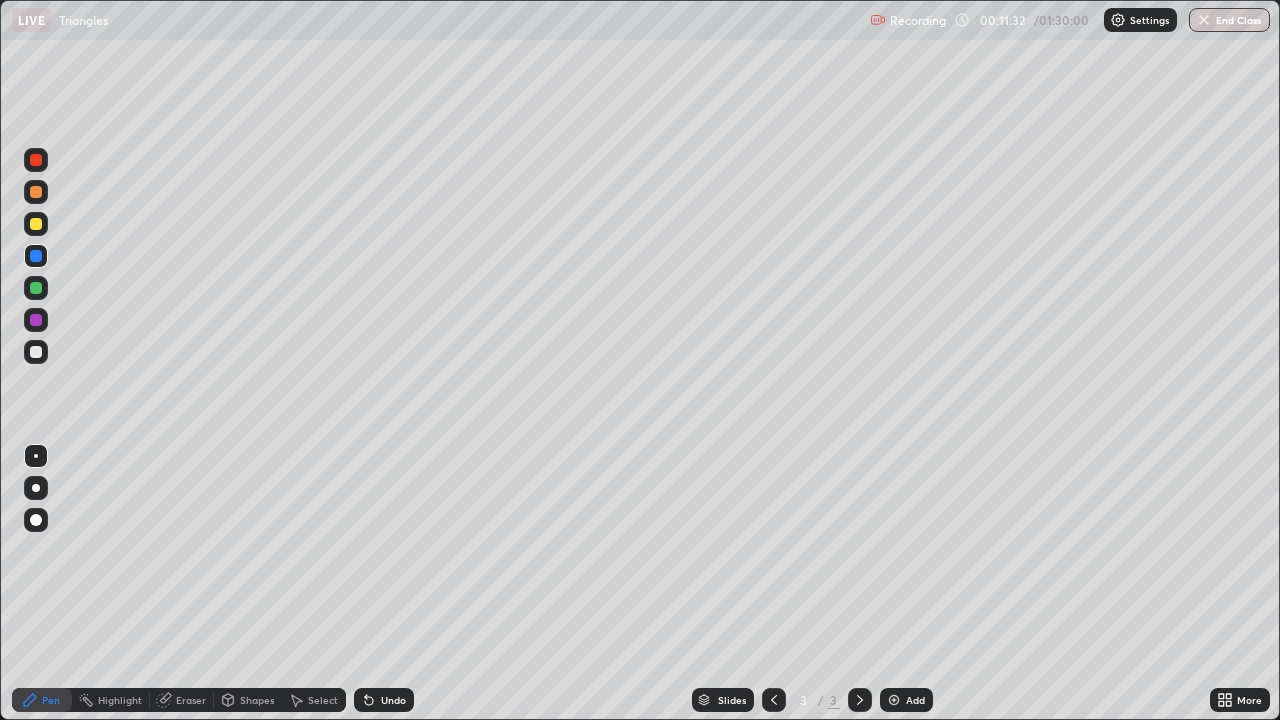 click on "Undo" at bounding box center [384, 700] 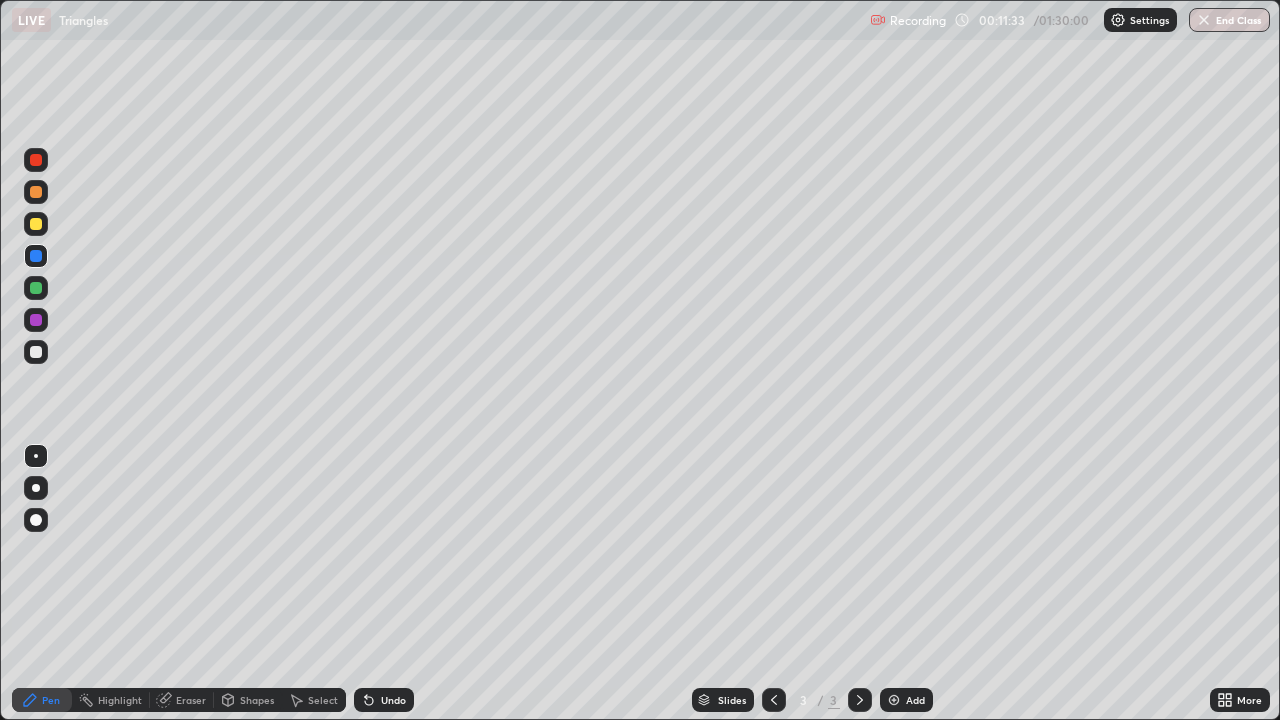 click on "Undo" at bounding box center (384, 700) 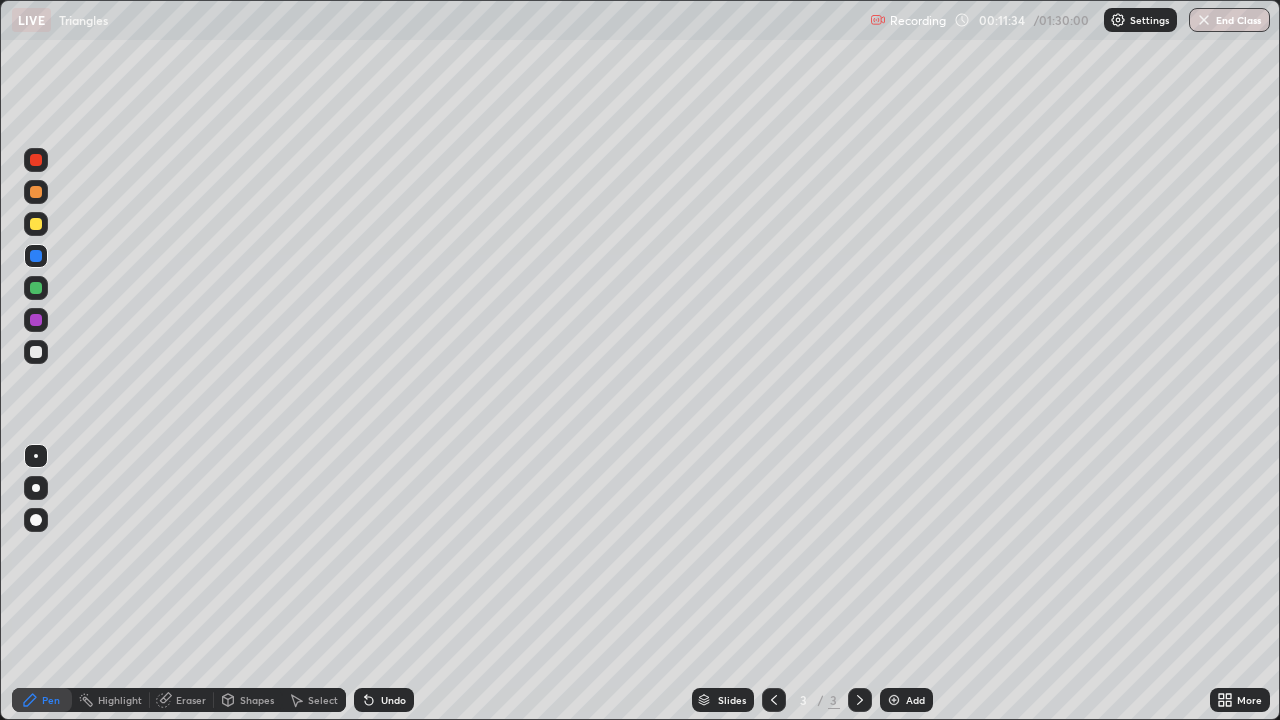 click on "Undo" at bounding box center (384, 700) 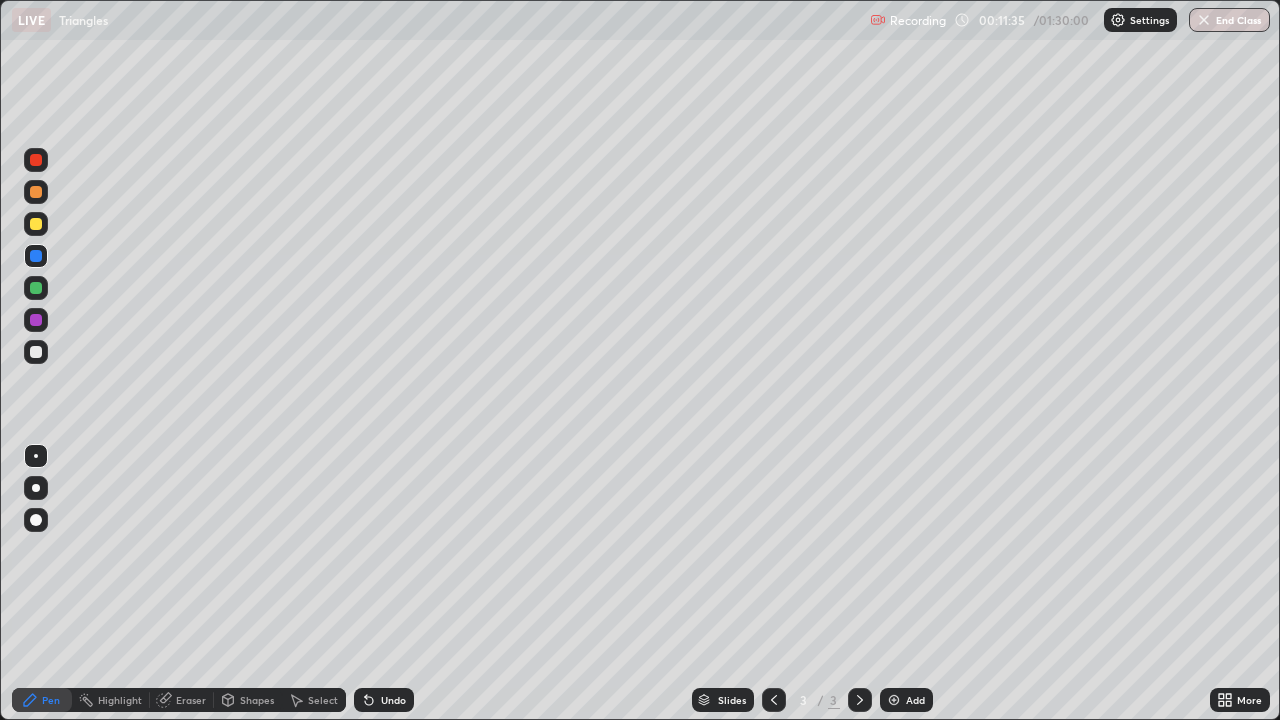 click on "Undo" at bounding box center (393, 700) 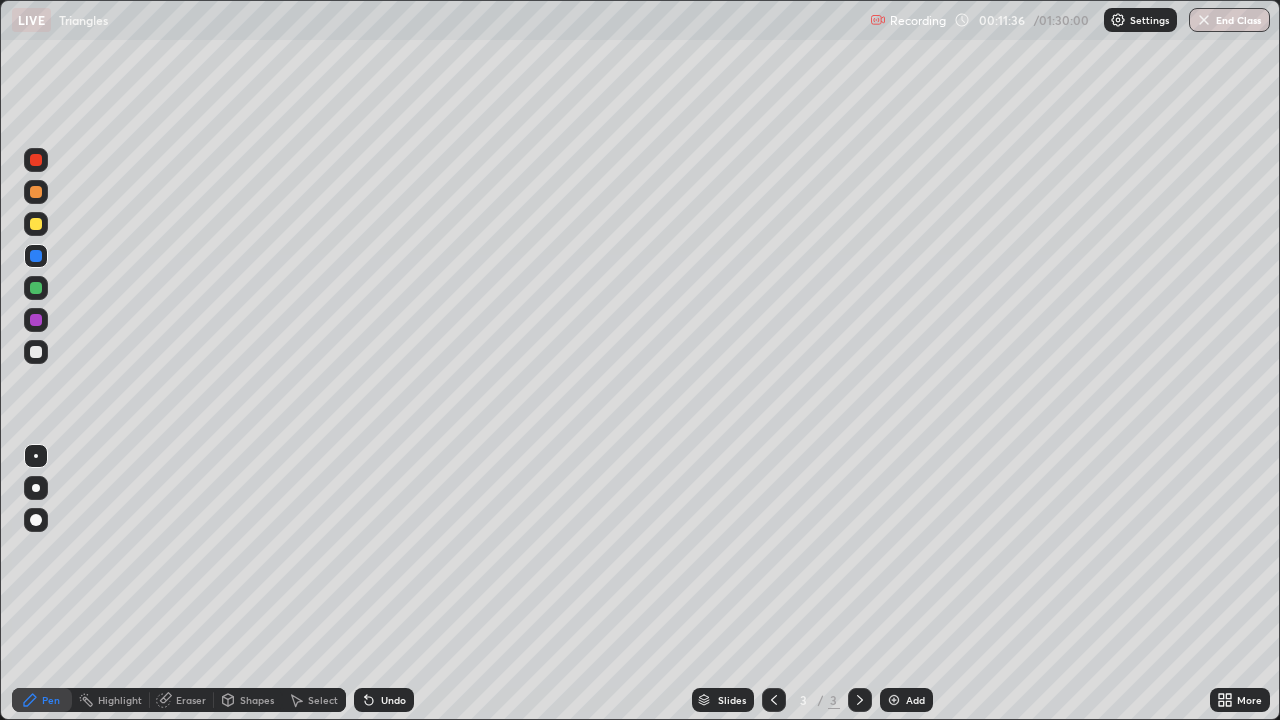 click on "Undo" at bounding box center (384, 700) 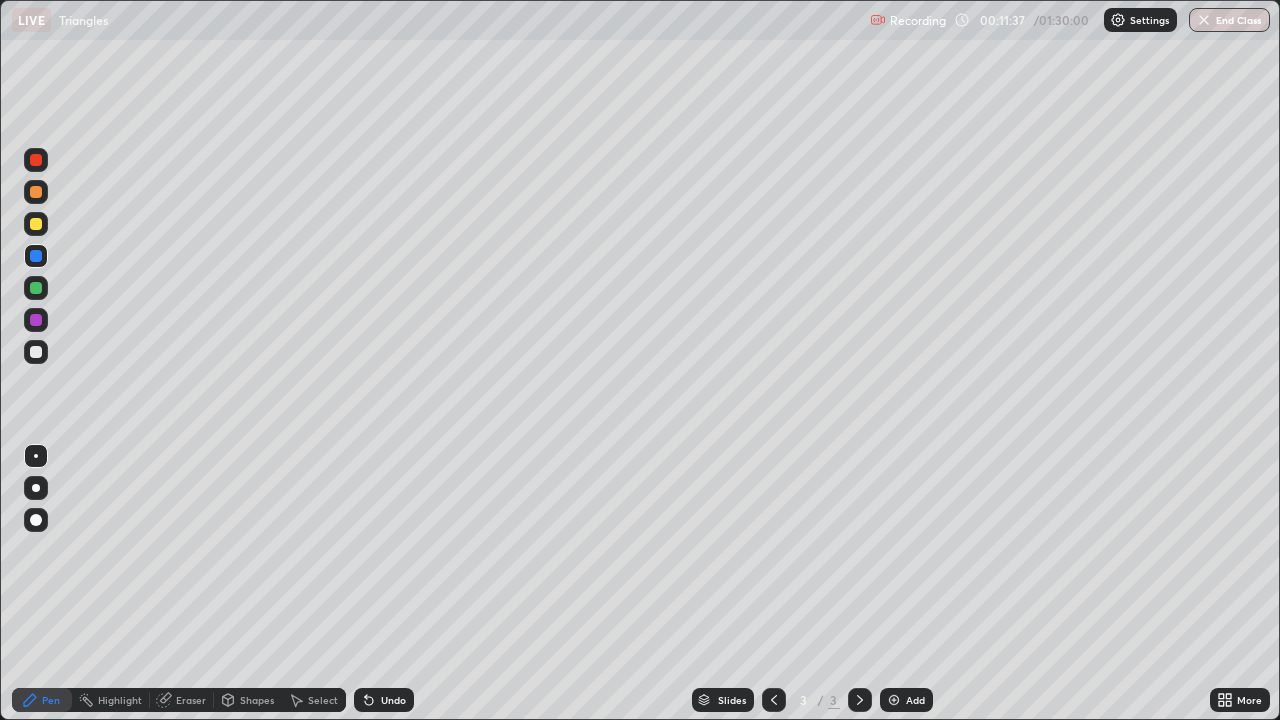 click on "Undo" at bounding box center [384, 700] 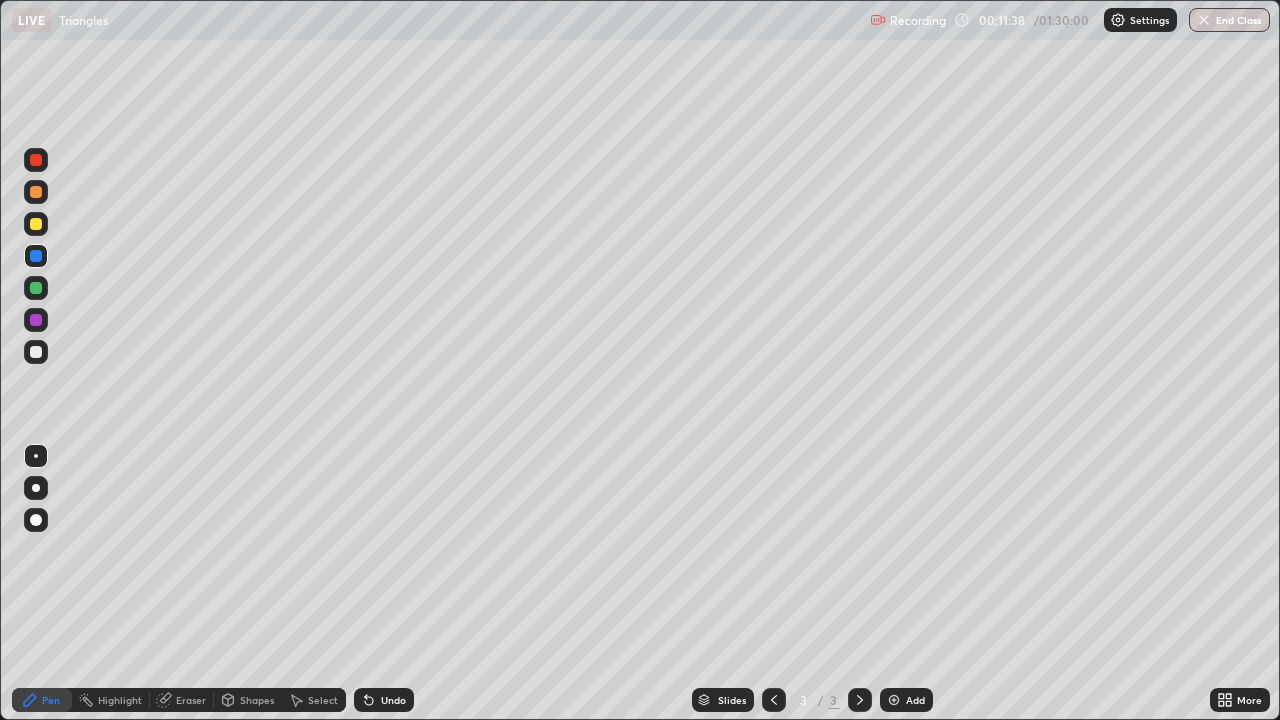 click on "Undo" at bounding box center [384, 700] 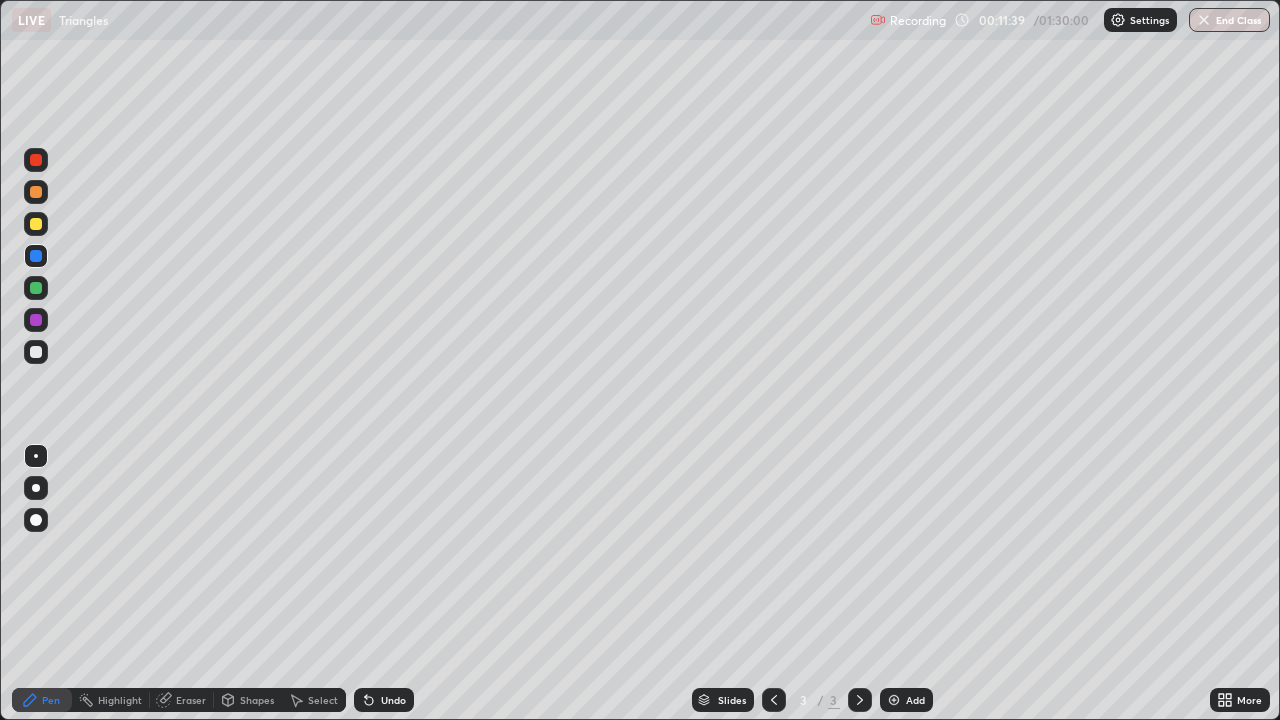 click on "Undo" at bounding box center [384, 700] 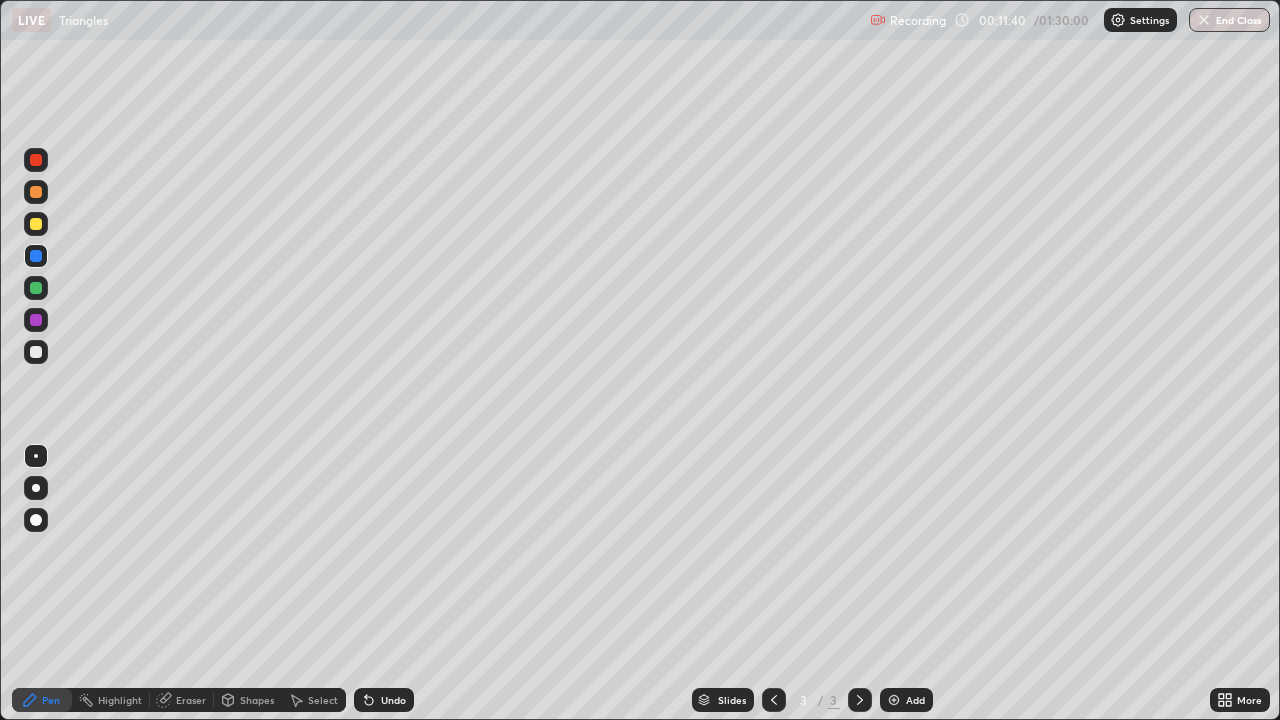 click on "Undo" at bounding box center [384, 700] 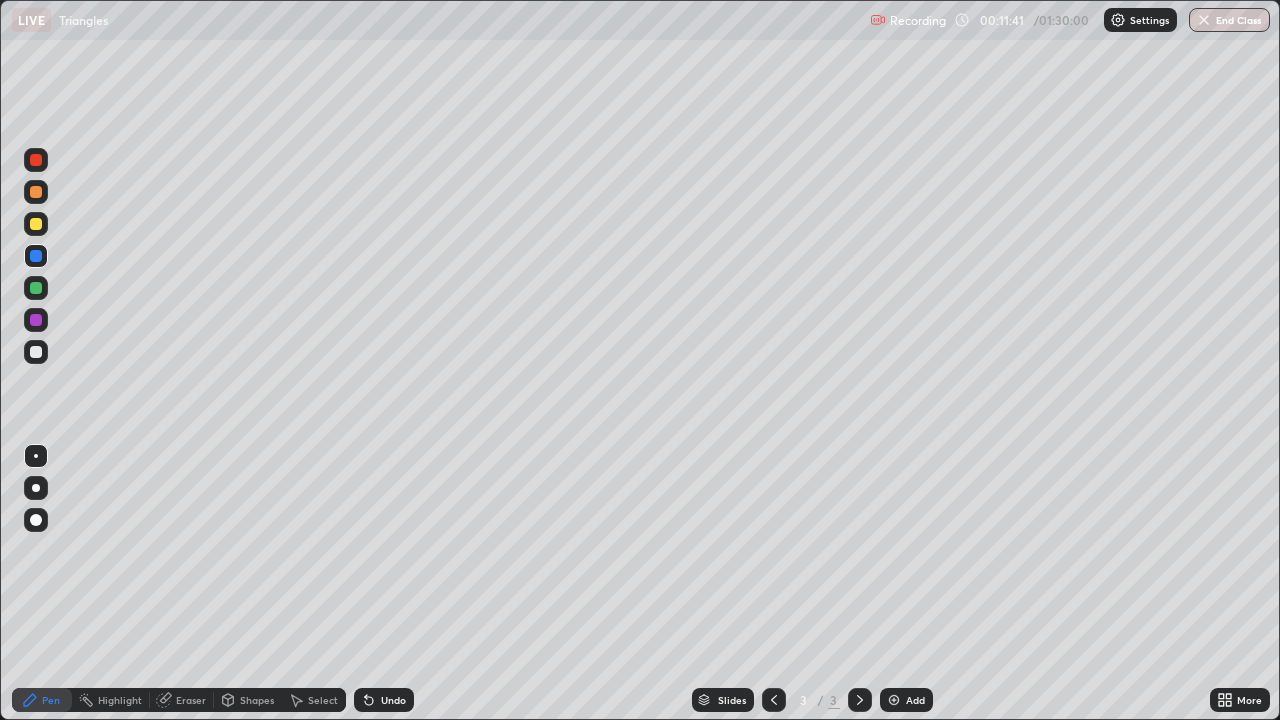 click on "Undo" at bounding box center (384, 700) 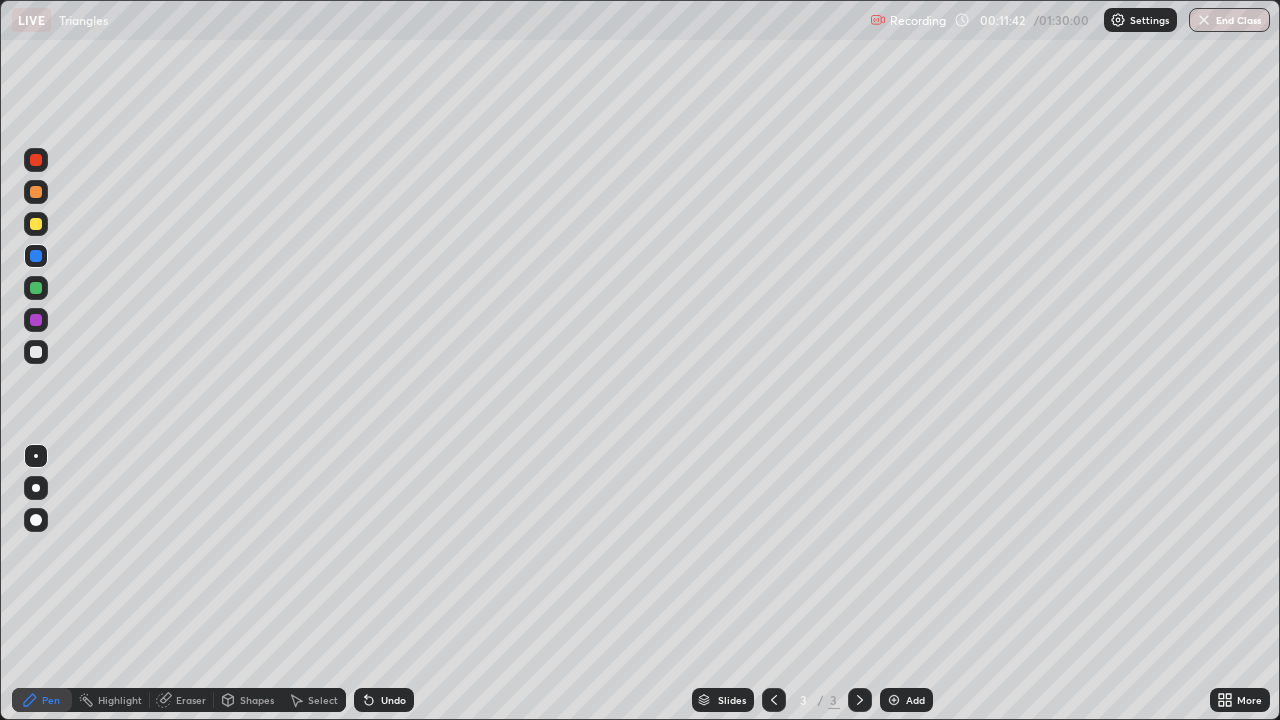 click on "Undo" at bounding box center [384, 700] 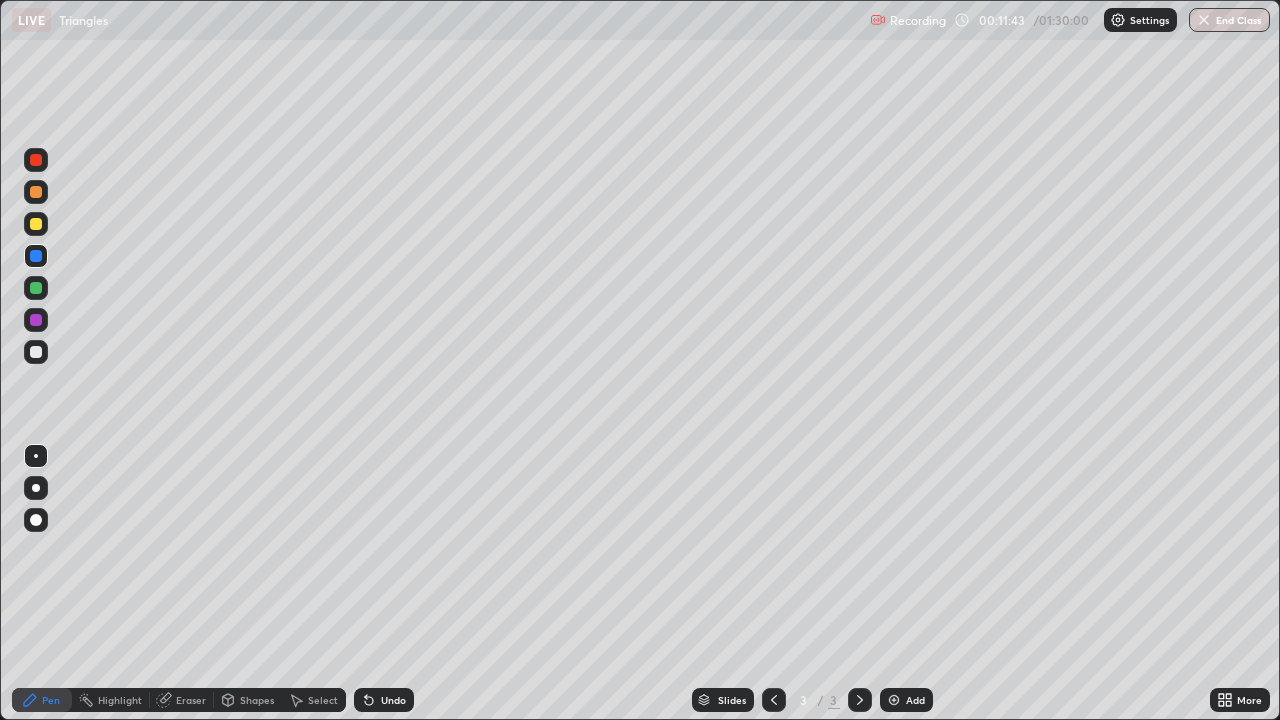 click on "Undo" at bounding box center (384, 700) 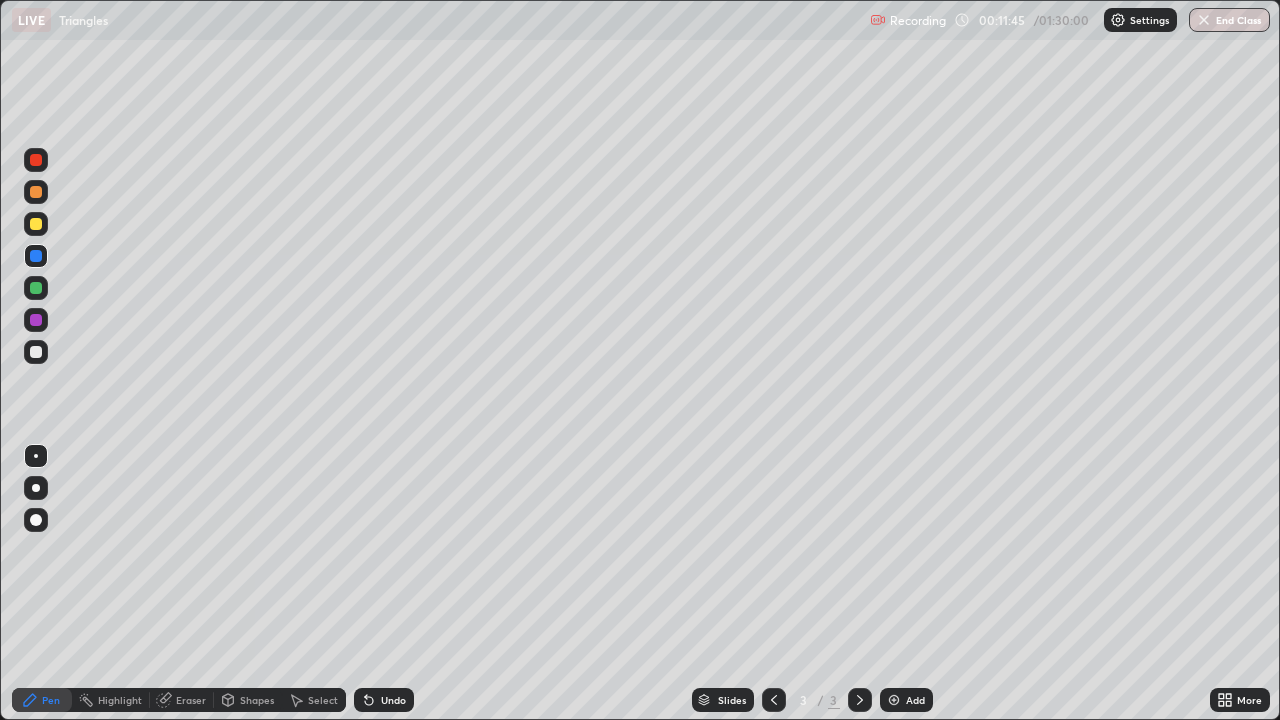 click on "Pen" at bounding box center (51, 700) 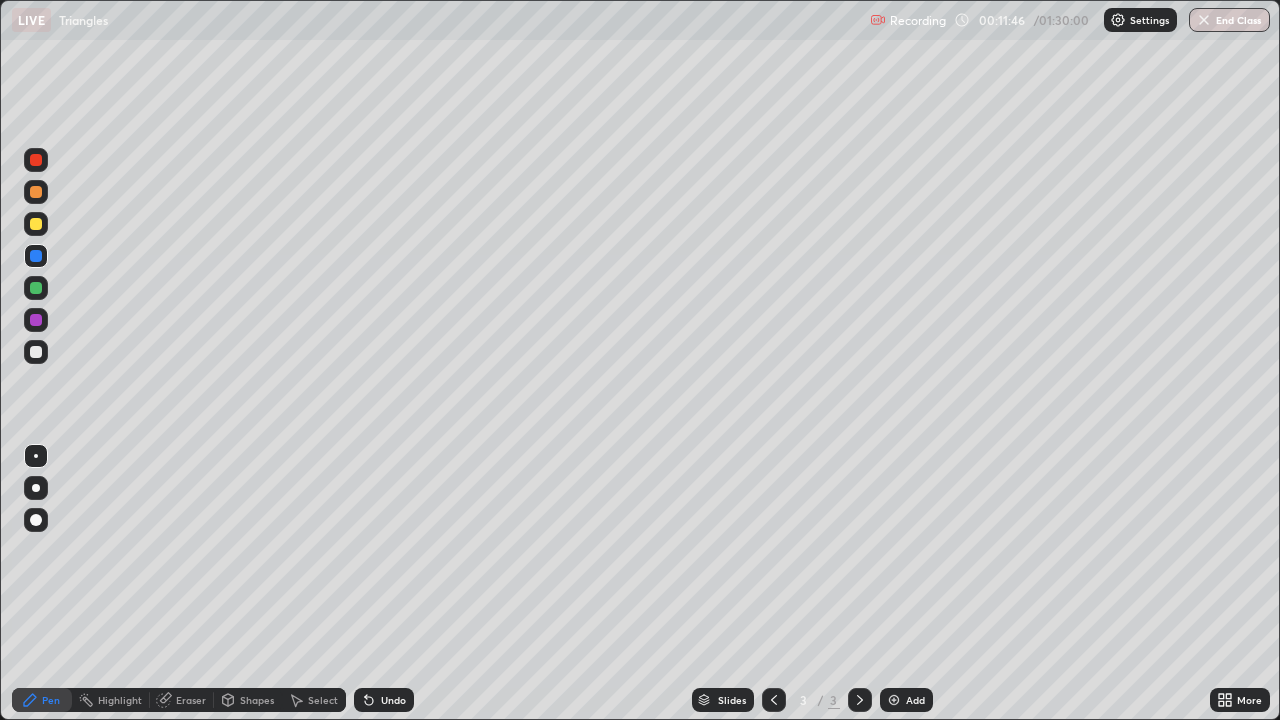 click at bounding box center (36, 352) 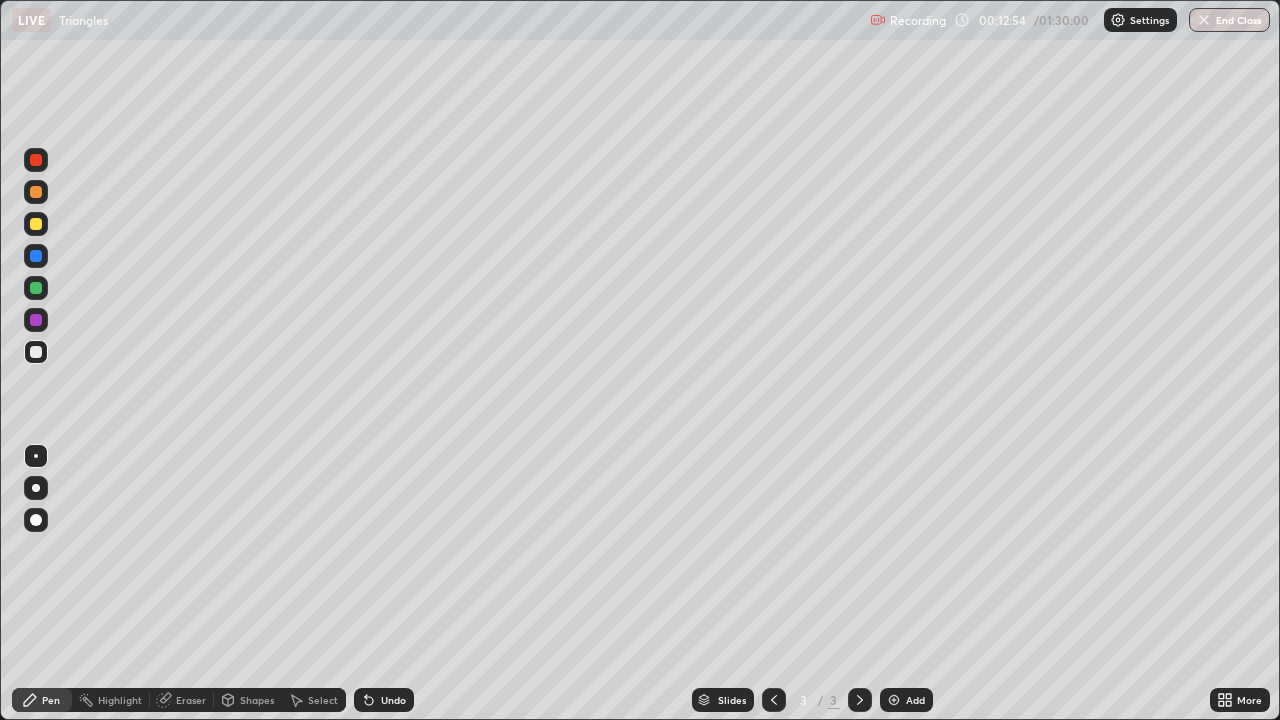 click at bounding box center (36, 224) 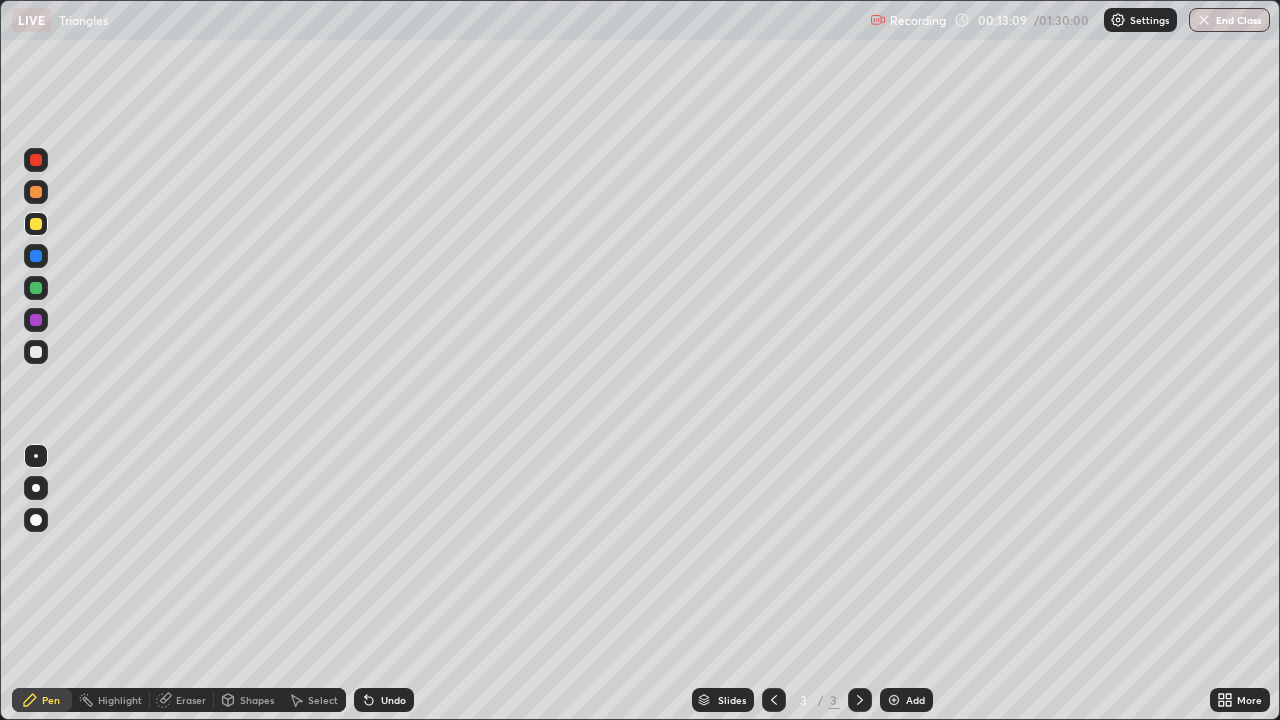 click on "Select" at bounding box center (323, 700) 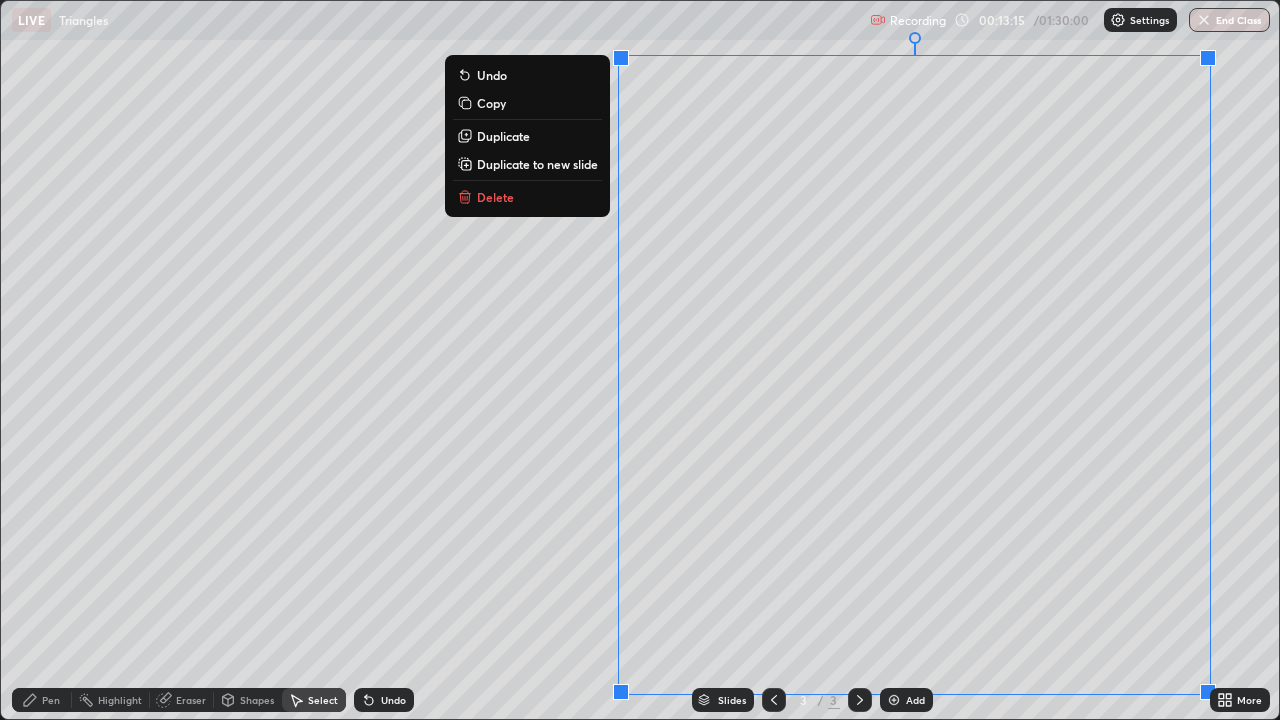 click on "0 ° Undo Copy Duplicate Duplicate to new slide Delete" at bounding box center (640, 360) 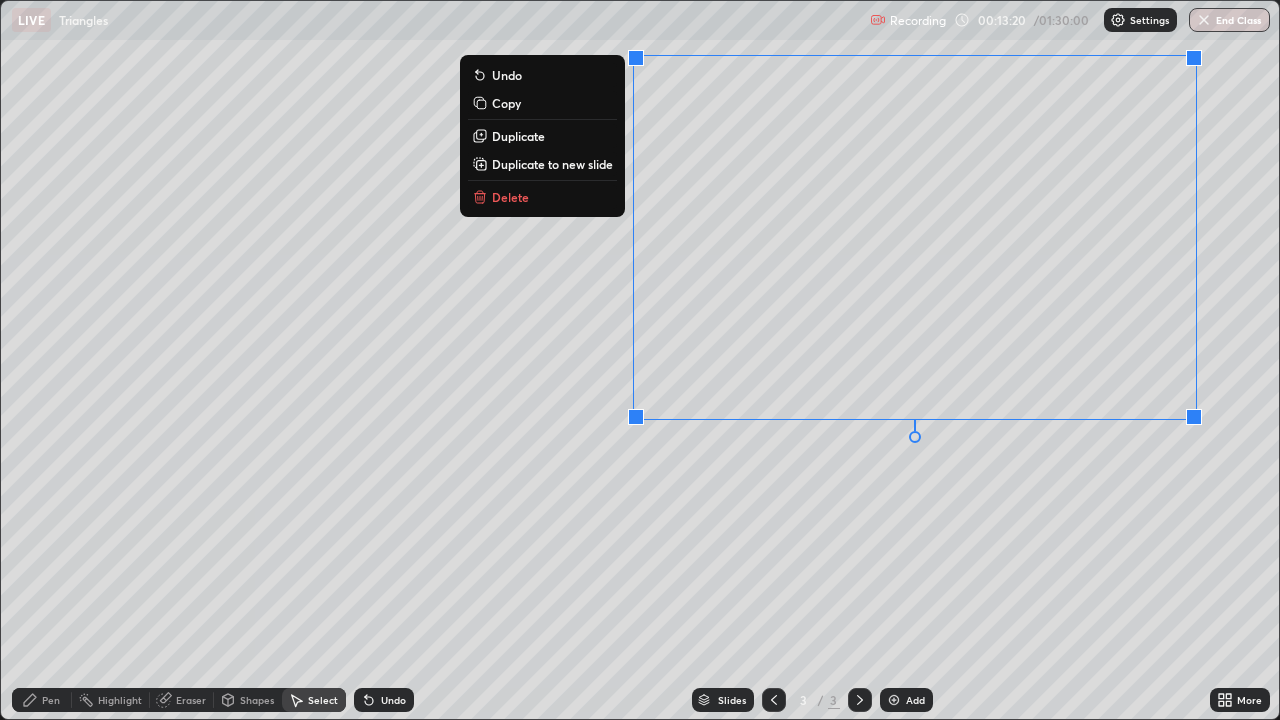 click on "0 ° Undo Copy Duplicate Duplicate to new slide Delete" at bounding box center [640, 360] 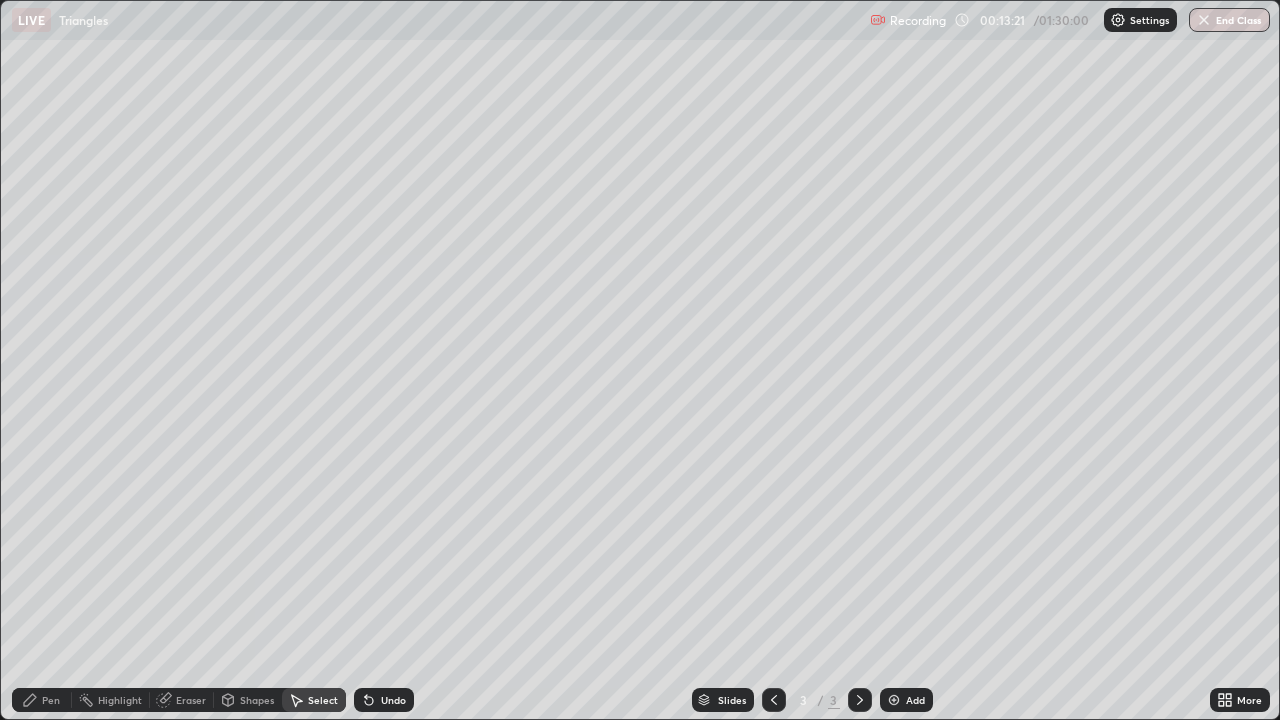 click on "Eraser" at bounding box center (191, 700) 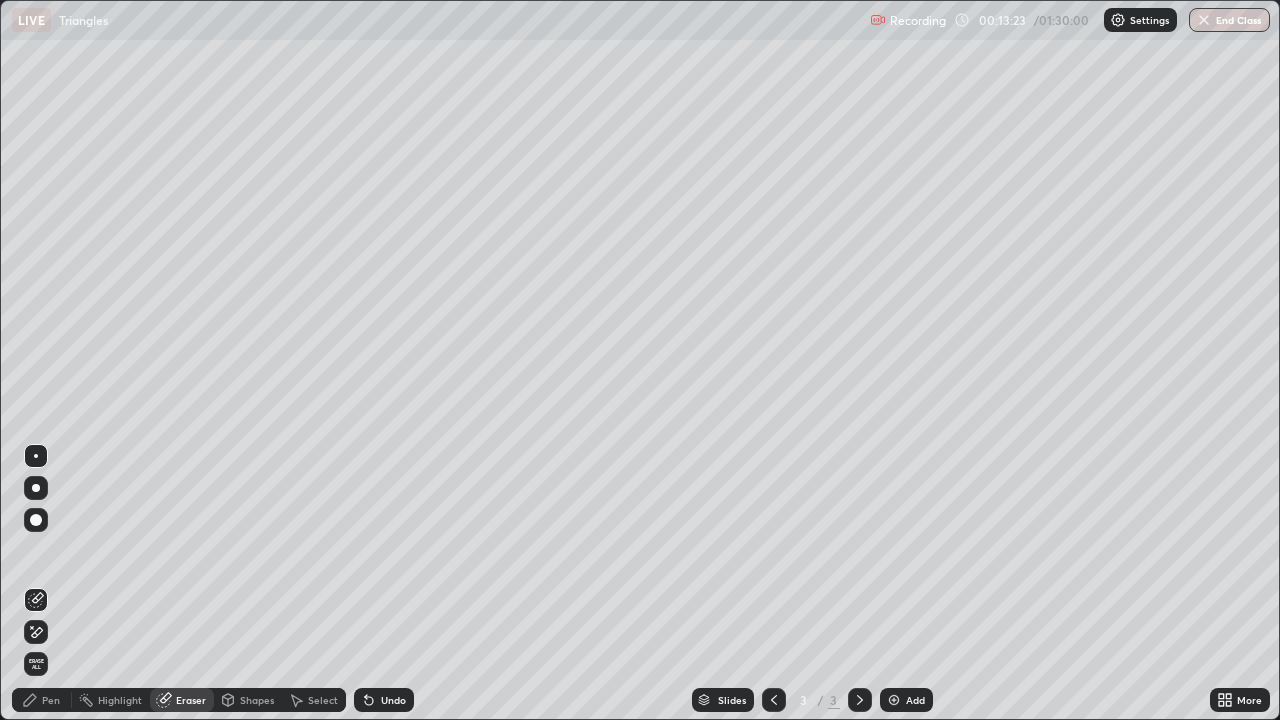 click on "Pen" at bounding box center [51, 700] 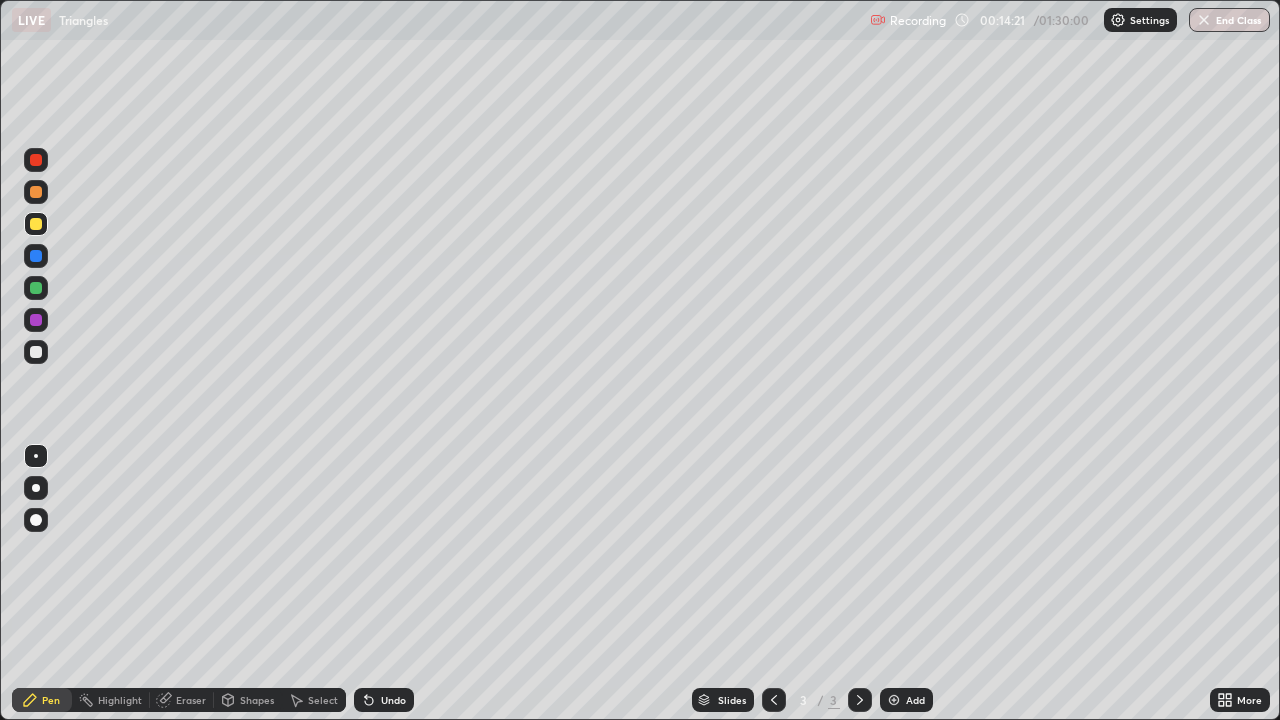 click at bounding box center (36, 352) 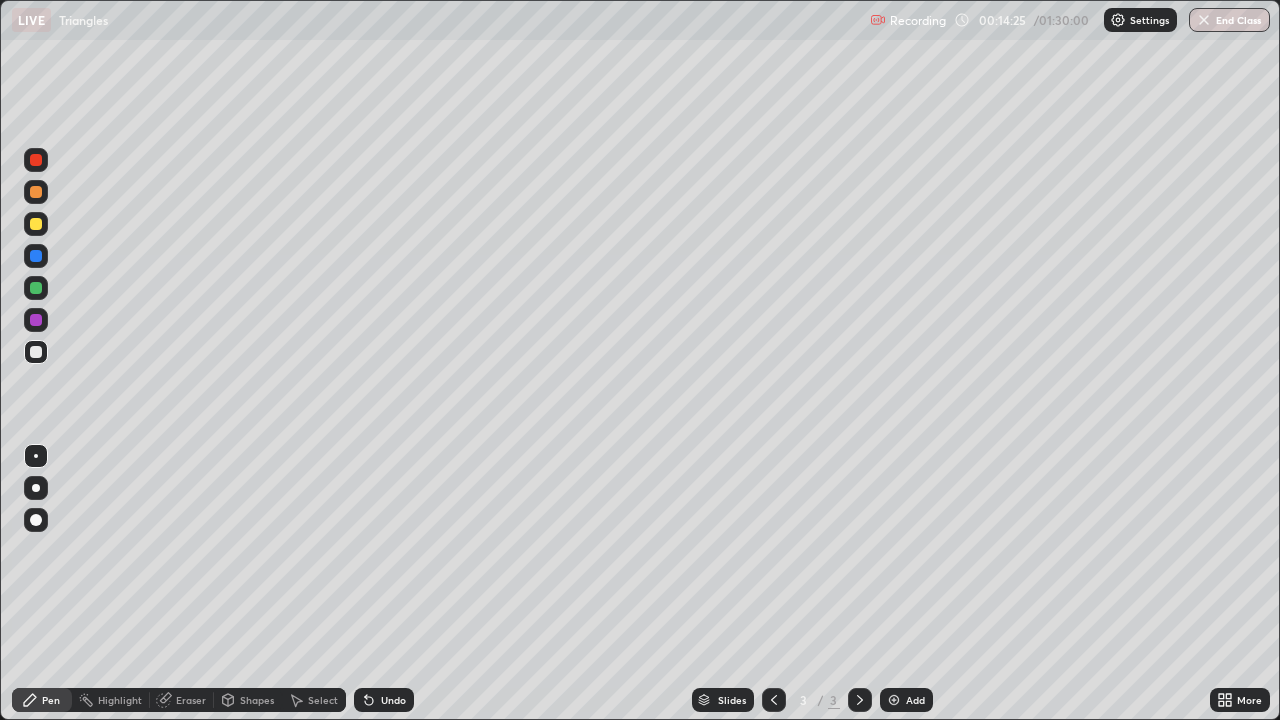 click on "Undo" at bounding box center [393, 700] 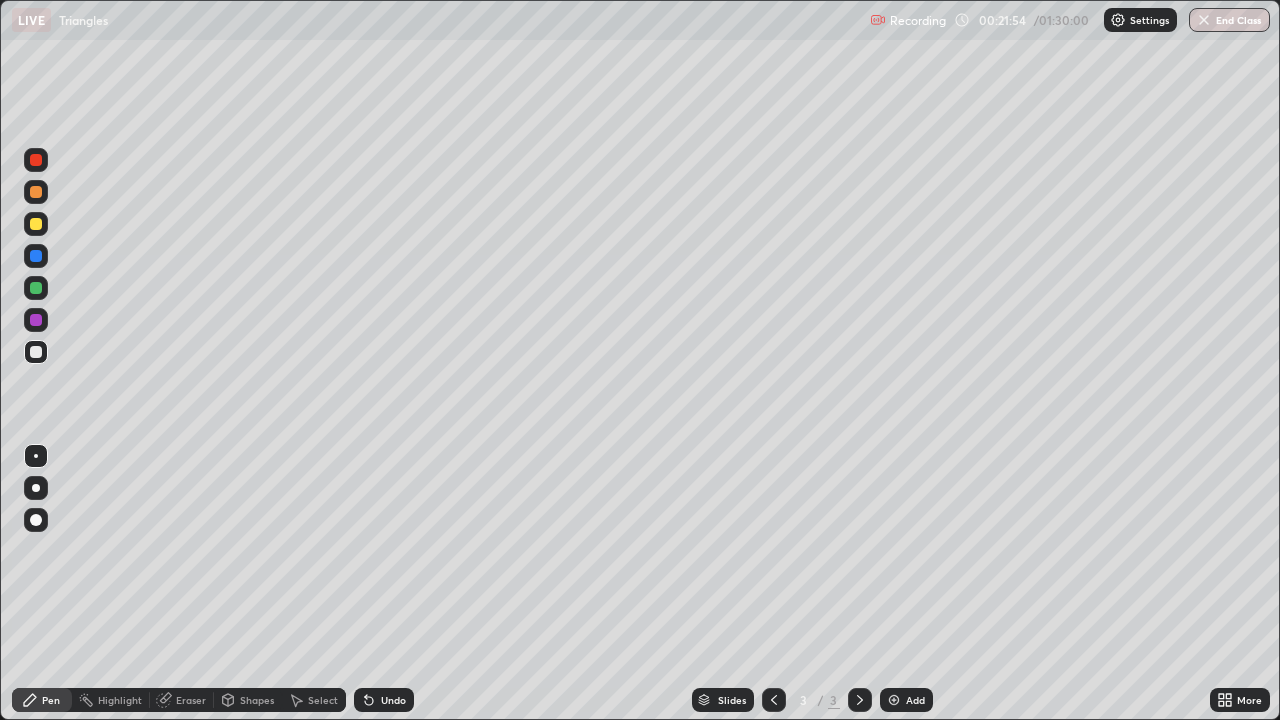 click at bounding box center [894, 700] 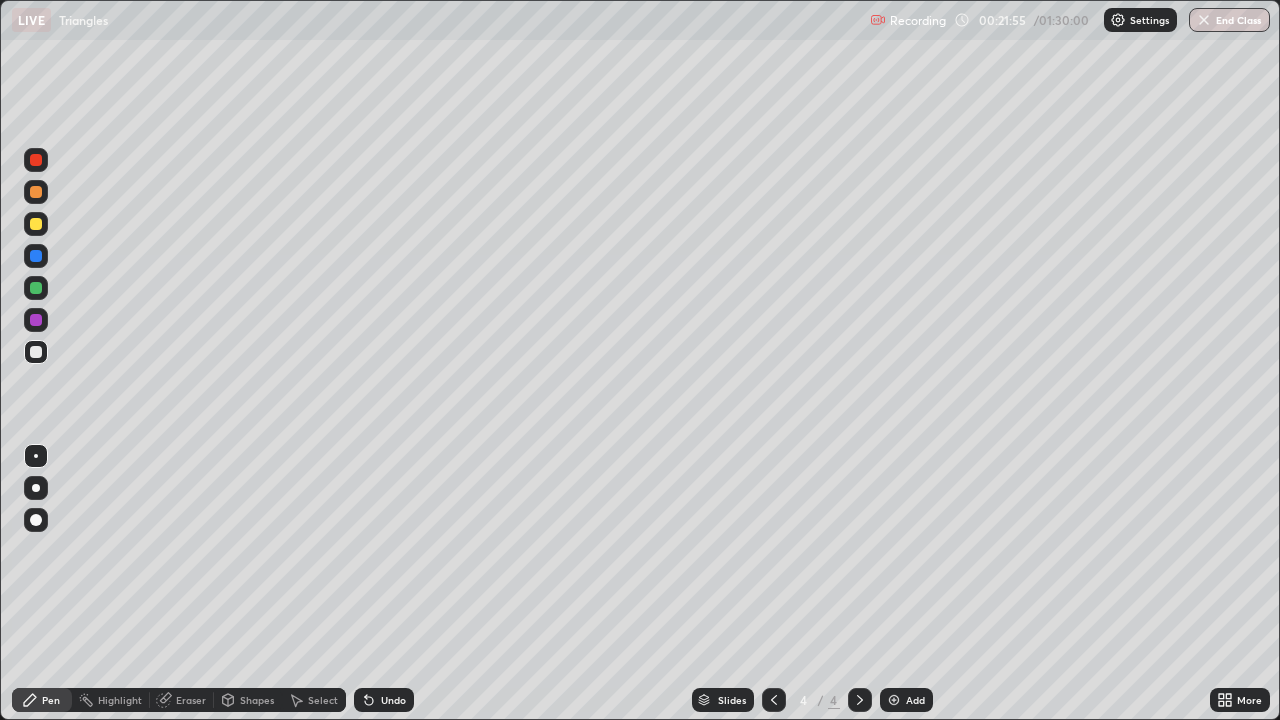 click at bounding box center (36, 224) 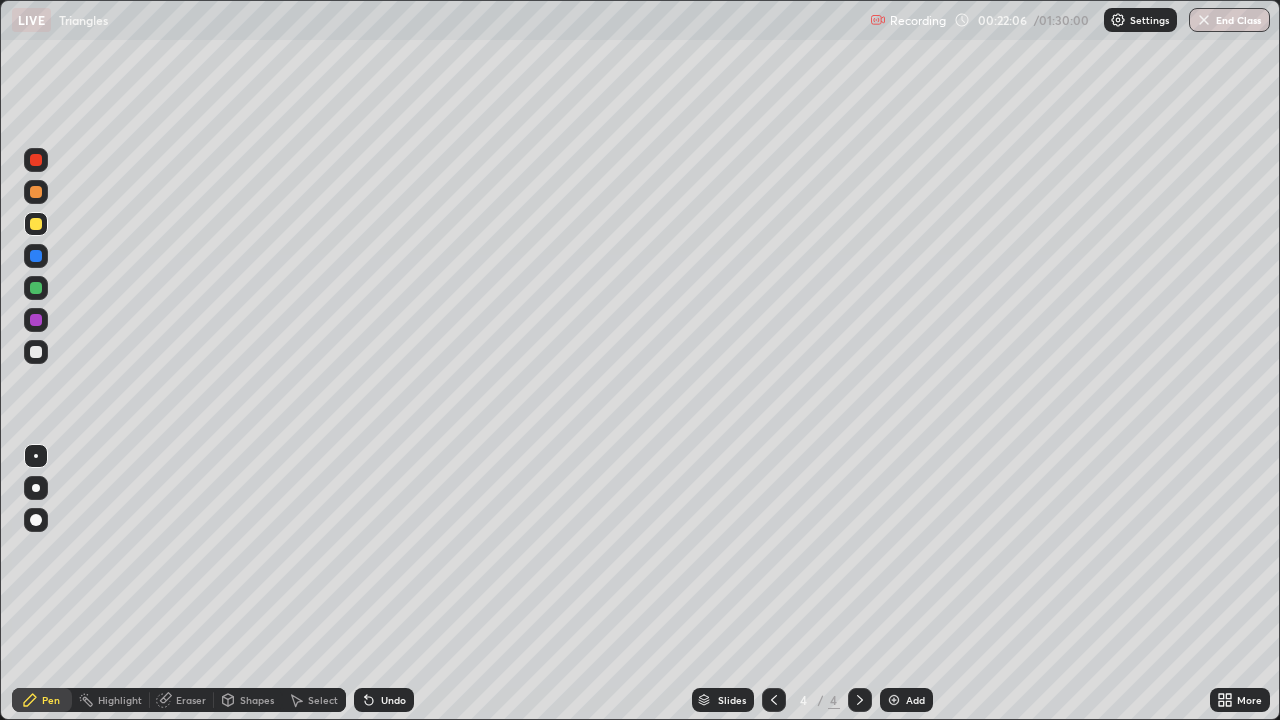 click on "Shapes" at bounding box center (257, 700) 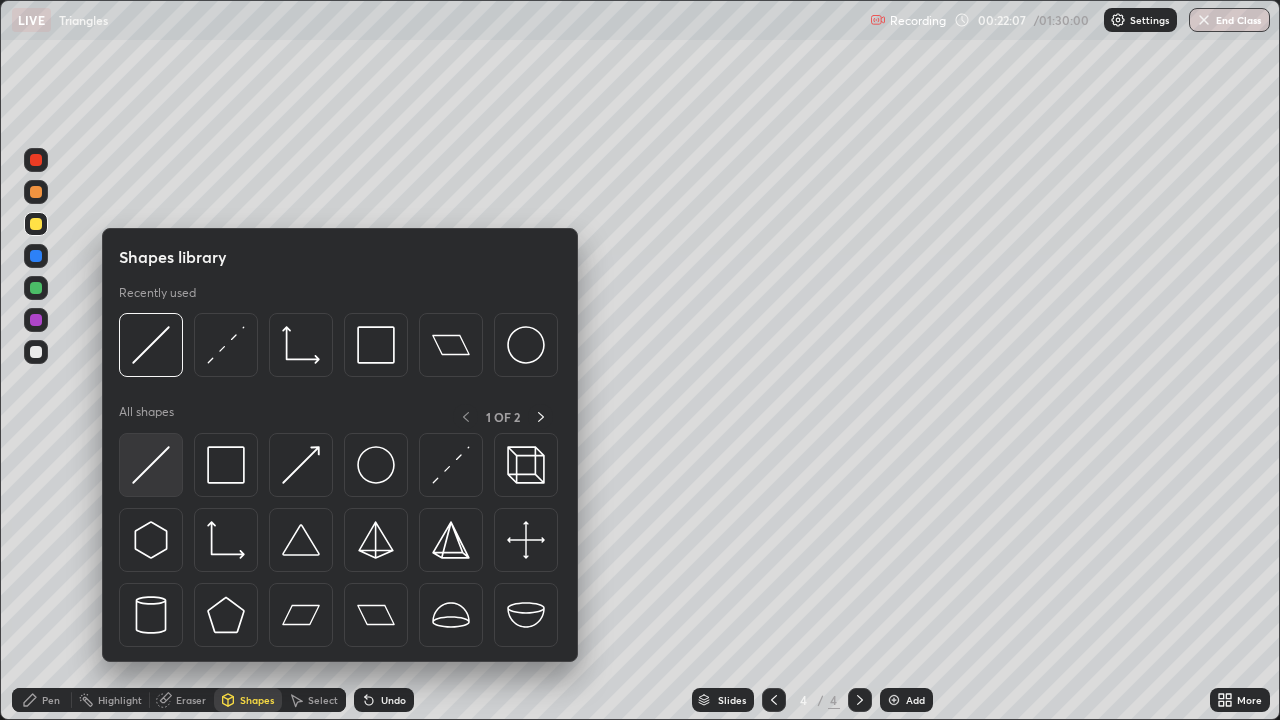 click at bounding box center (151, 465) 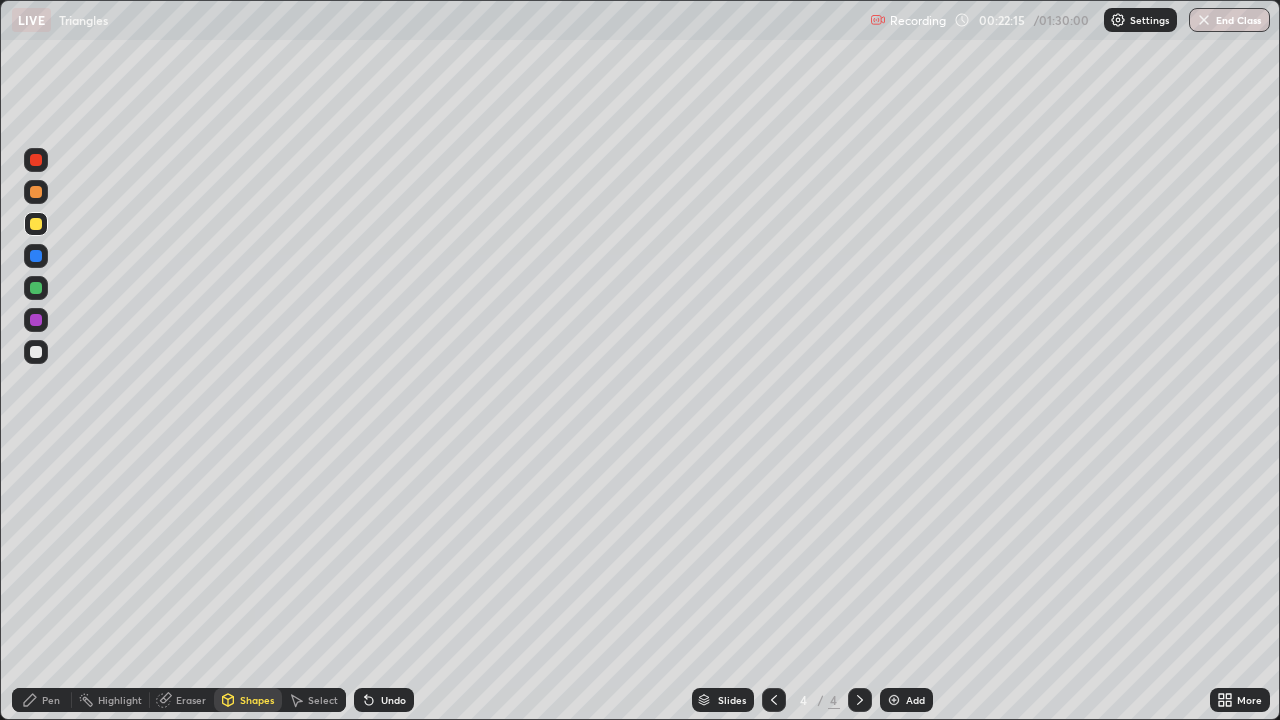 click on "Pen" at bounding box center (51, 700) 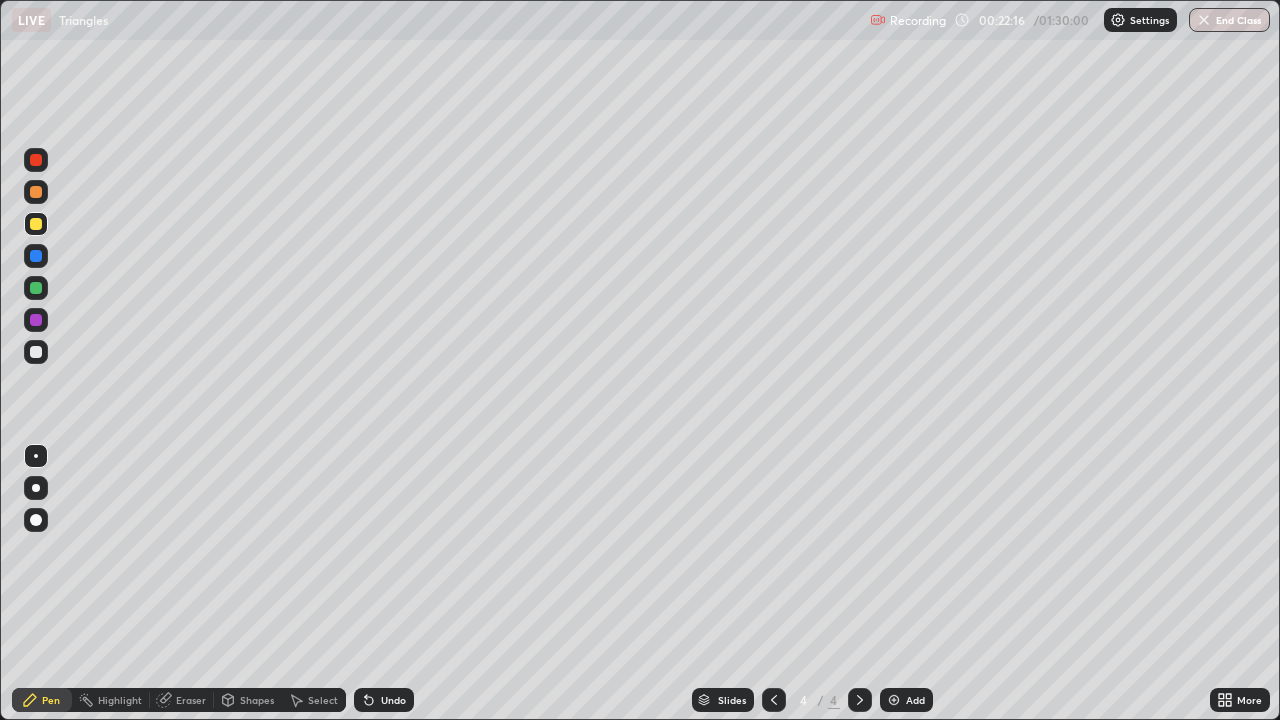 click at bounding box center (36, 352) 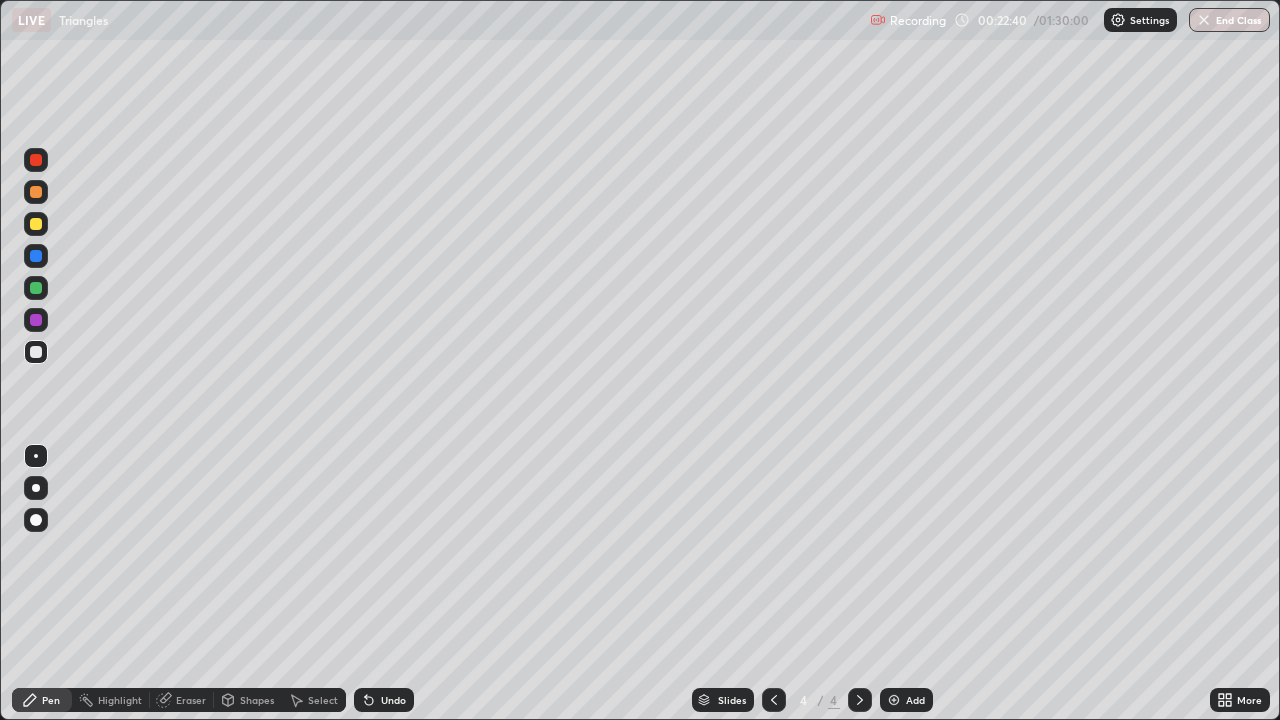click on "Shapes" at bounding box center (257, 700) 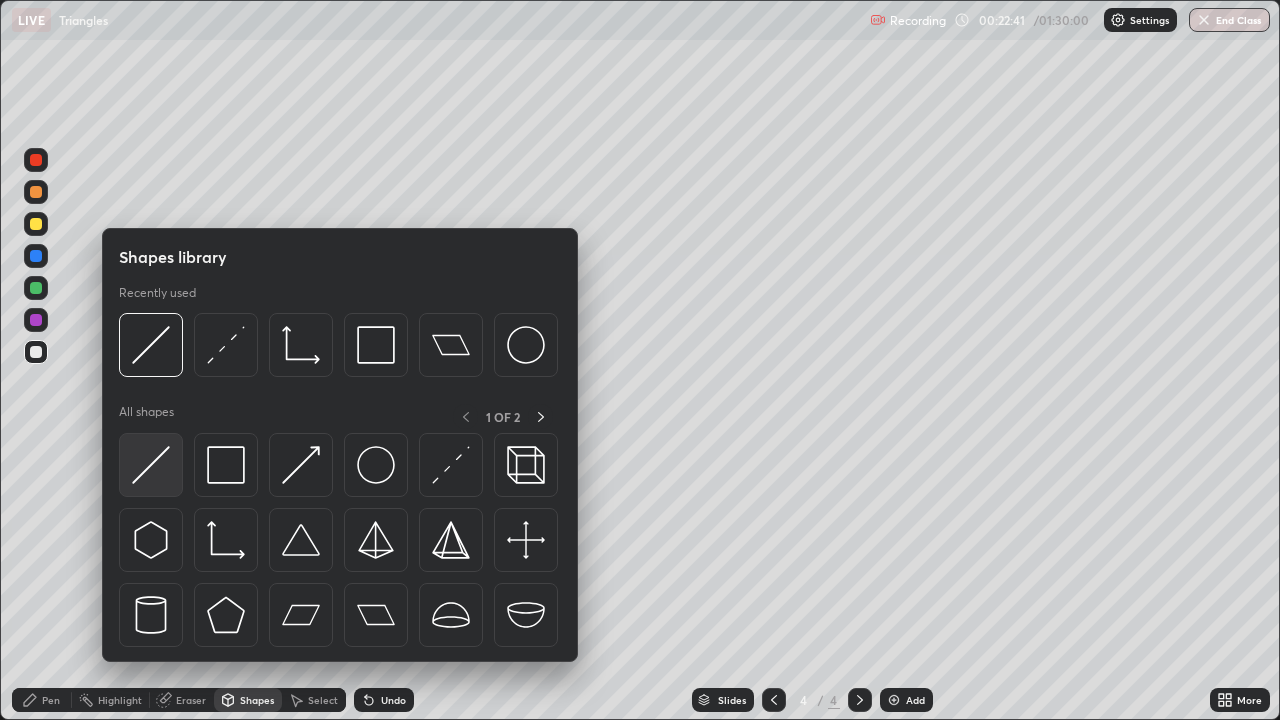 click at bounding box center (151, 465) 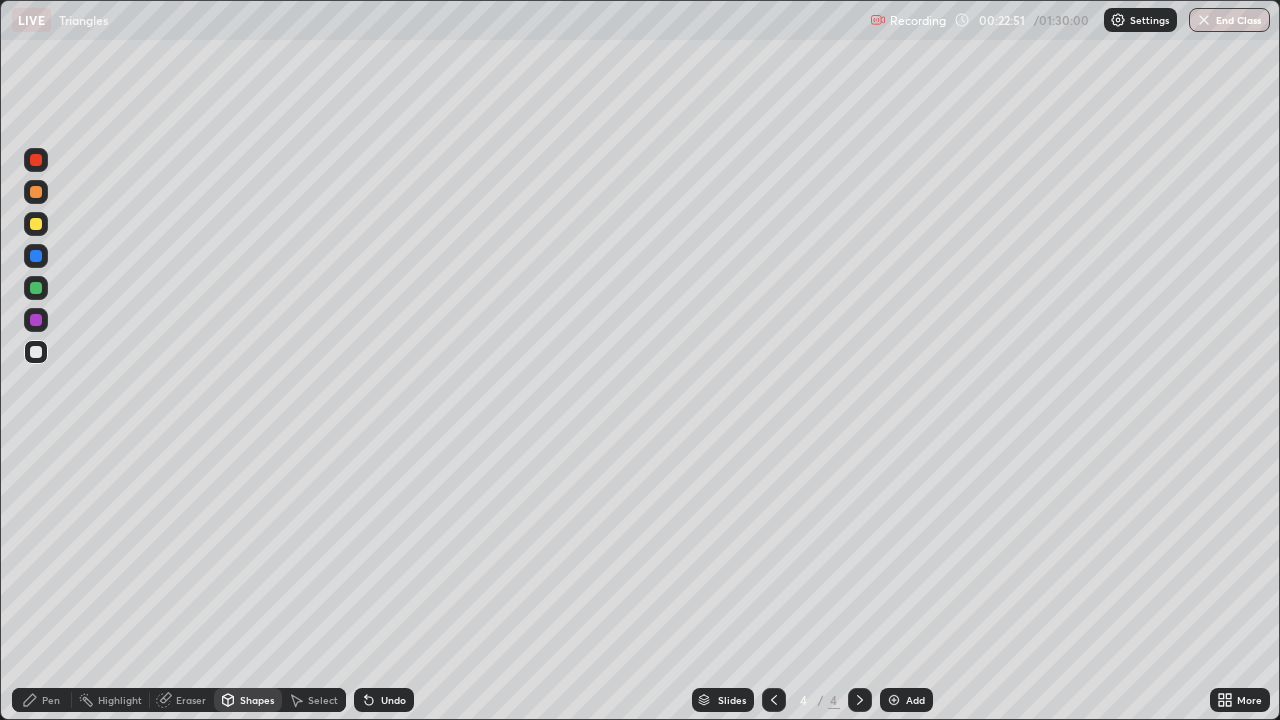click at bounding box center (36, 224) 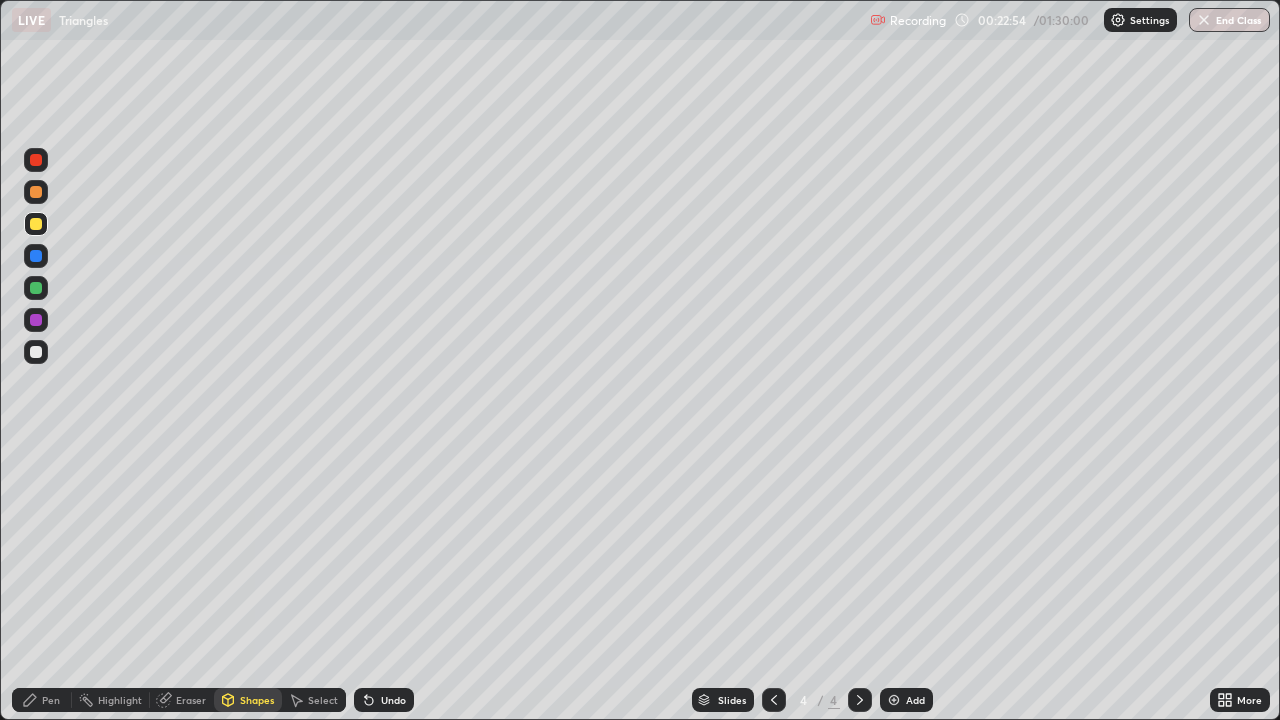 click on "Undo" at bounding box center (393, 700) 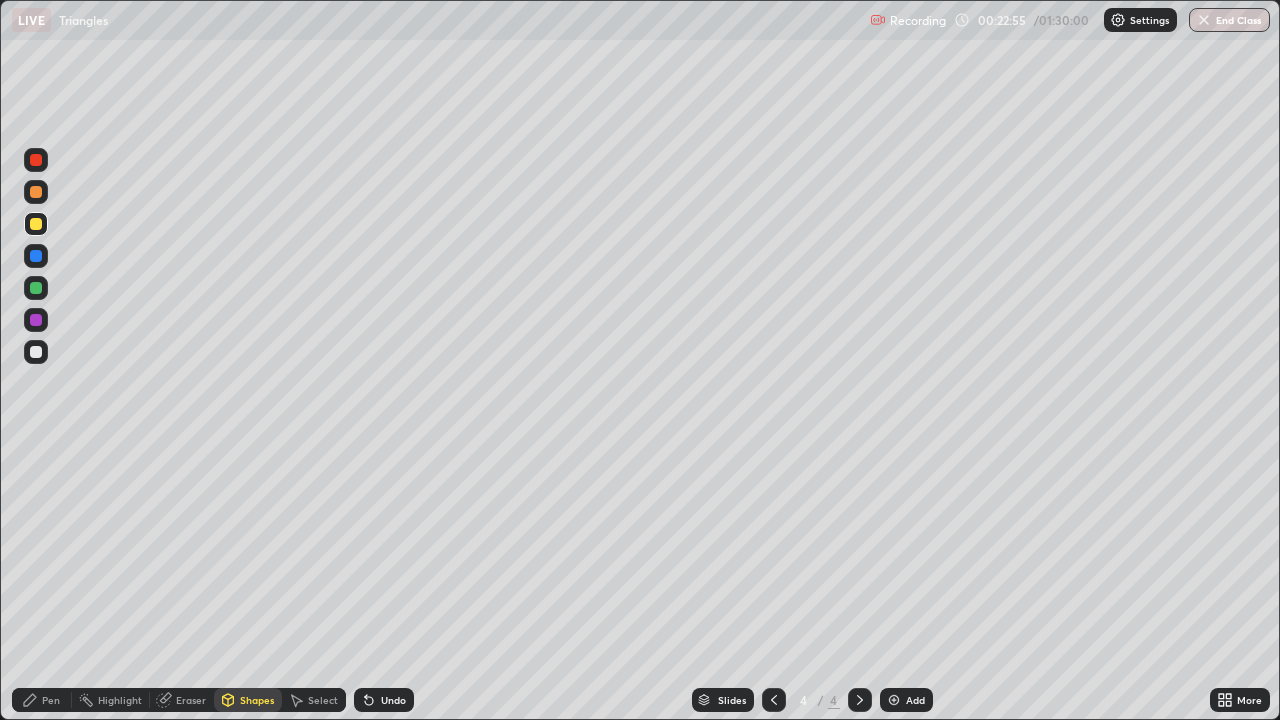 click on "Pen" at bounding box center (51, 700) 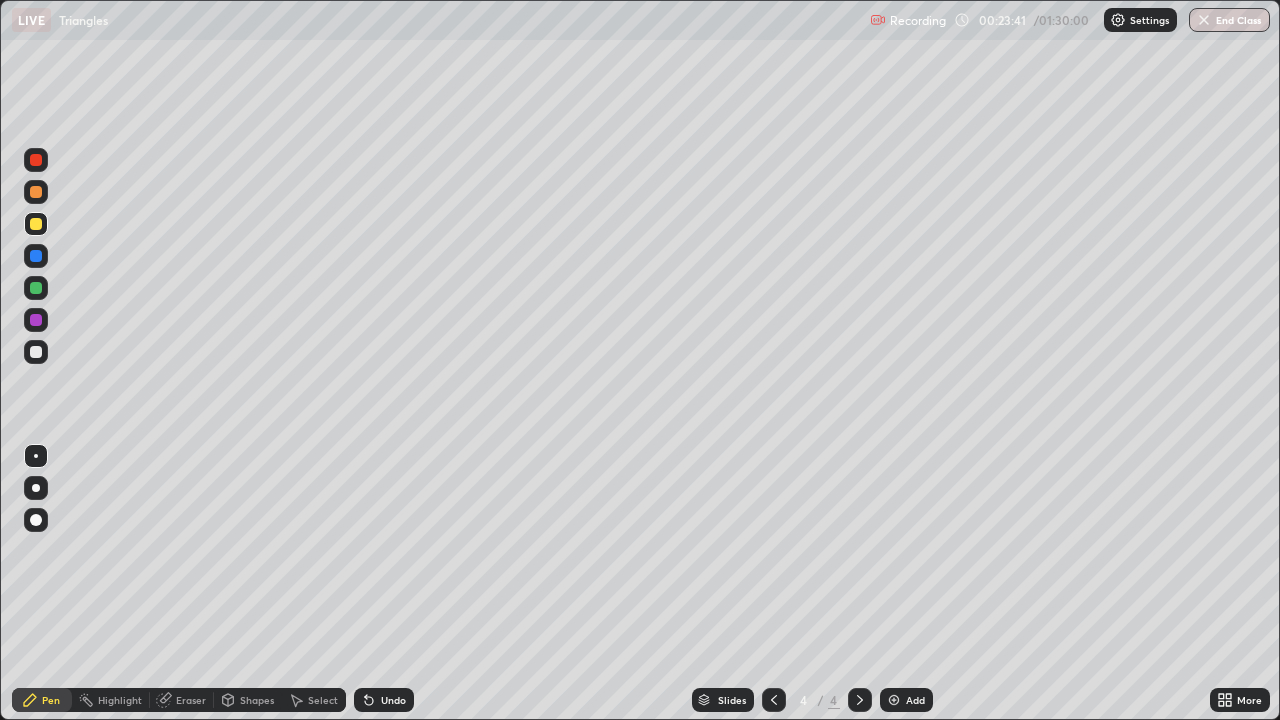 click on "Shapes" at bounding box center [257, 700] 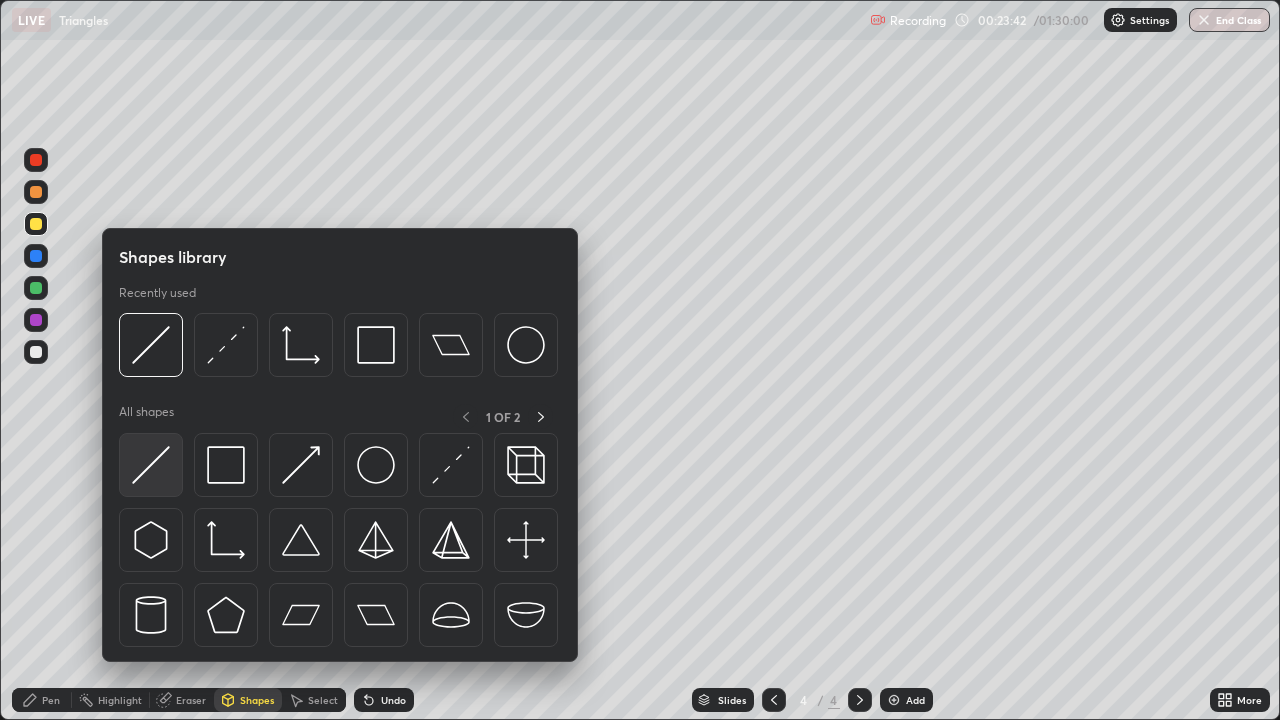 click at bounding box center (151, 465) 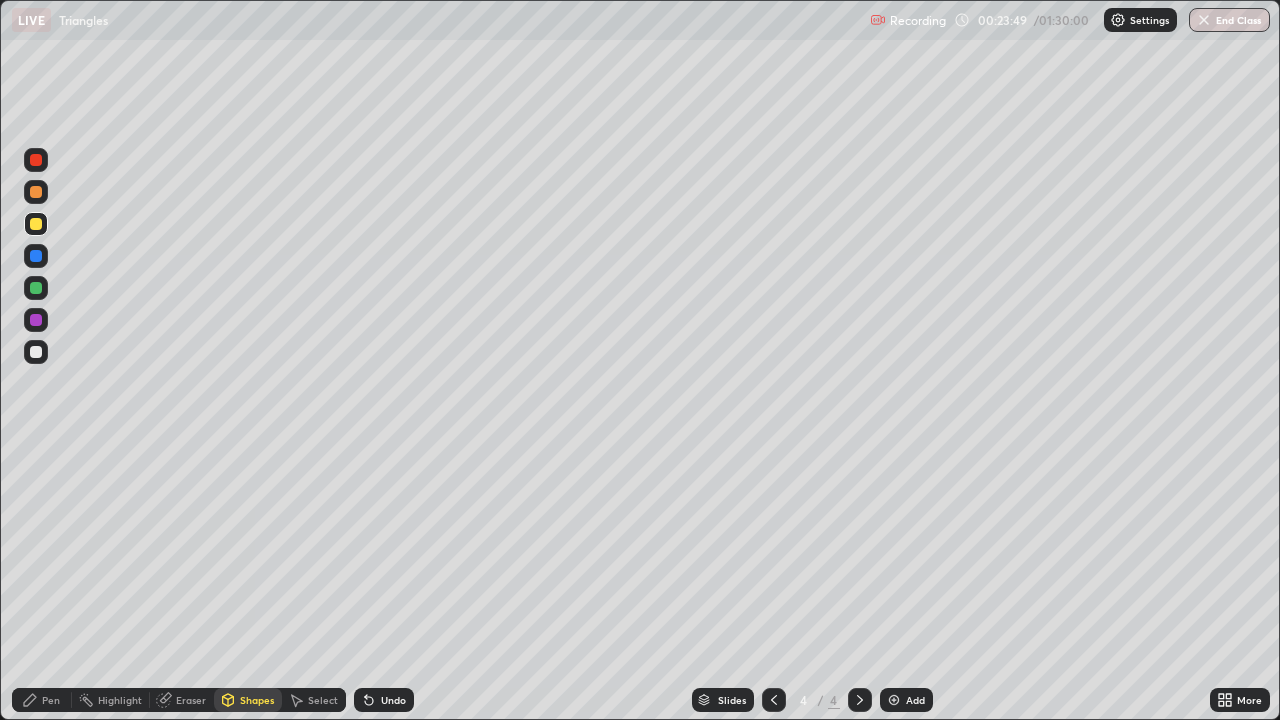 click on "Pen" at bounding box center (51, 700) 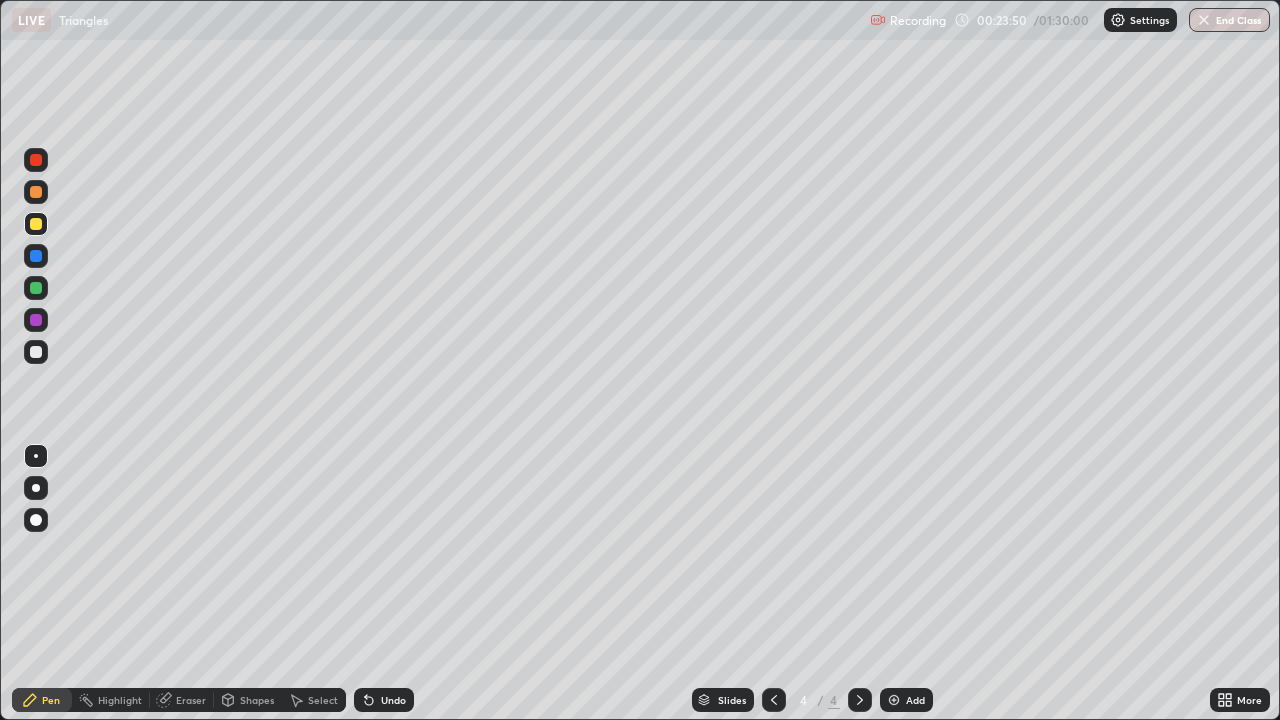 click at bounding box center (36, 352) 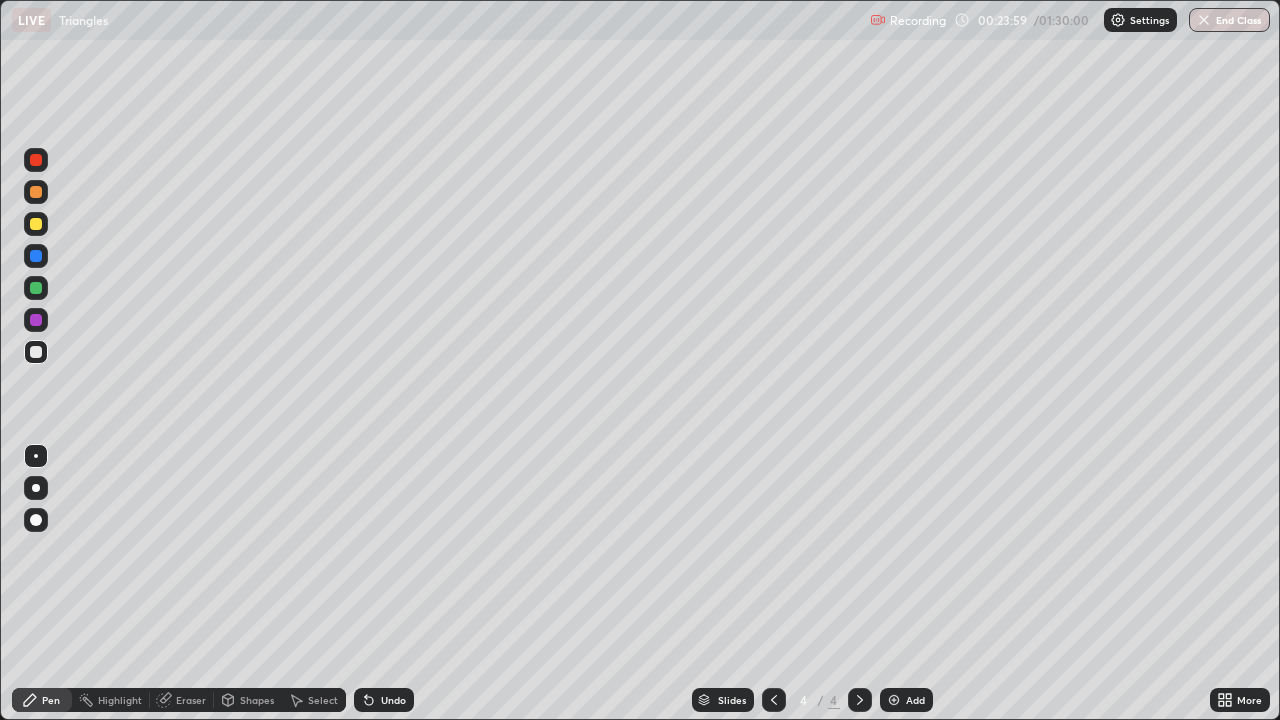 click on "Undo" at bounding box center [393, 700] 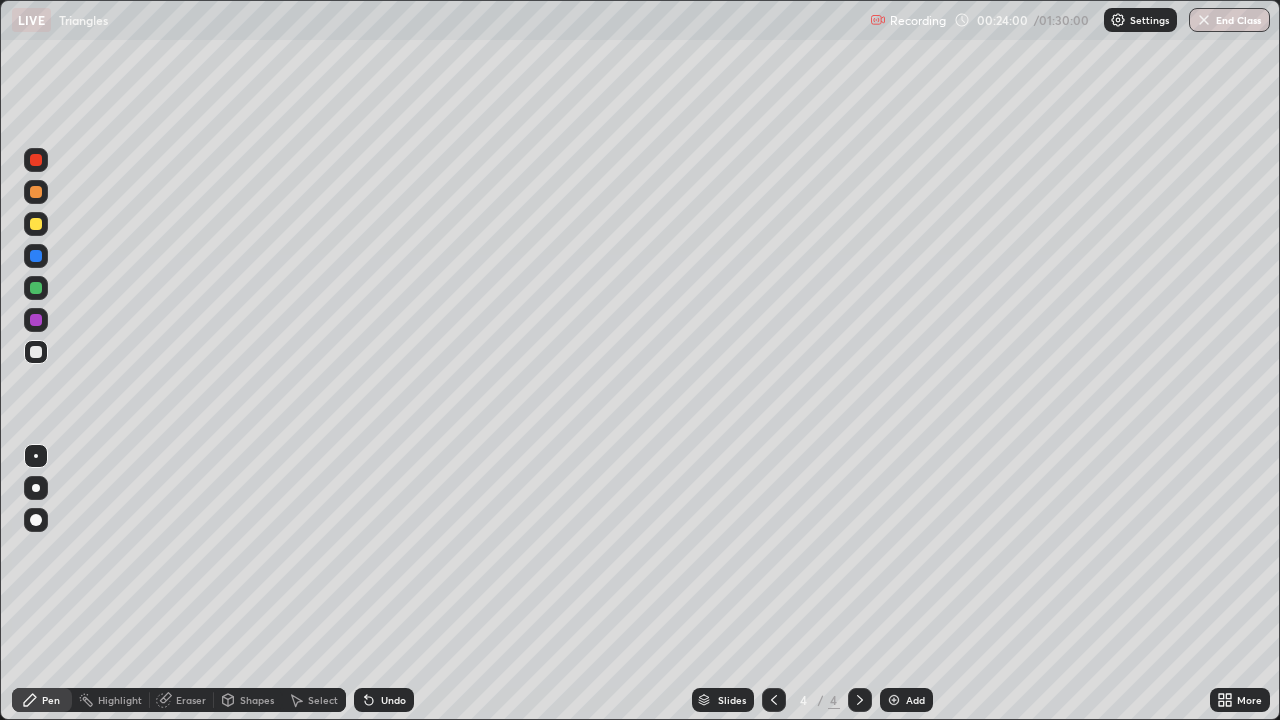 click on "Undo" at bounding box center (393, 700) 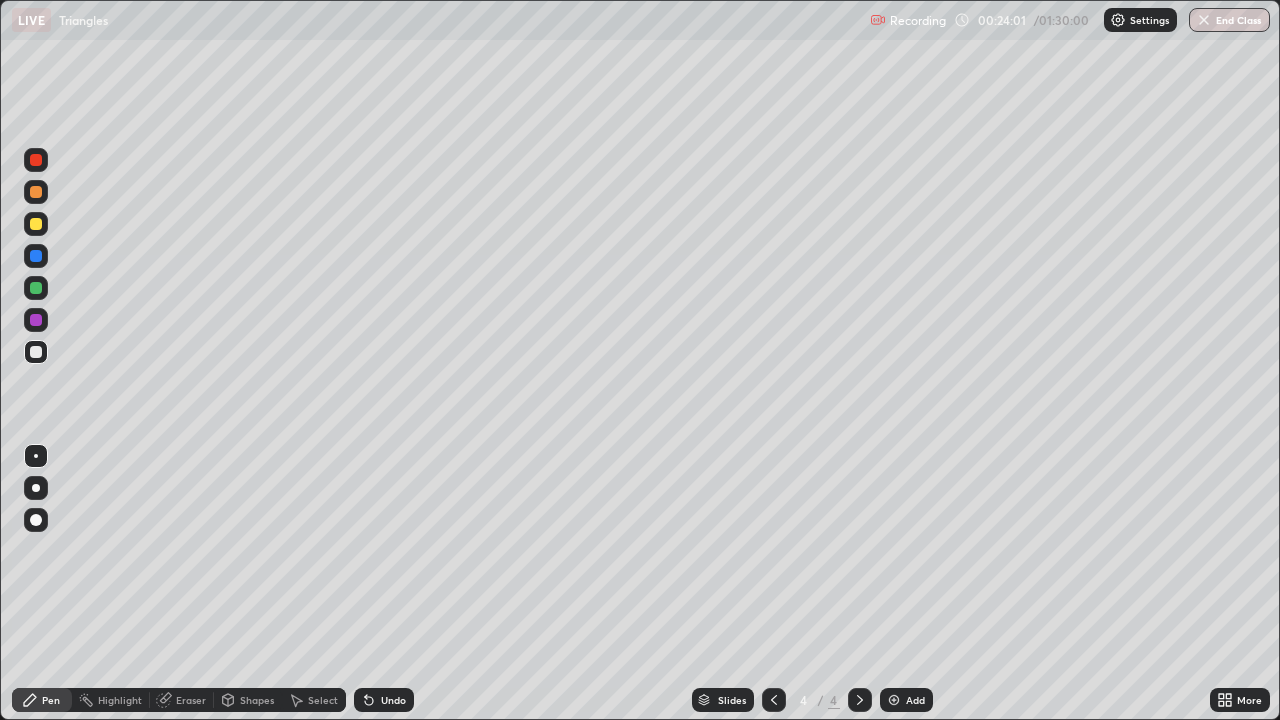 click on "Shapes" at bounding box center (257, 700) 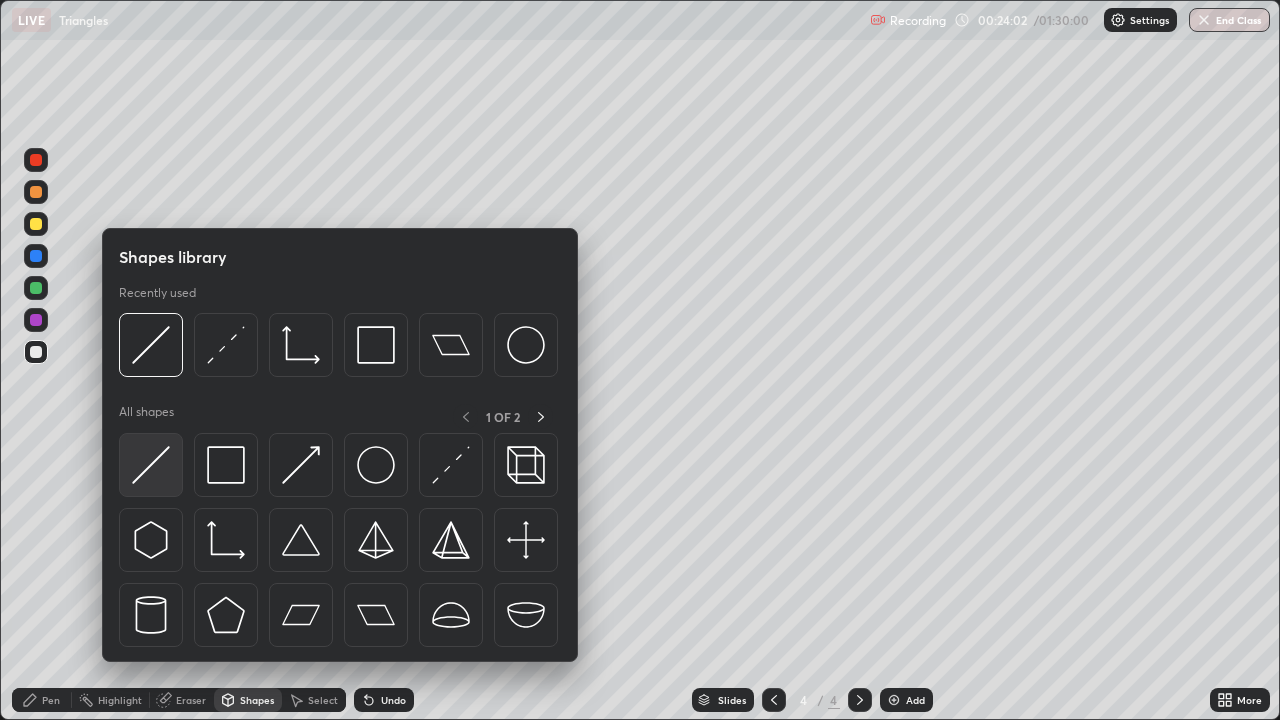 click at bounding box center (151, 465) 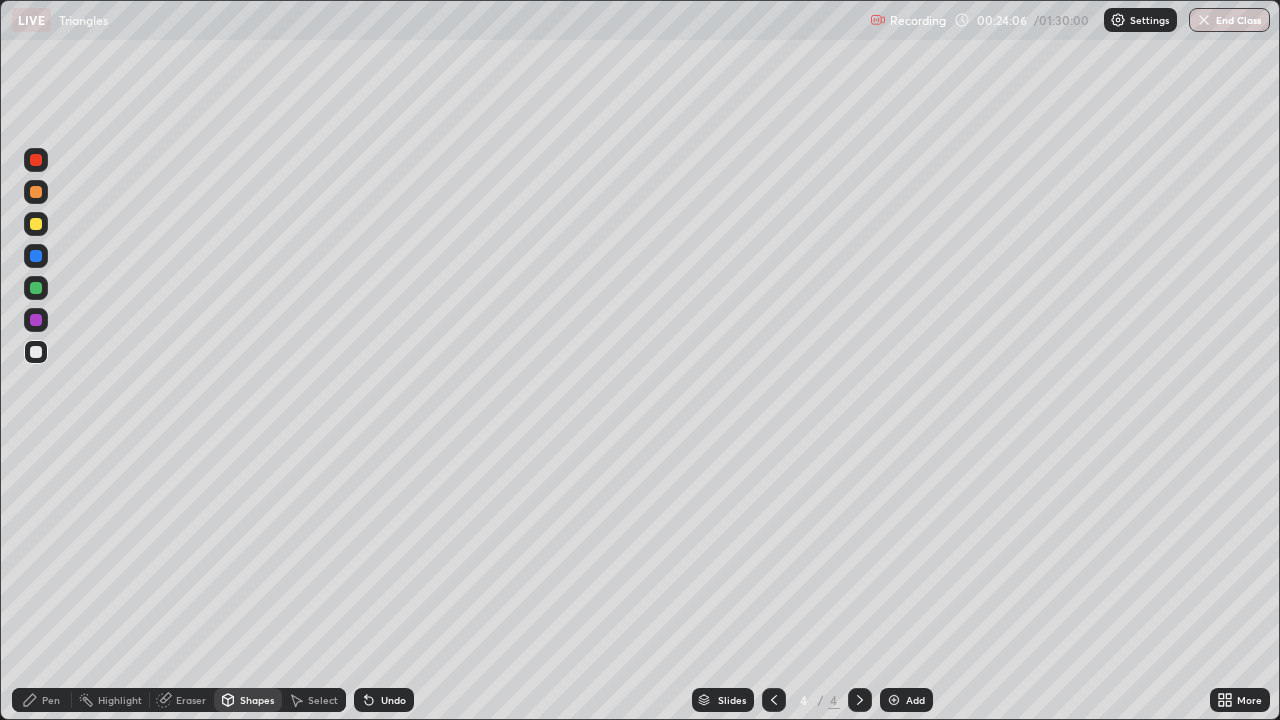 click 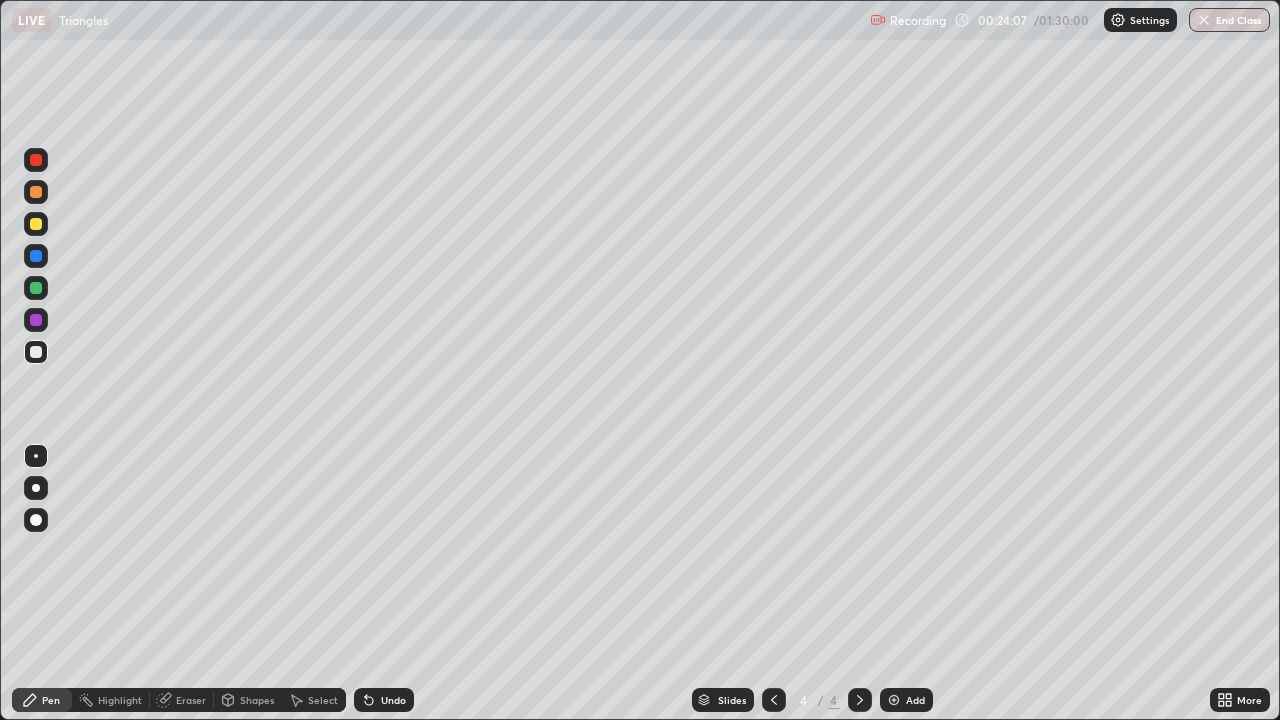 click at bounding box center [36, 224] 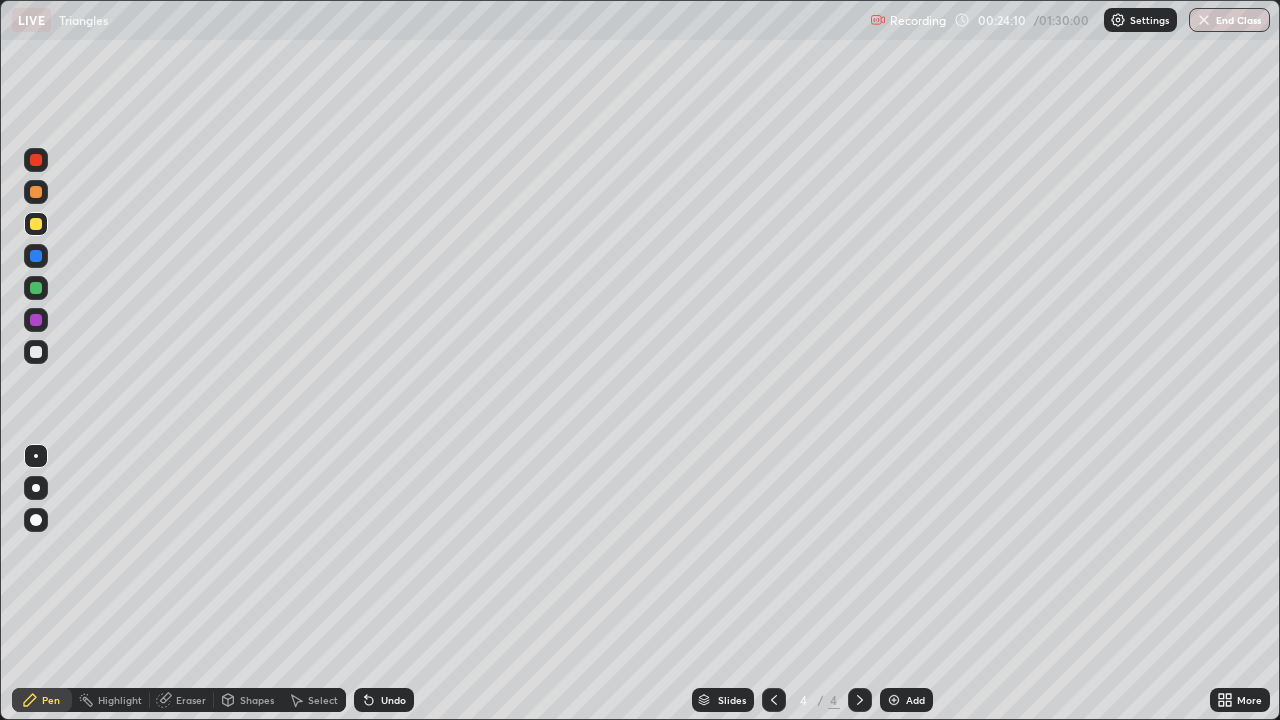 click on "Shapes" at bounding box center (257, 700) 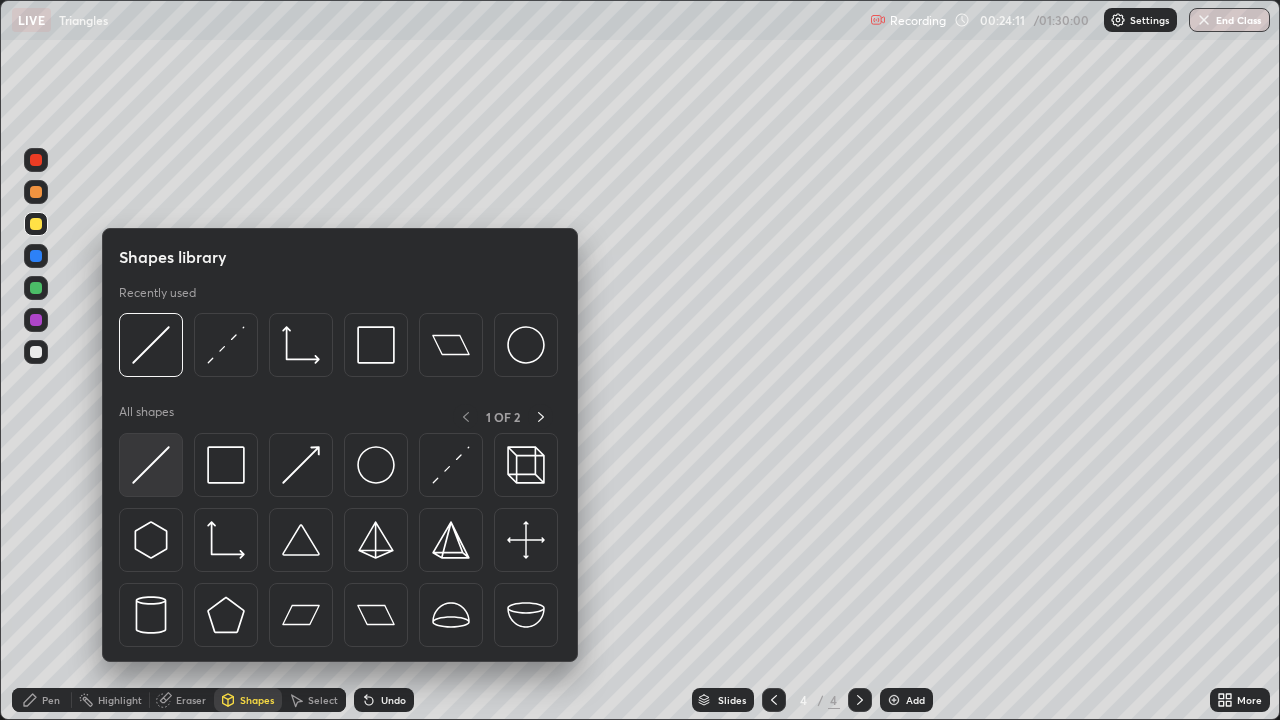 click at bounding box center (151, 465) 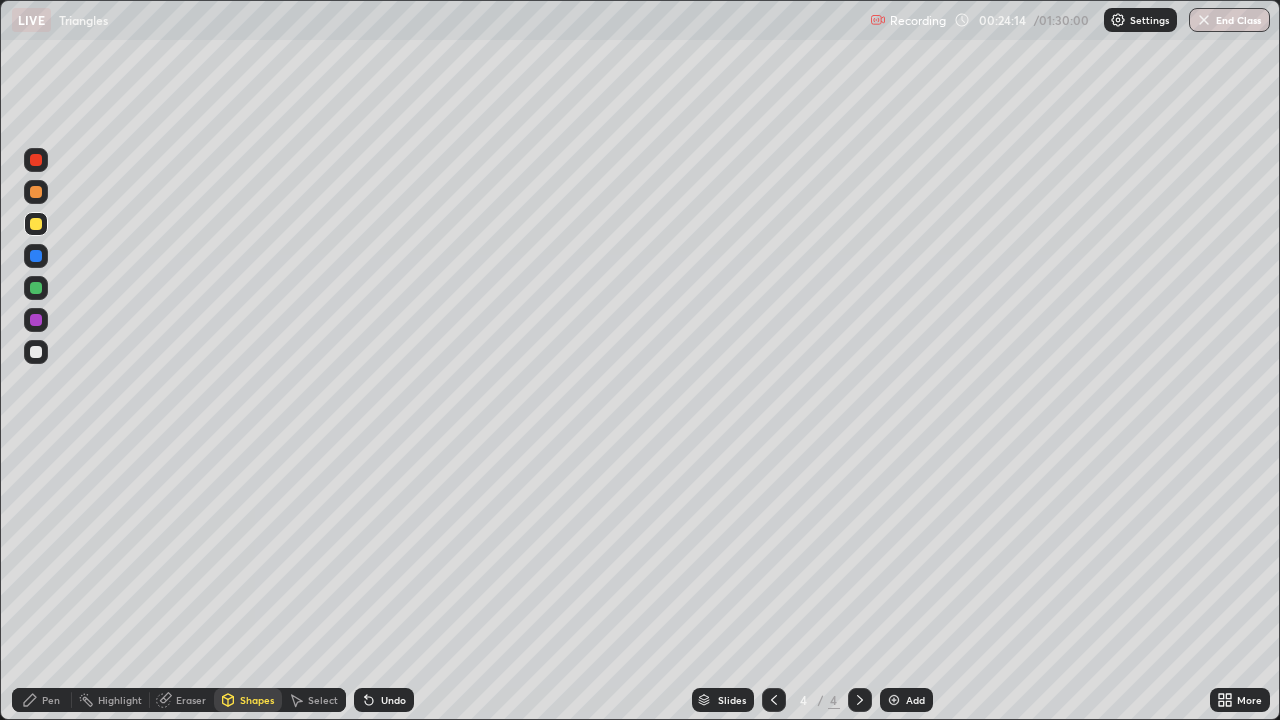 click 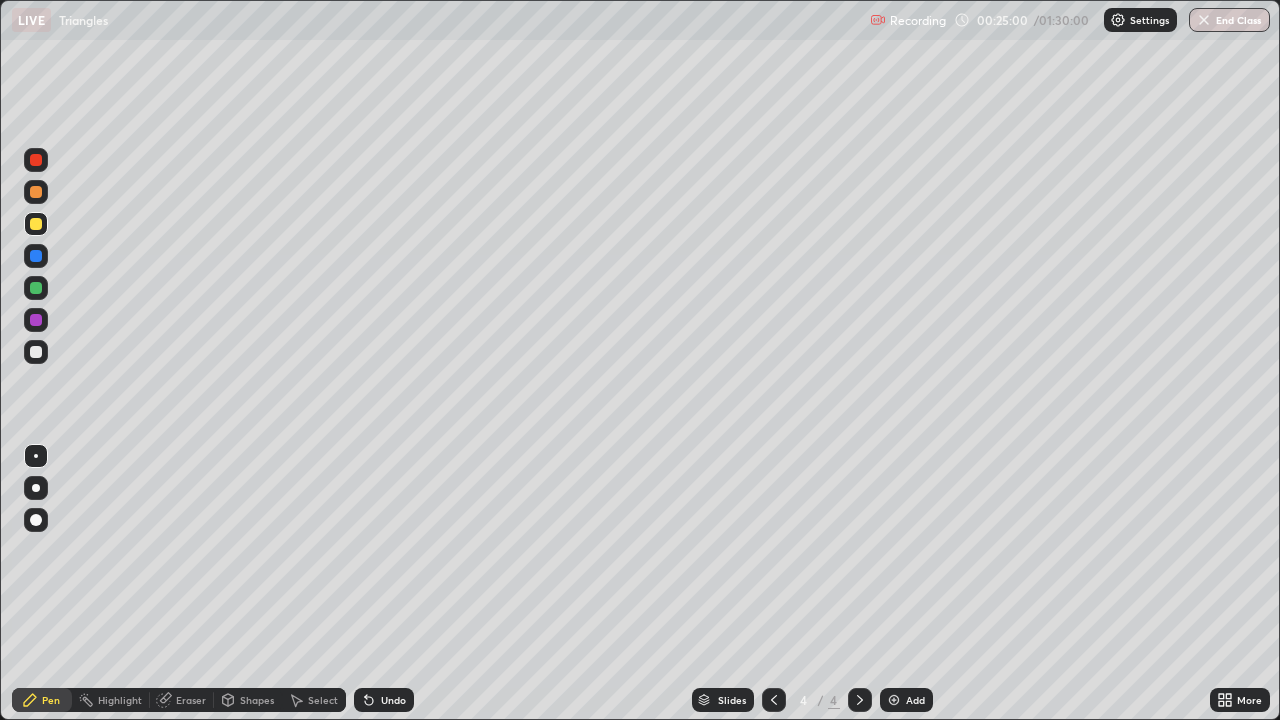 click at bounding box center (36, 320) 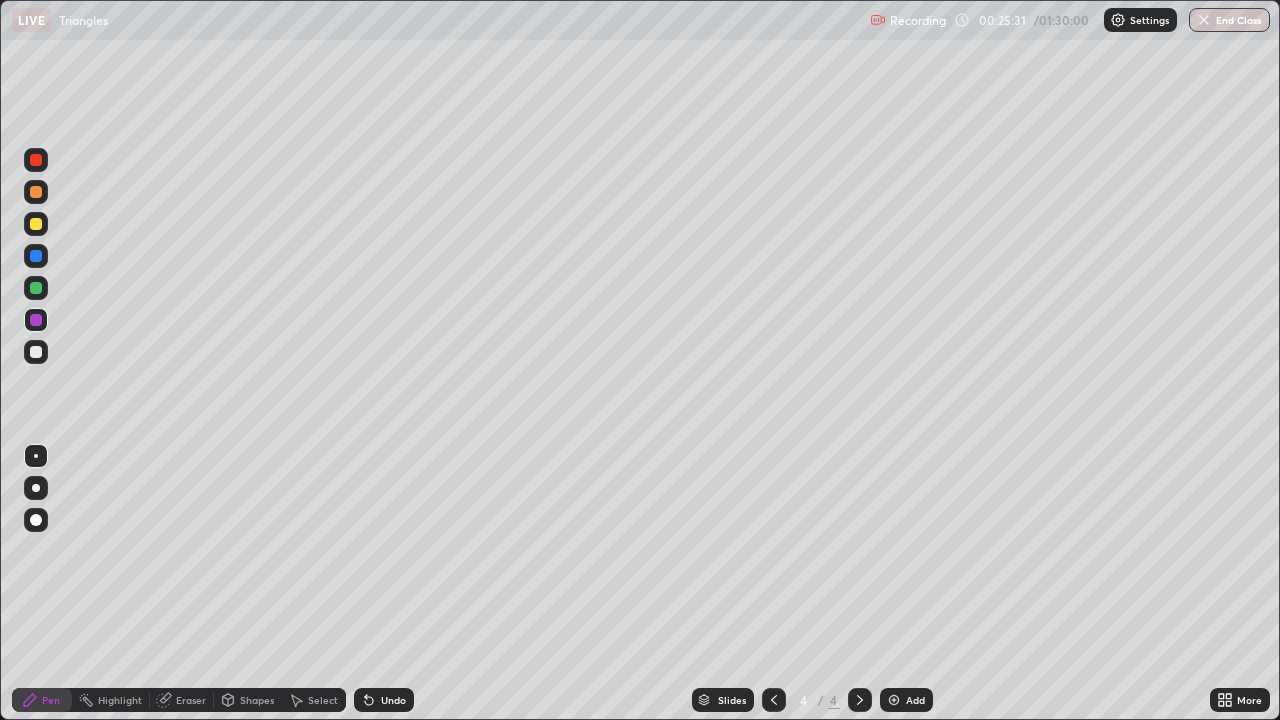 click on "Undo" at bounding box center (384, 700) 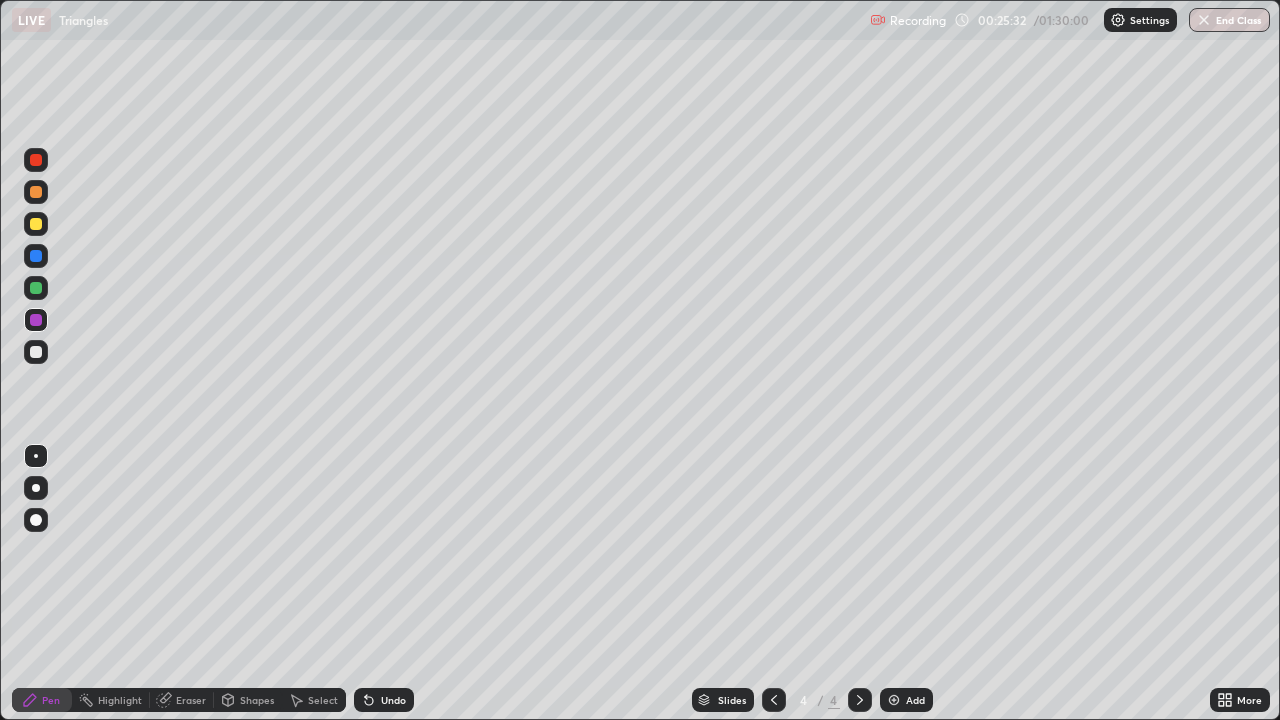 click on "Undo" at bounding box center [393, 700] 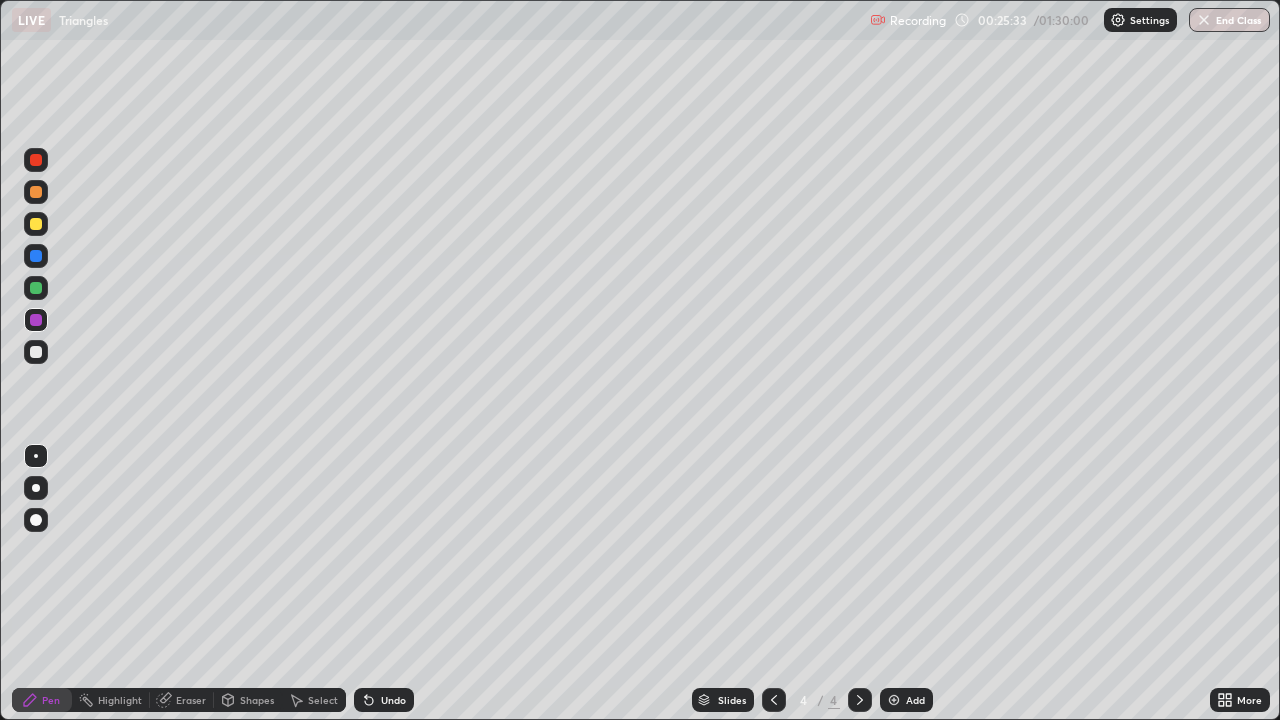 click on "Undo" at bounding box center [393, 700] 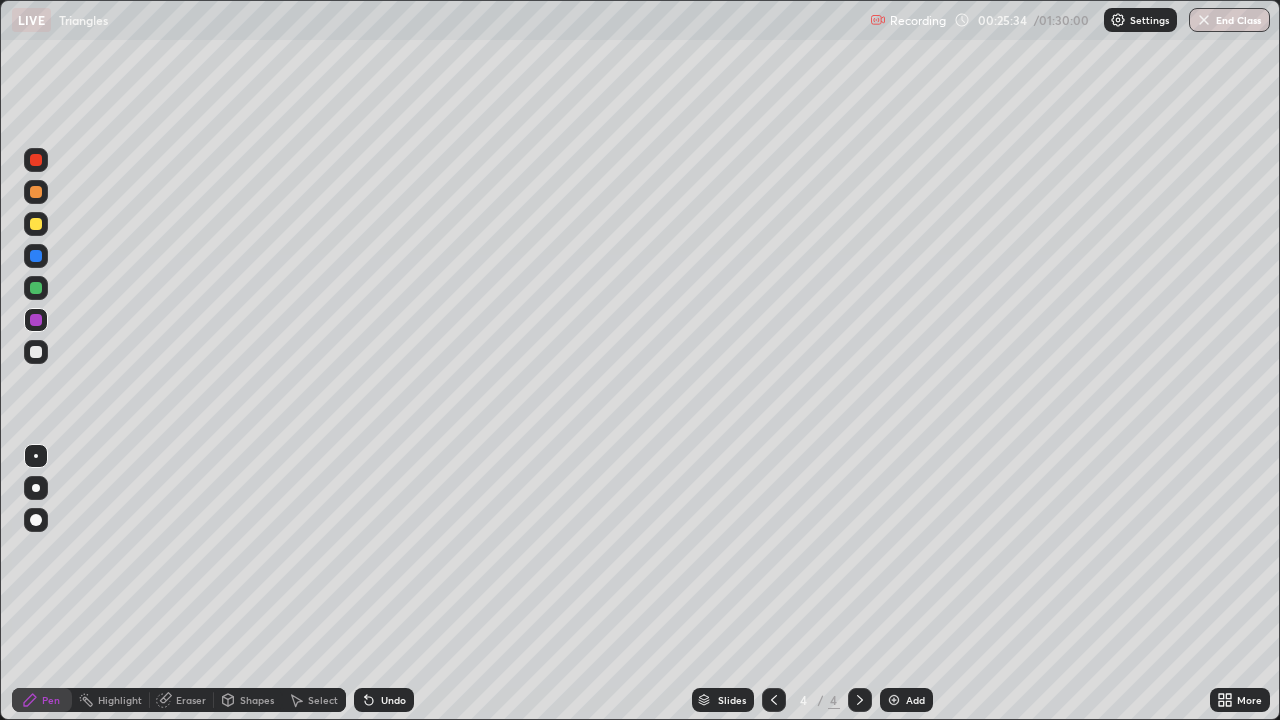 click on "Undo" at bounding box center [384, 700] 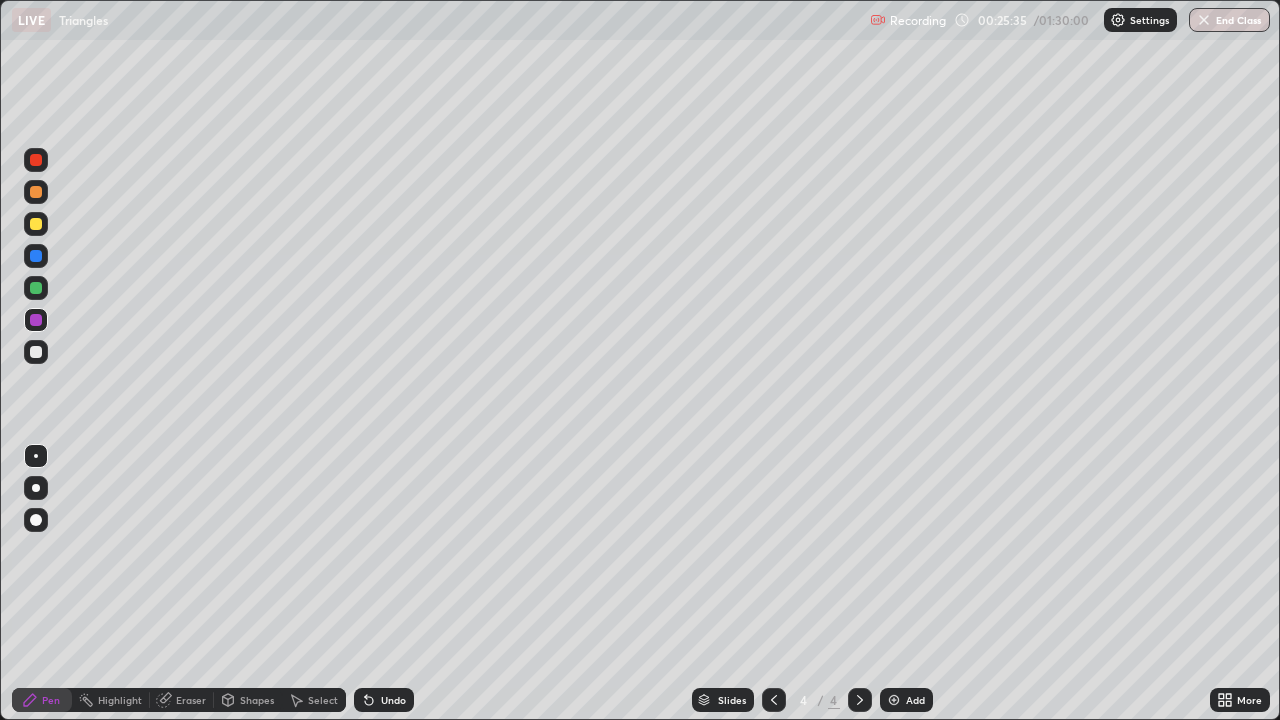 click on "Undo" at bounding box center (384, 700) 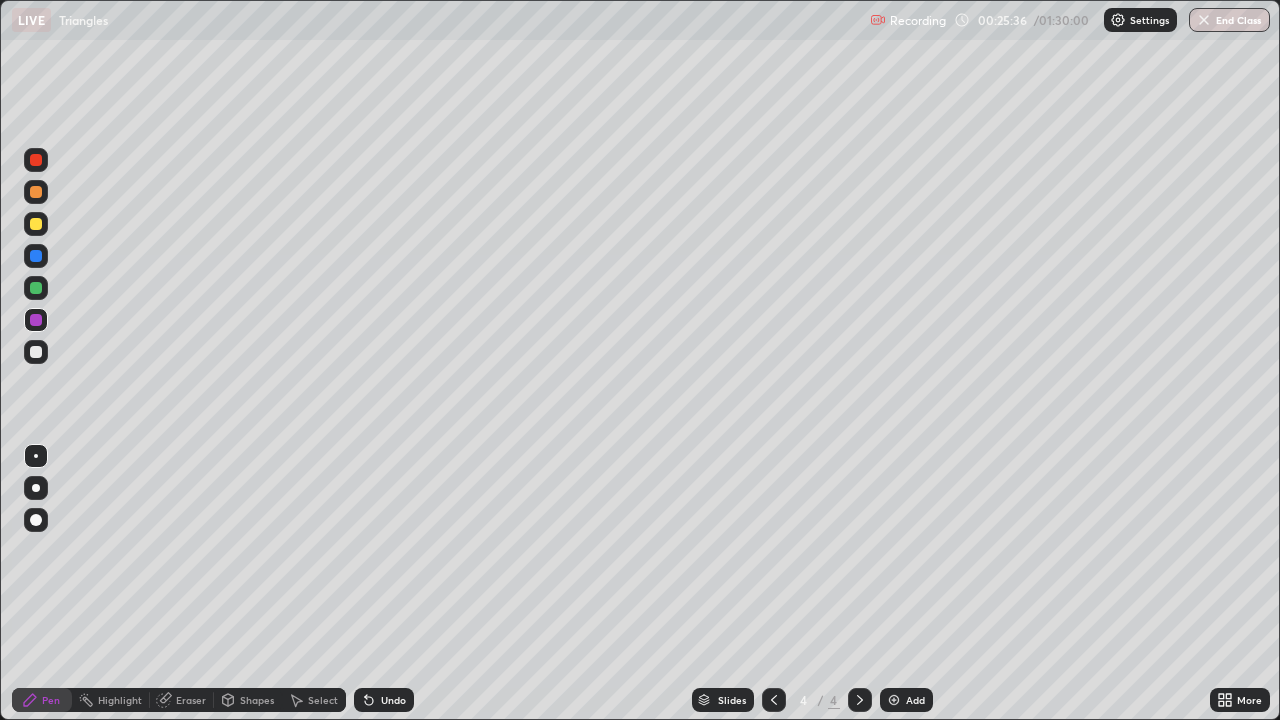 click on "Undo" at bounding box center (384, 700) 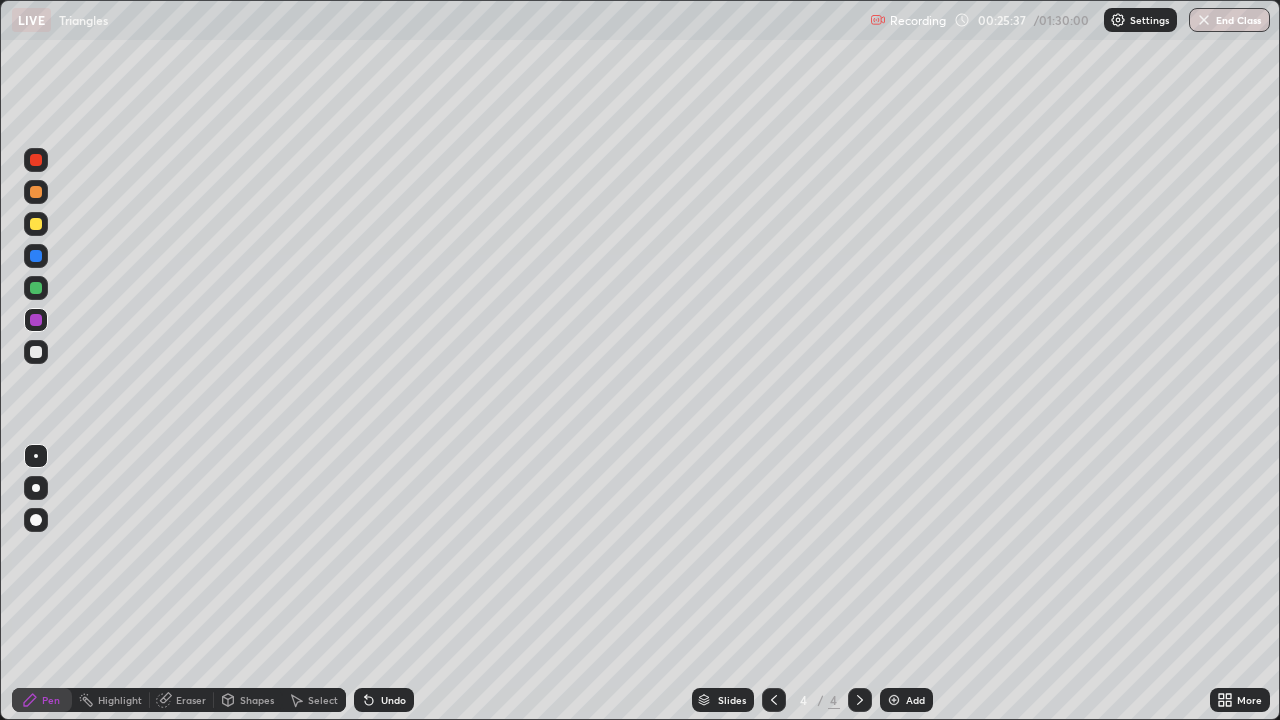 click on "Undo" at bounding box center (384, 700) 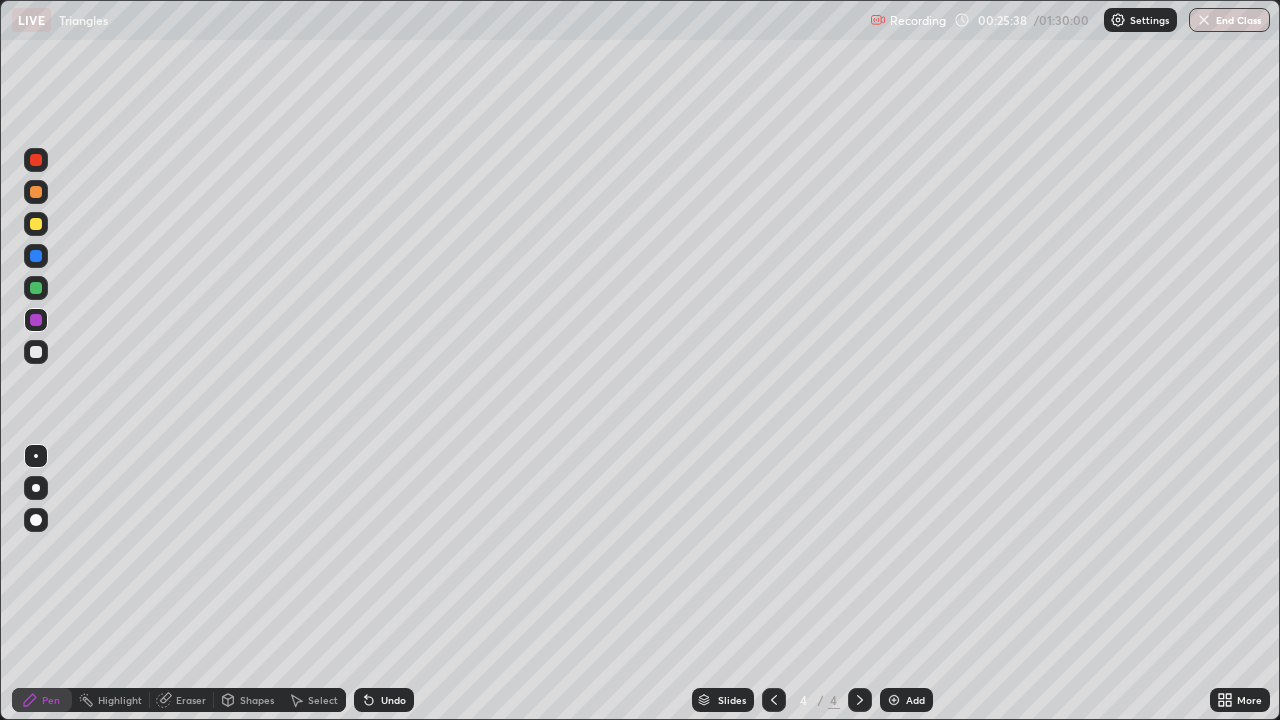 click on "Undo" at bounding box center (384, 700) 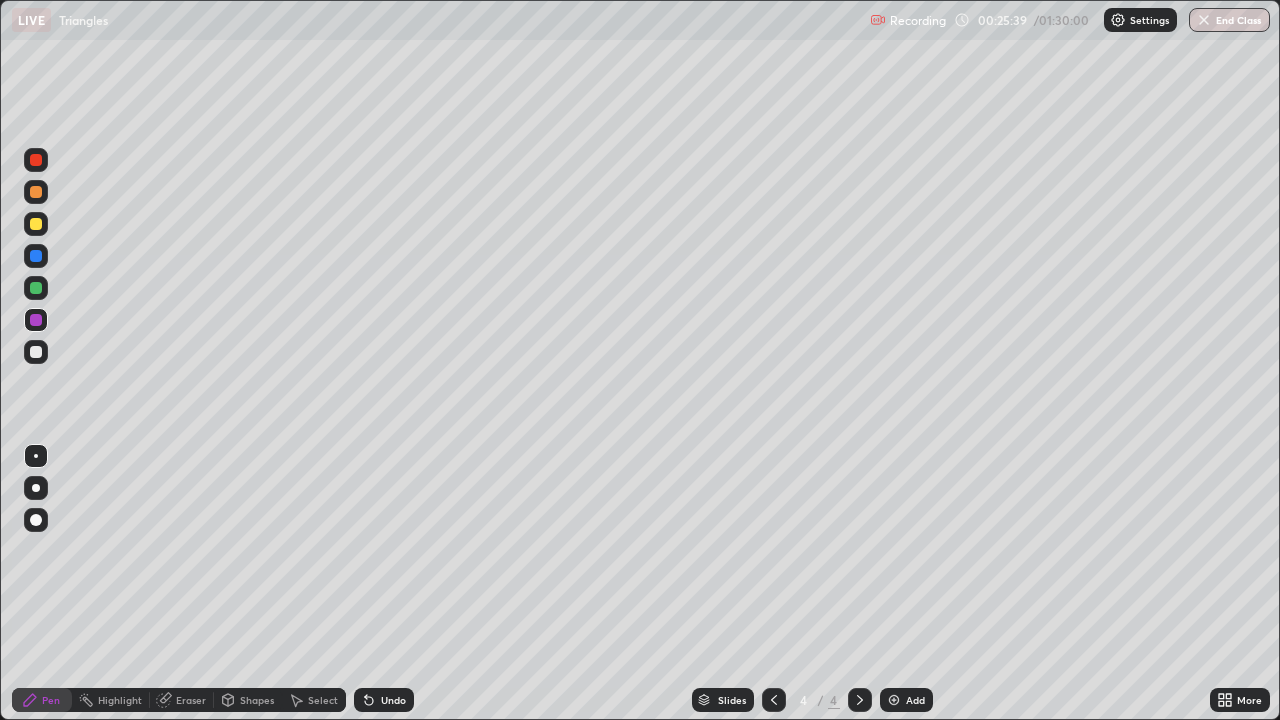 click on "Undo" at bounding box center [384, 700] 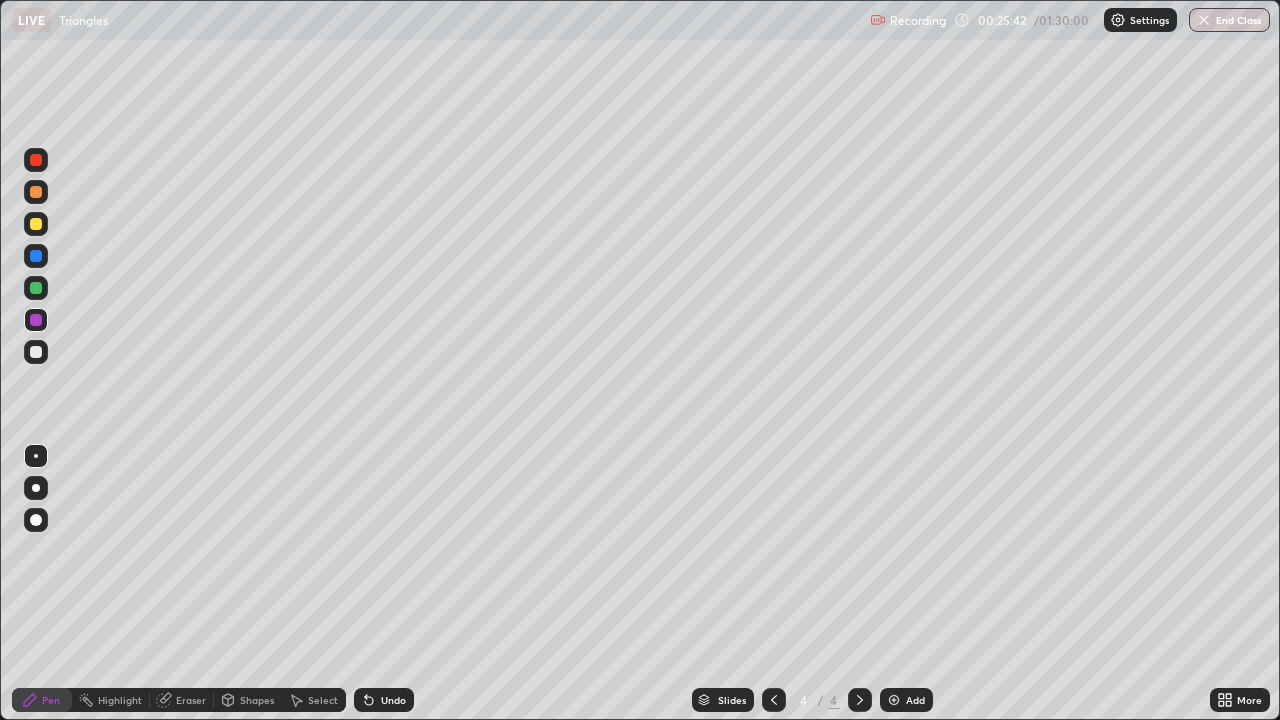 click at bounding box center (36, 224) 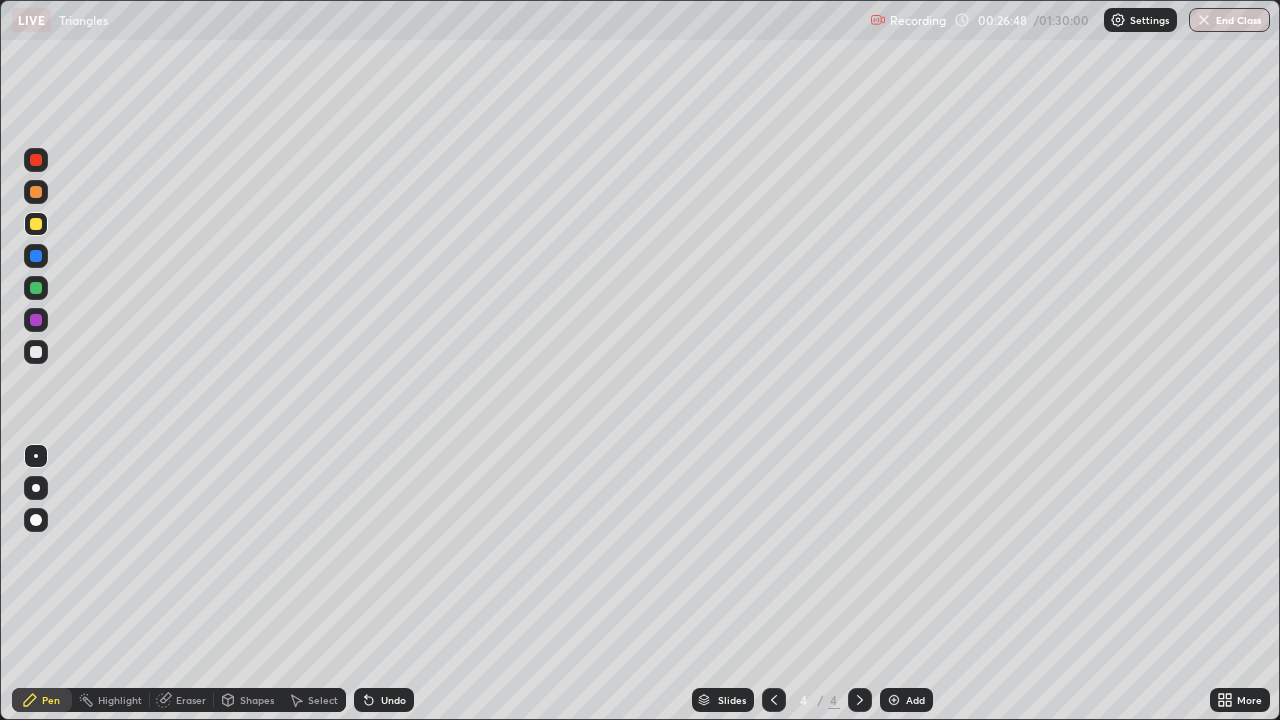 click at bounding box center [36, 352] 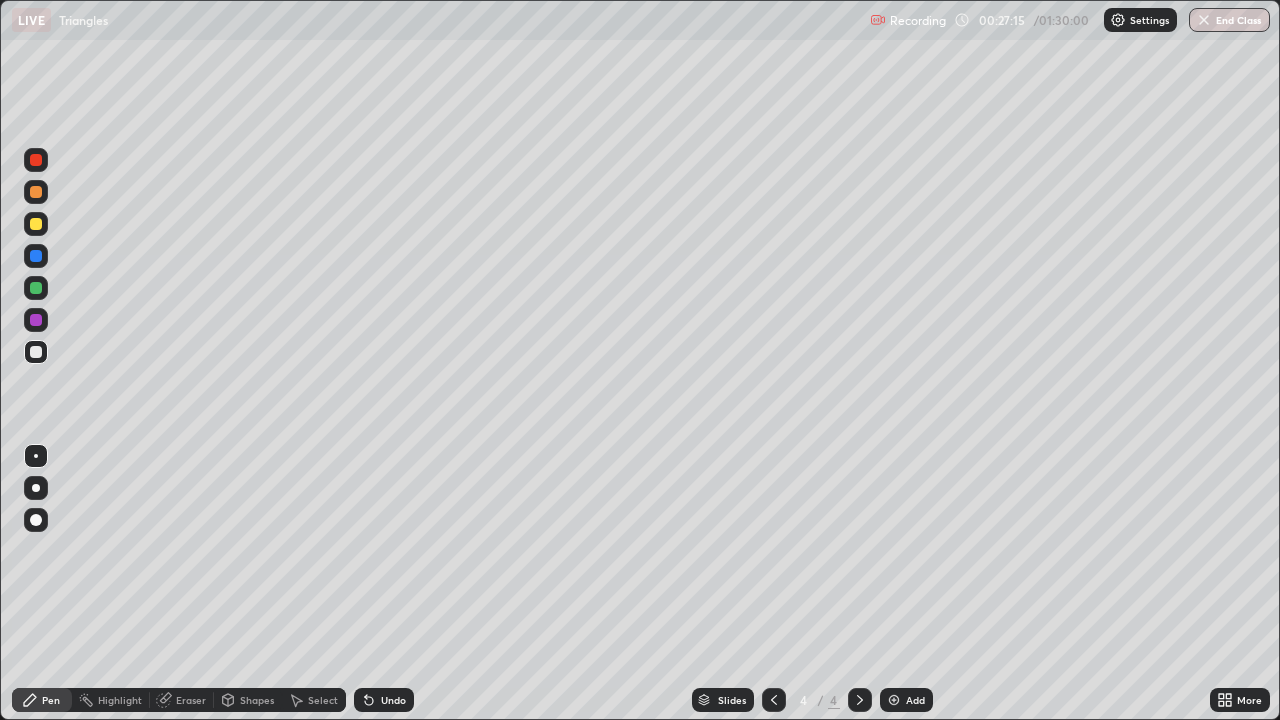 click on "Shapes" at bounding box center (248, 700) 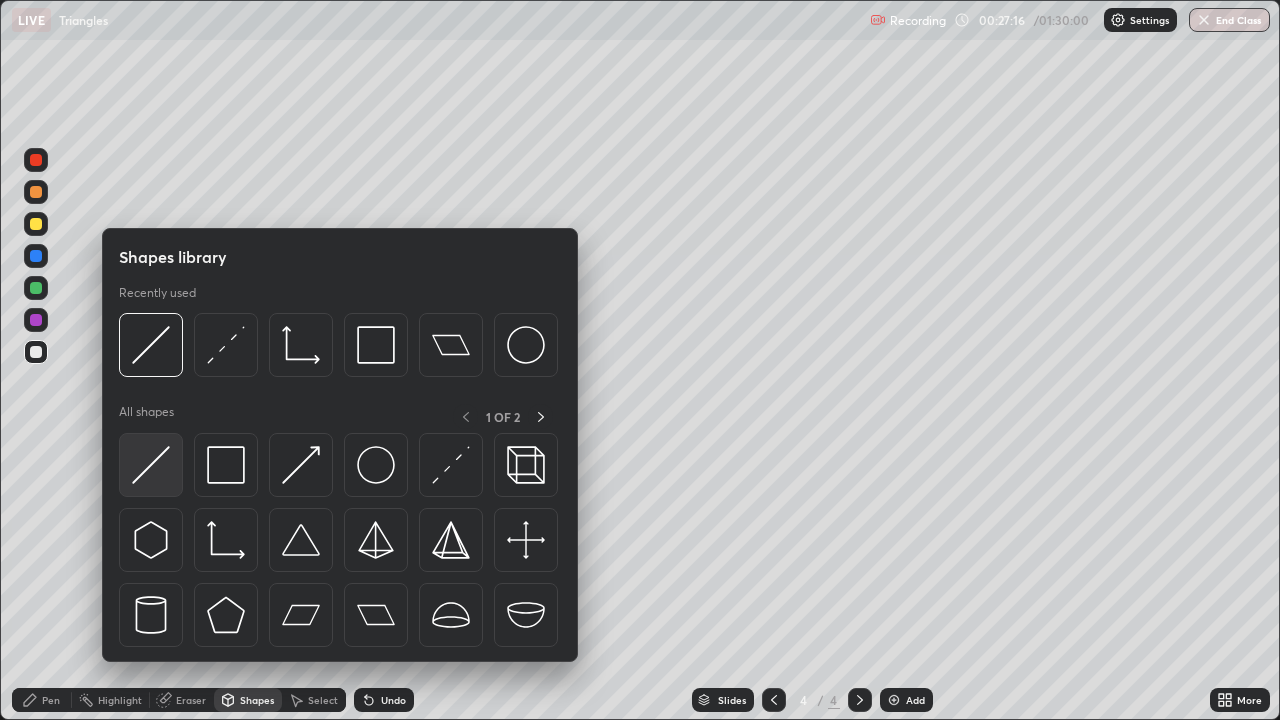 click at bounding box center [151, 465] 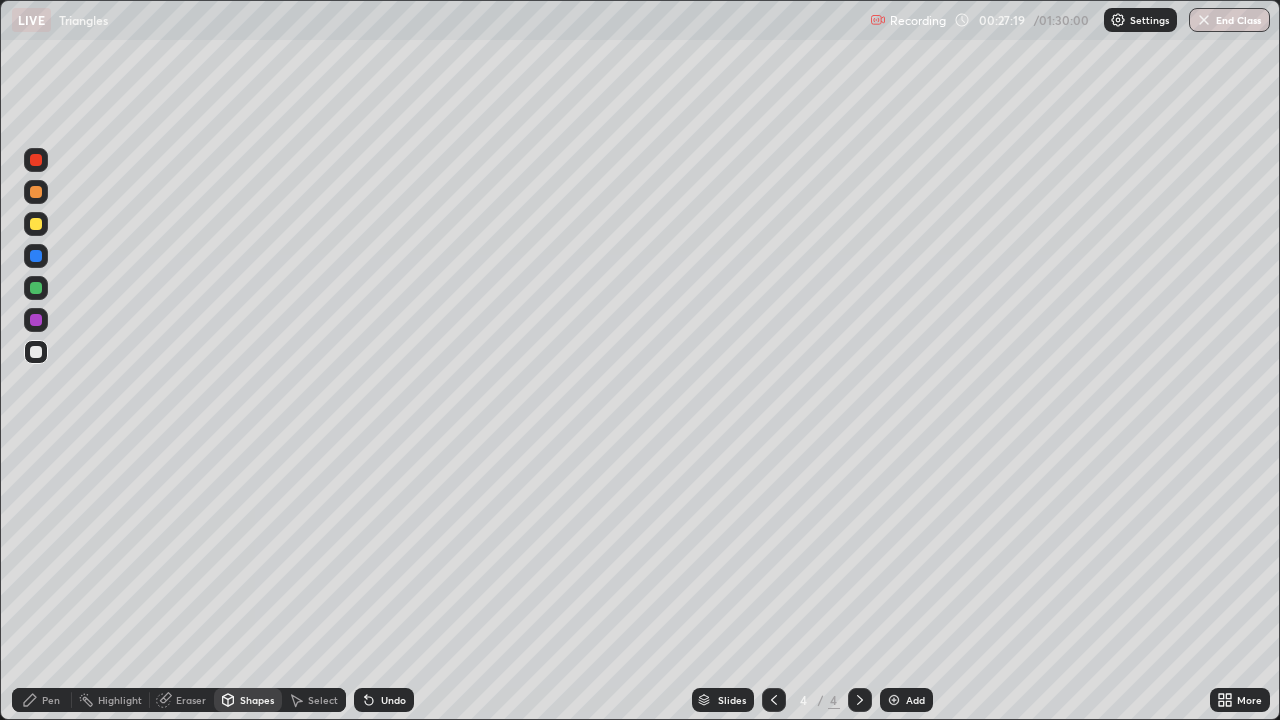 click on "Pen" at bounding box center [51, 700] 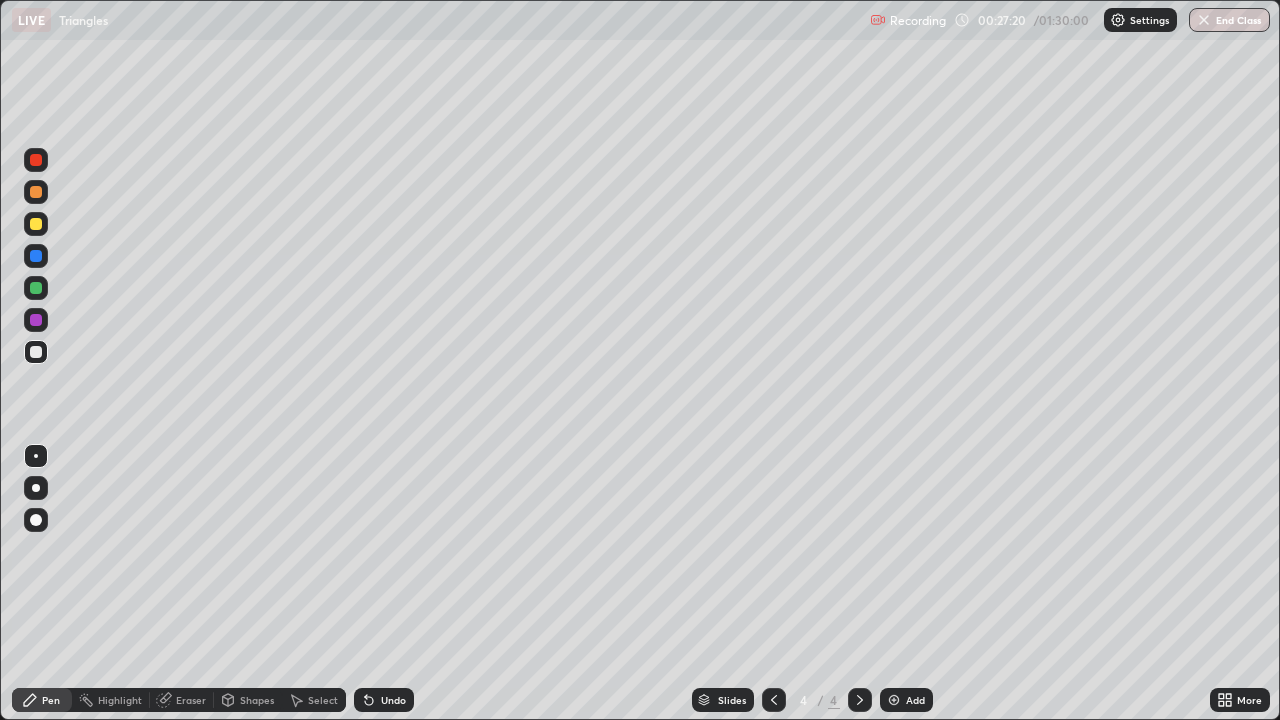 click at bounding box center (36, 224) 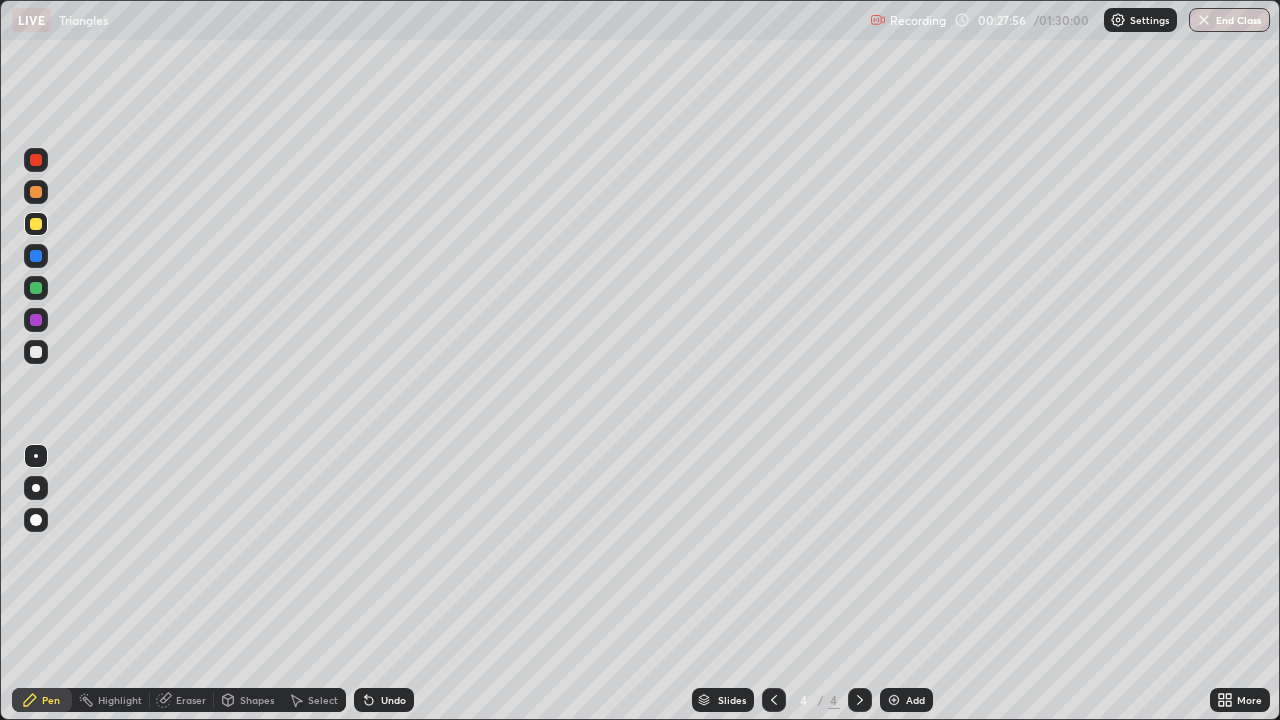 click on "Setting up your live class" at bounding box center (640, 360) 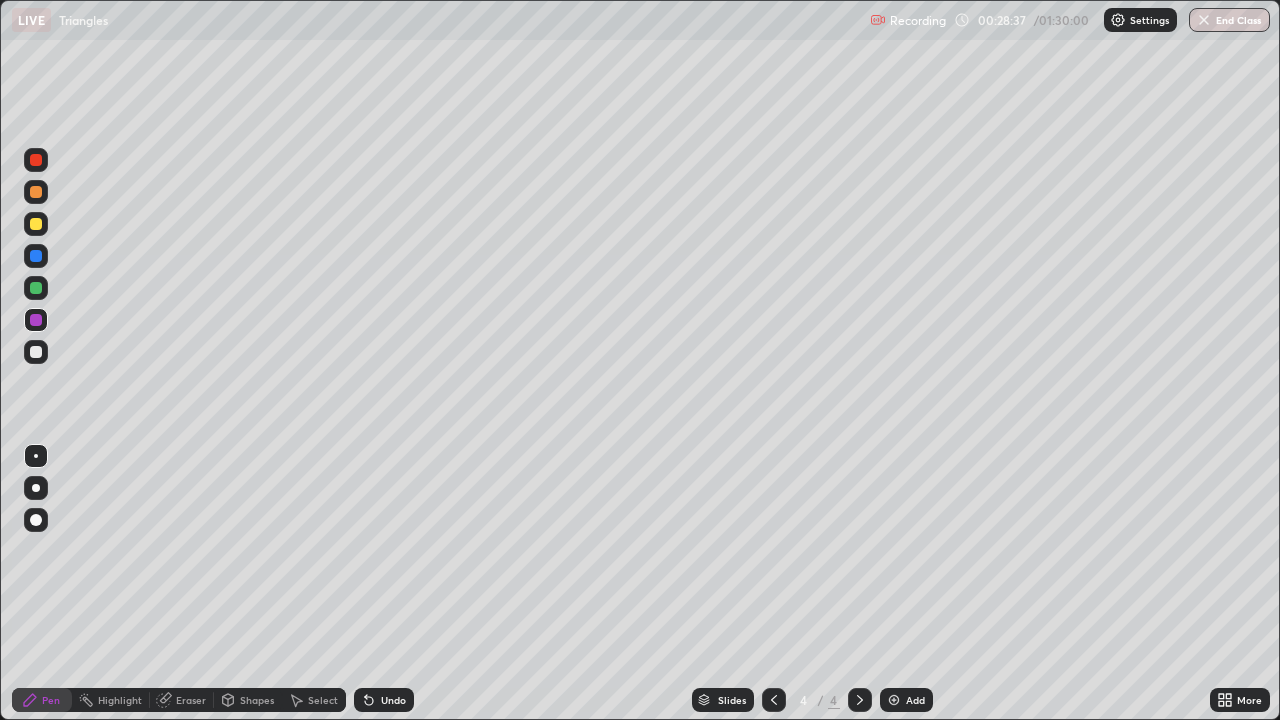 click on "Select" at bounding box center [323, 700] 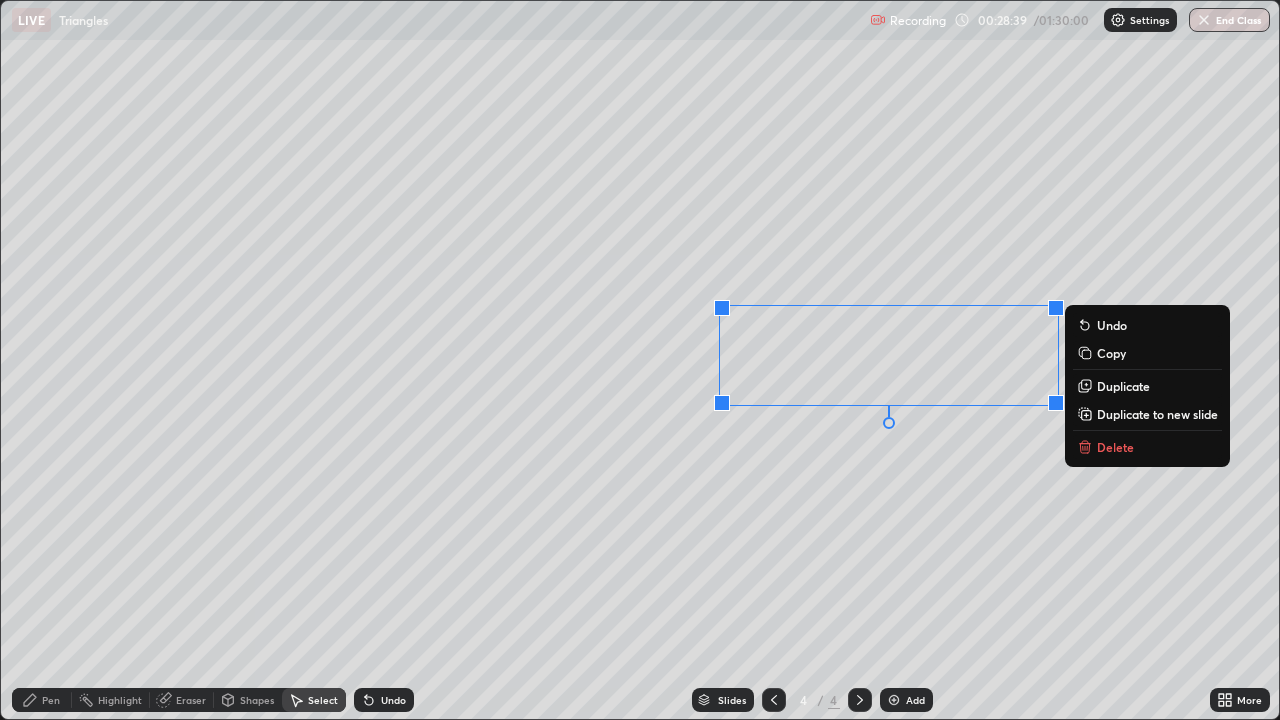 click on "Delete" at bounding box center [1115, 447] 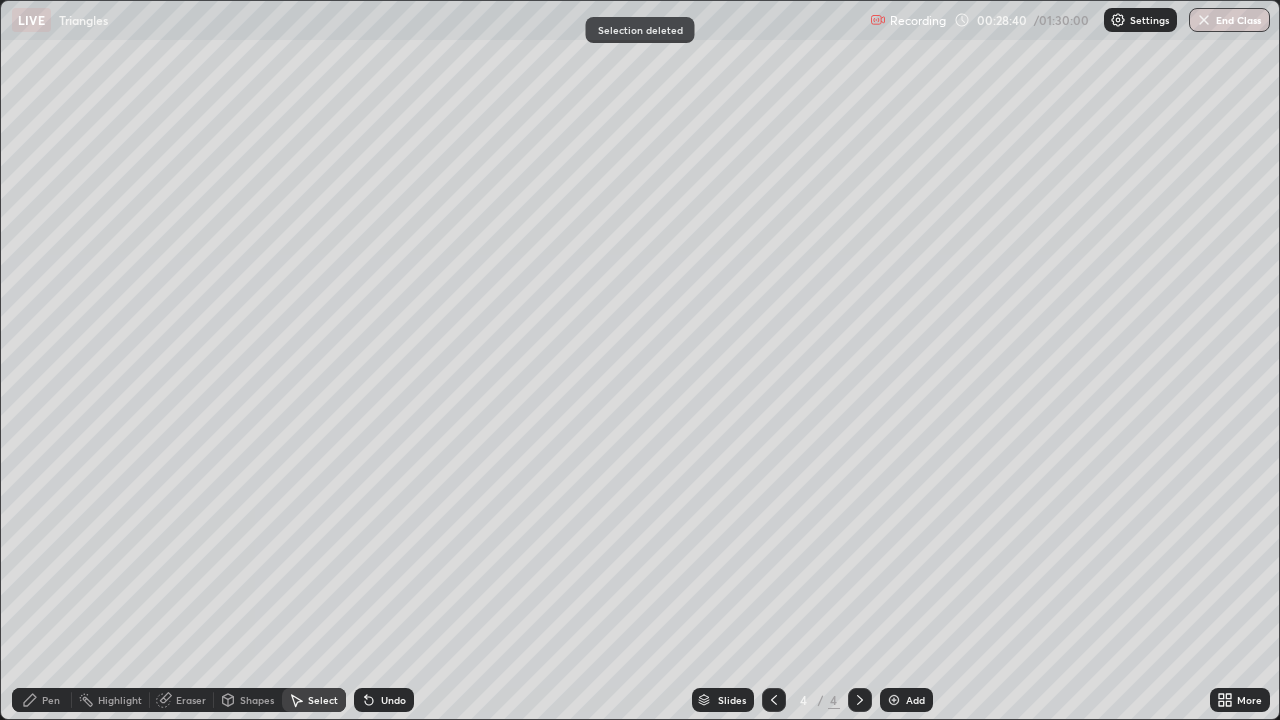 click on "Pen" at bounding box center [51, 700] 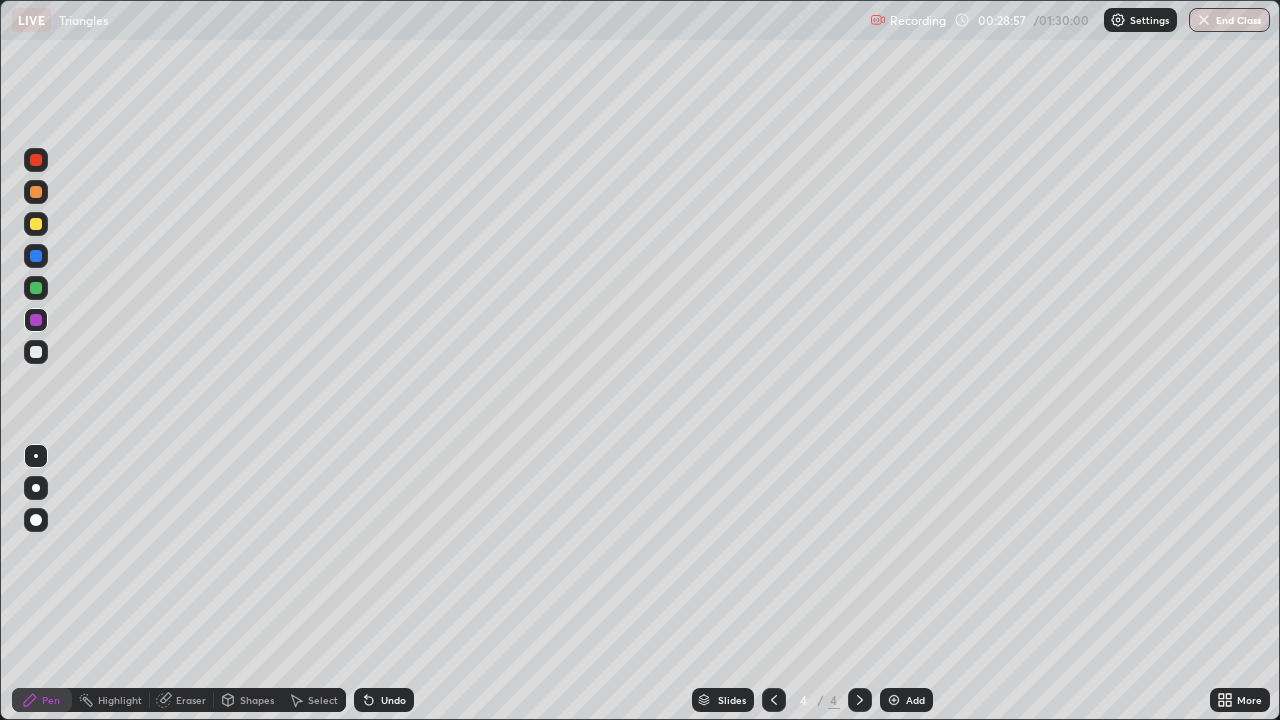 click on "Undo" at bounding box center [393, 700] 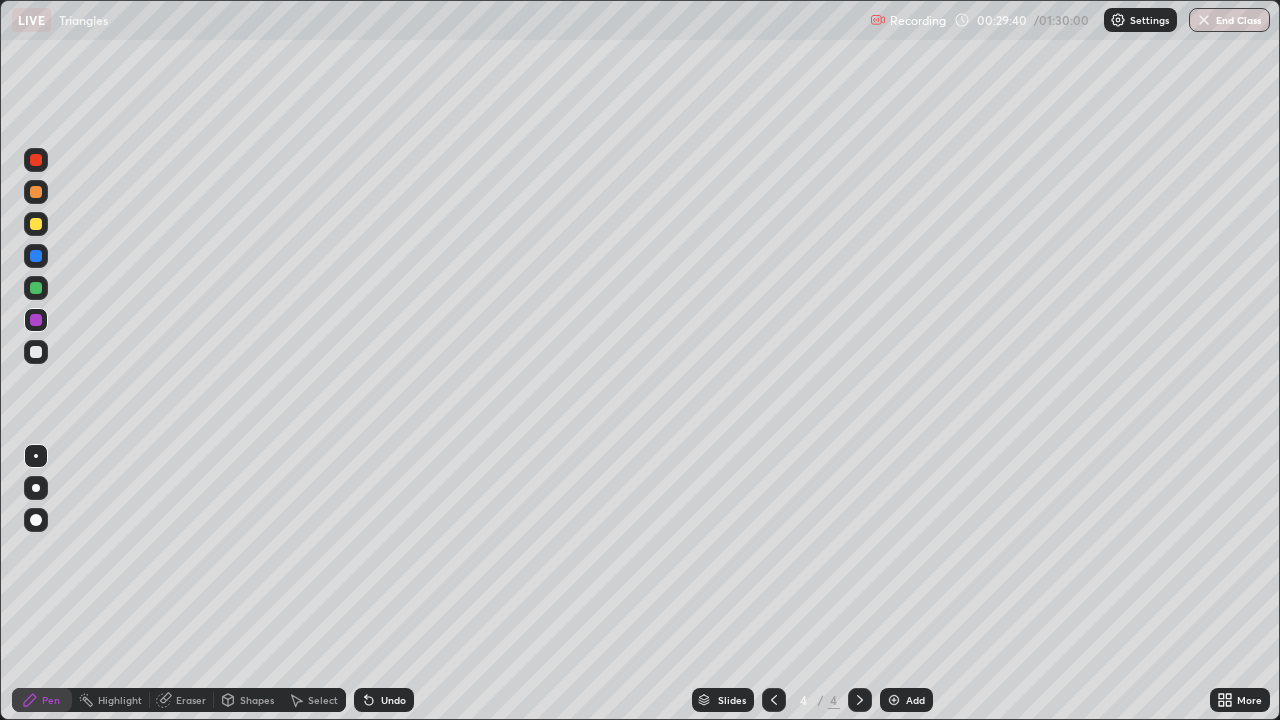 click at bounding box center [36, 352] 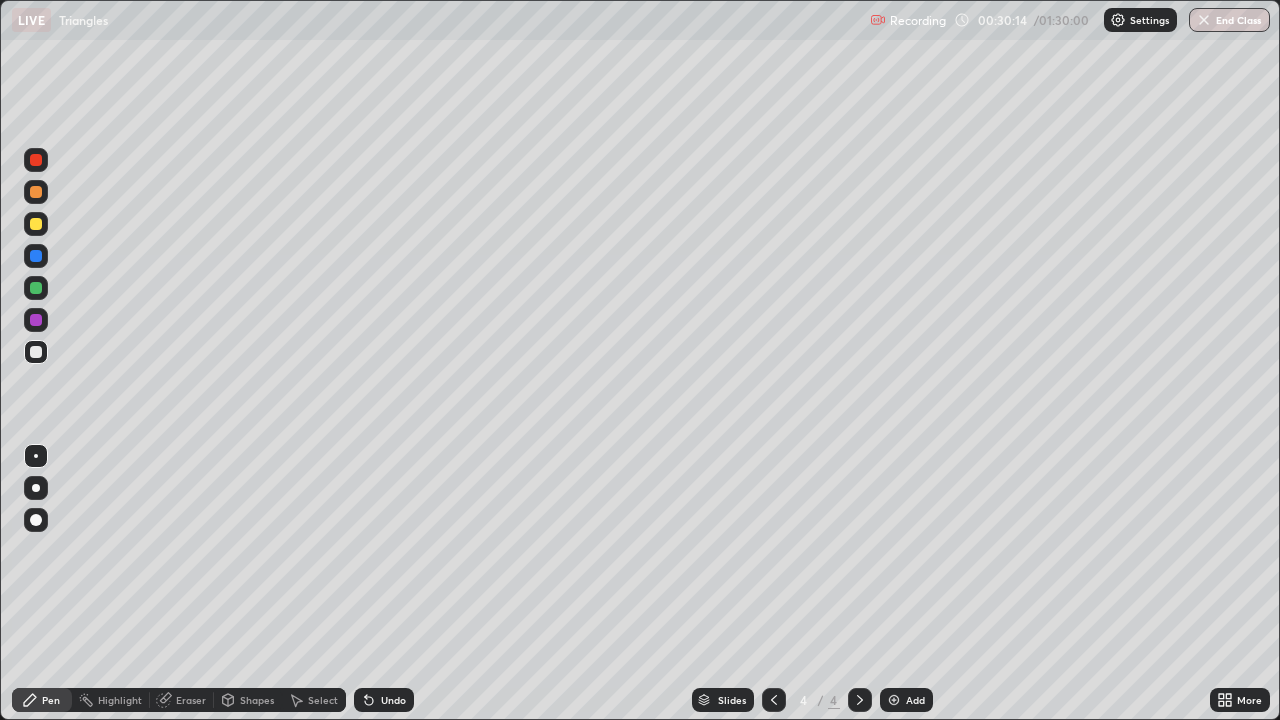click at bounding box center (36, 320) 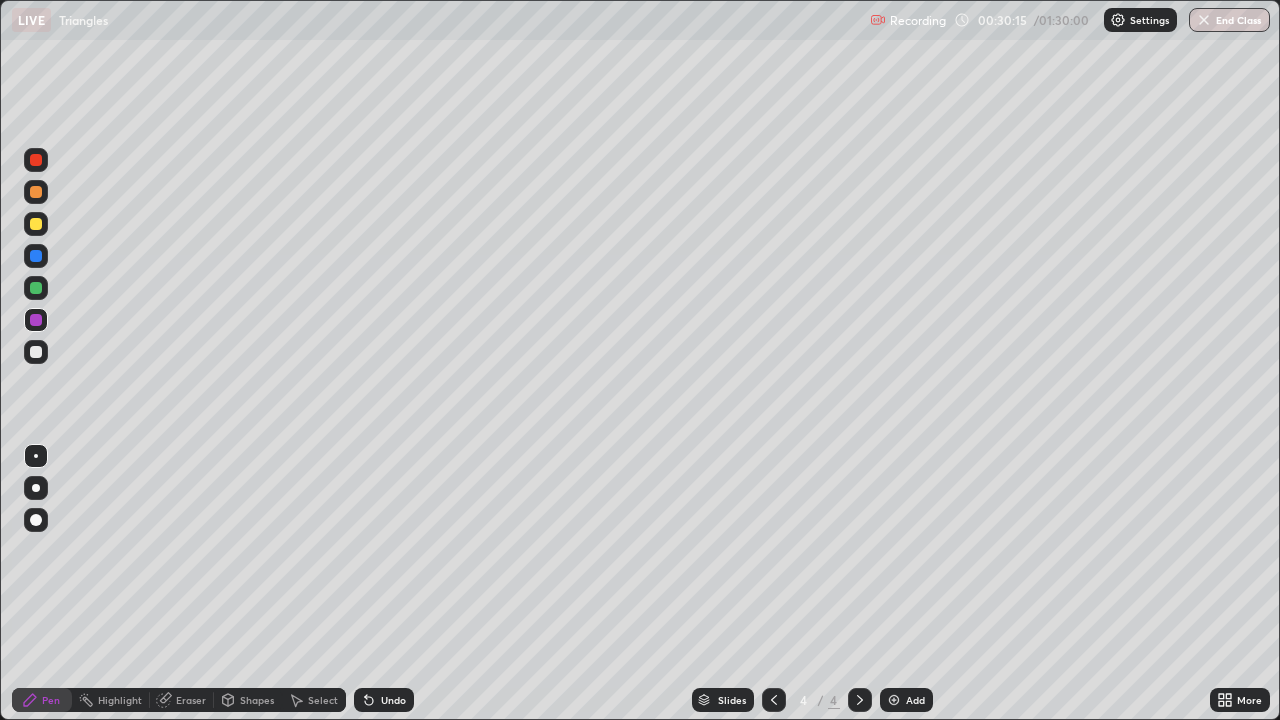 click at bounding box center [36, 288] 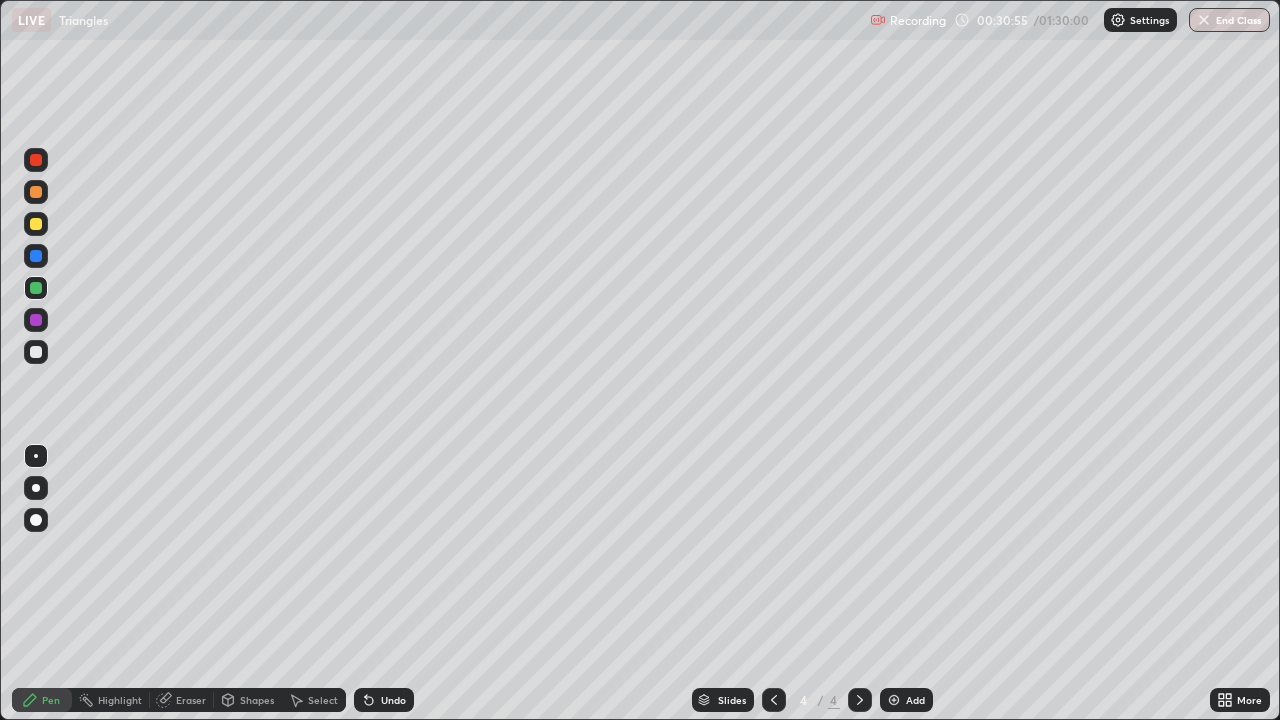 click at bounding box center (36, 352) 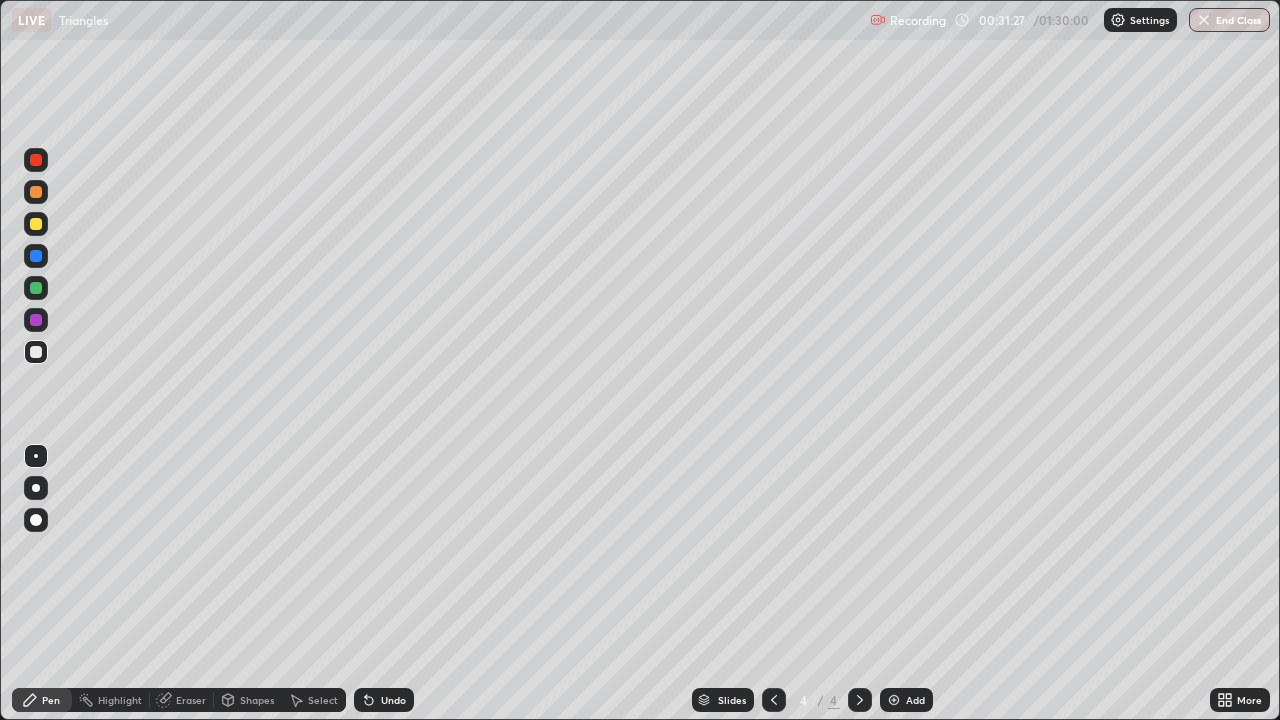 click at bounding box center (36, 224) 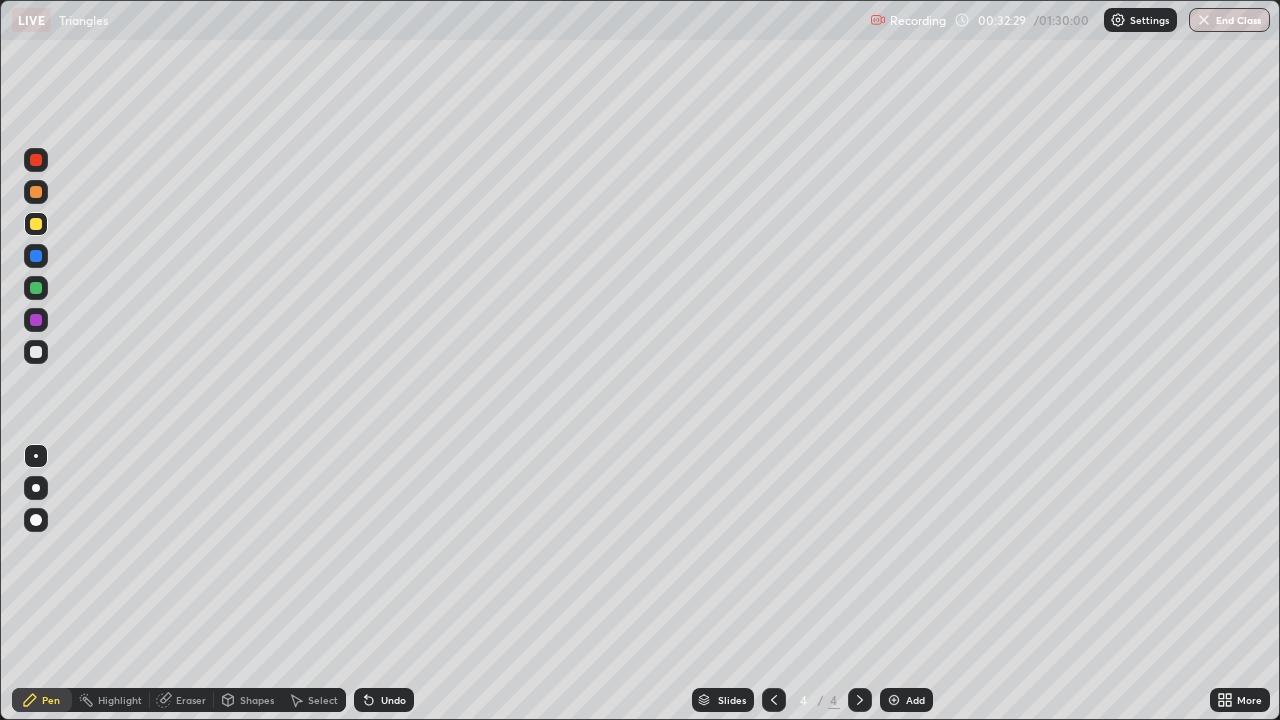 click on "Select" at bounding box center (323, 700) 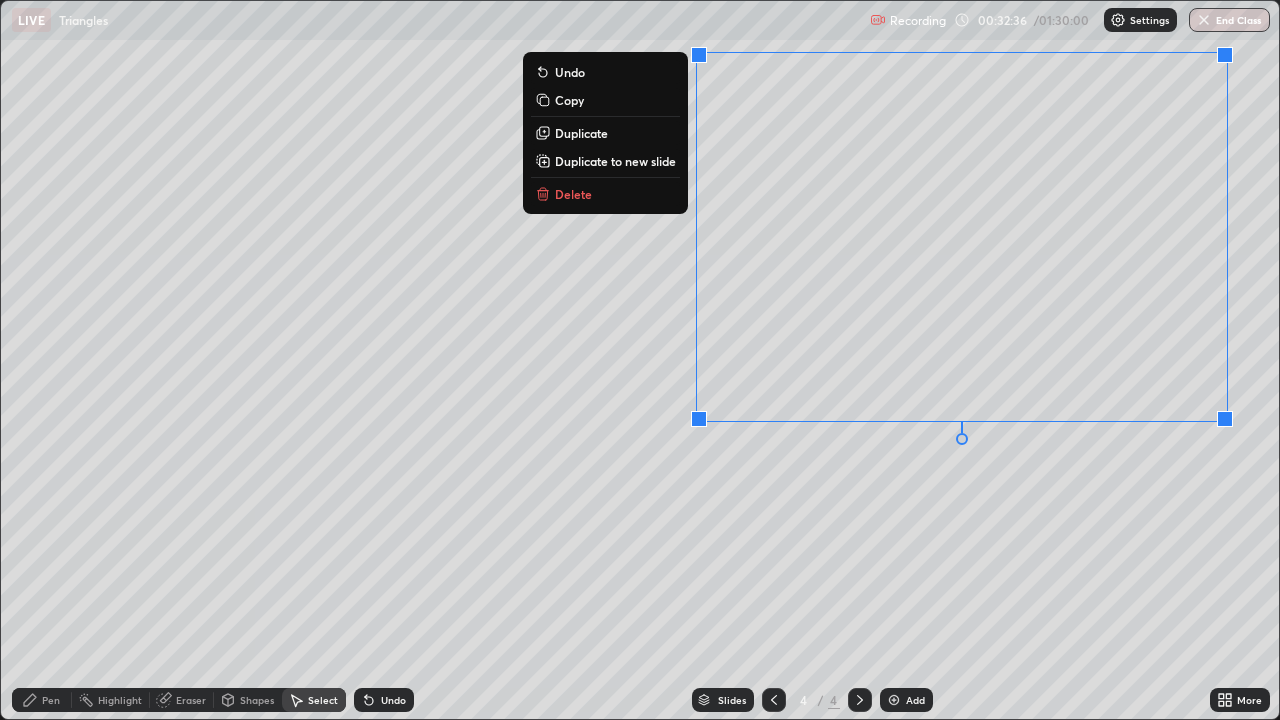 click on "0 ° Undo Copy Duplicate Duplicate to new slide Delete" at bounding box center (640, 360) 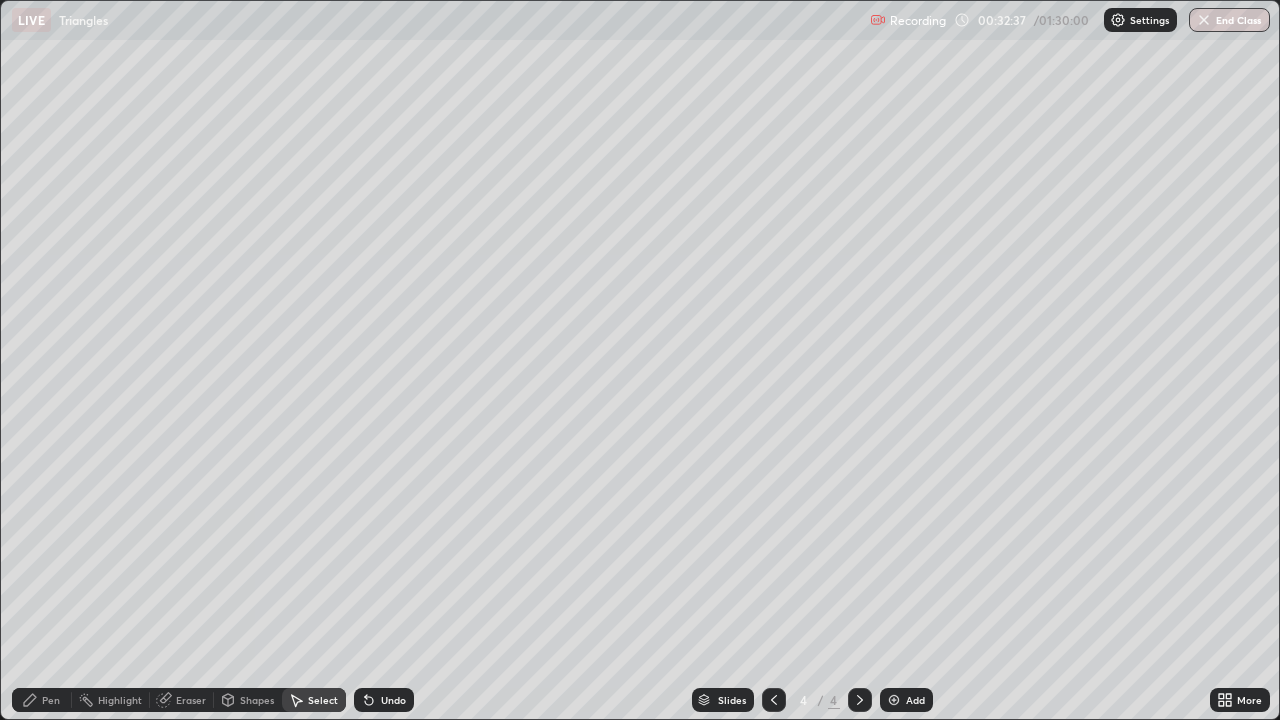 click on "Pen" at bounding box center [51, 700] 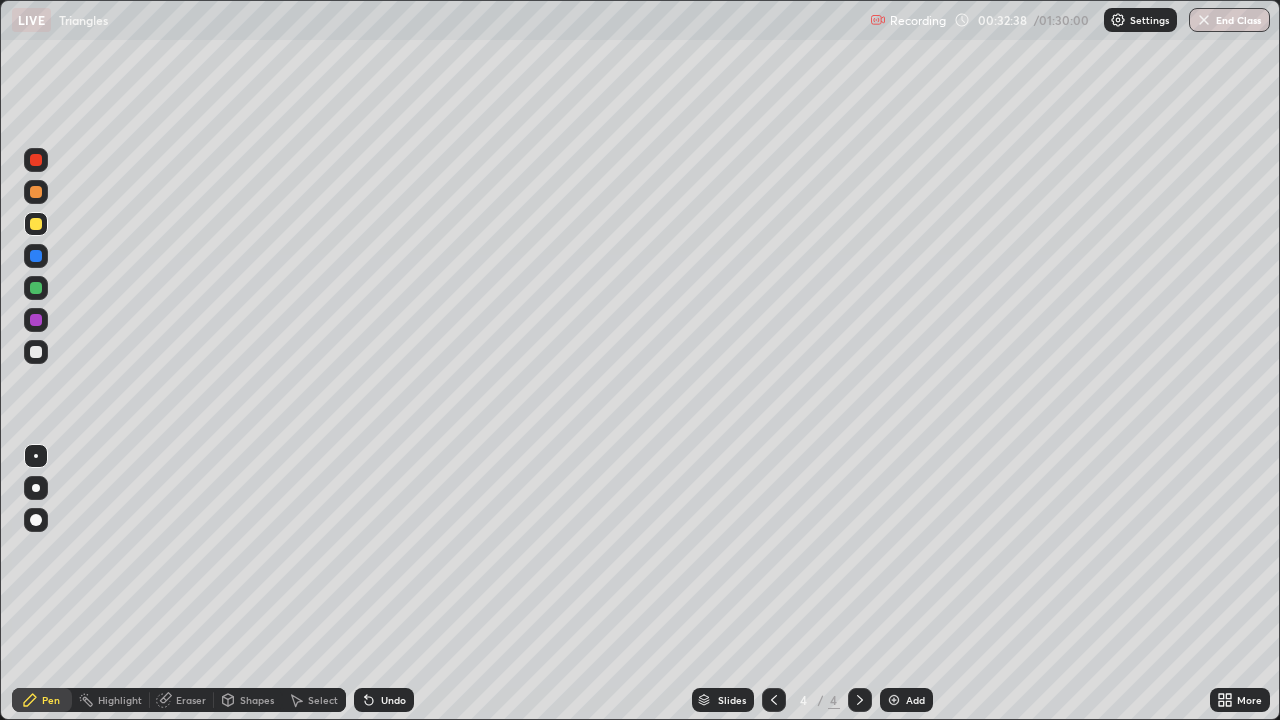 click at bounding box center (36, 352) 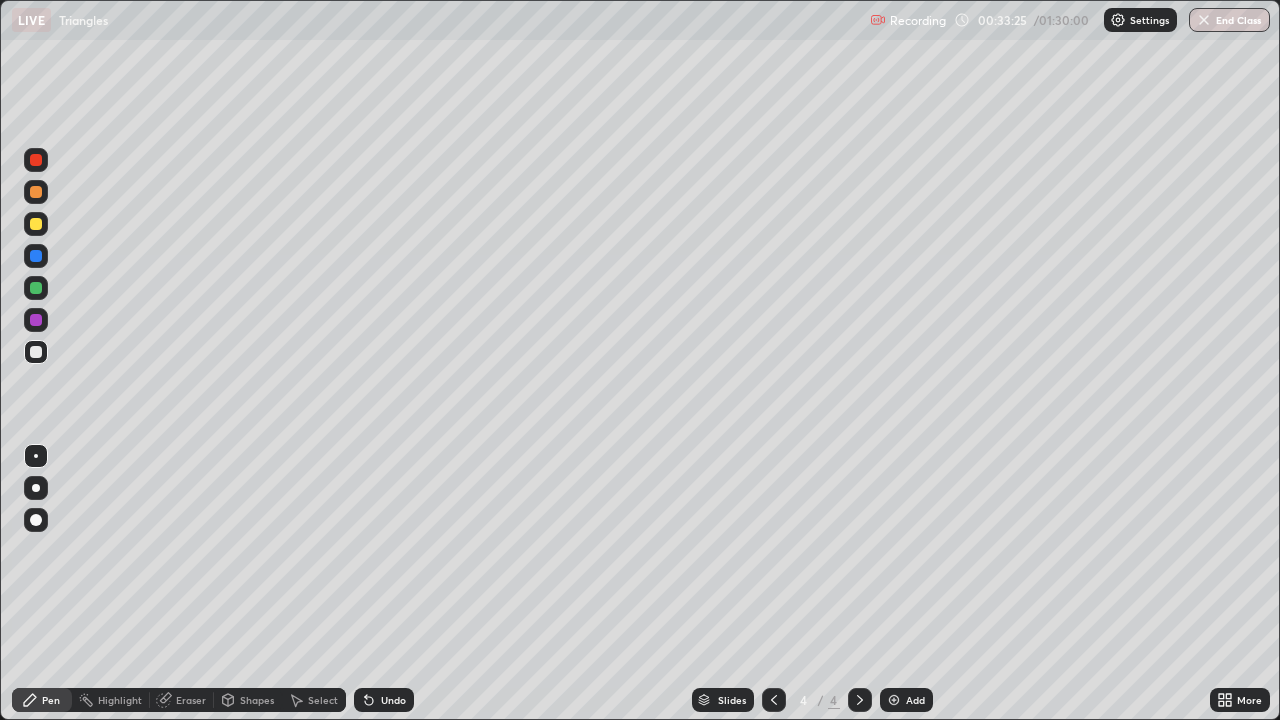 click on "Eraser" at bounding box center [191, 700] 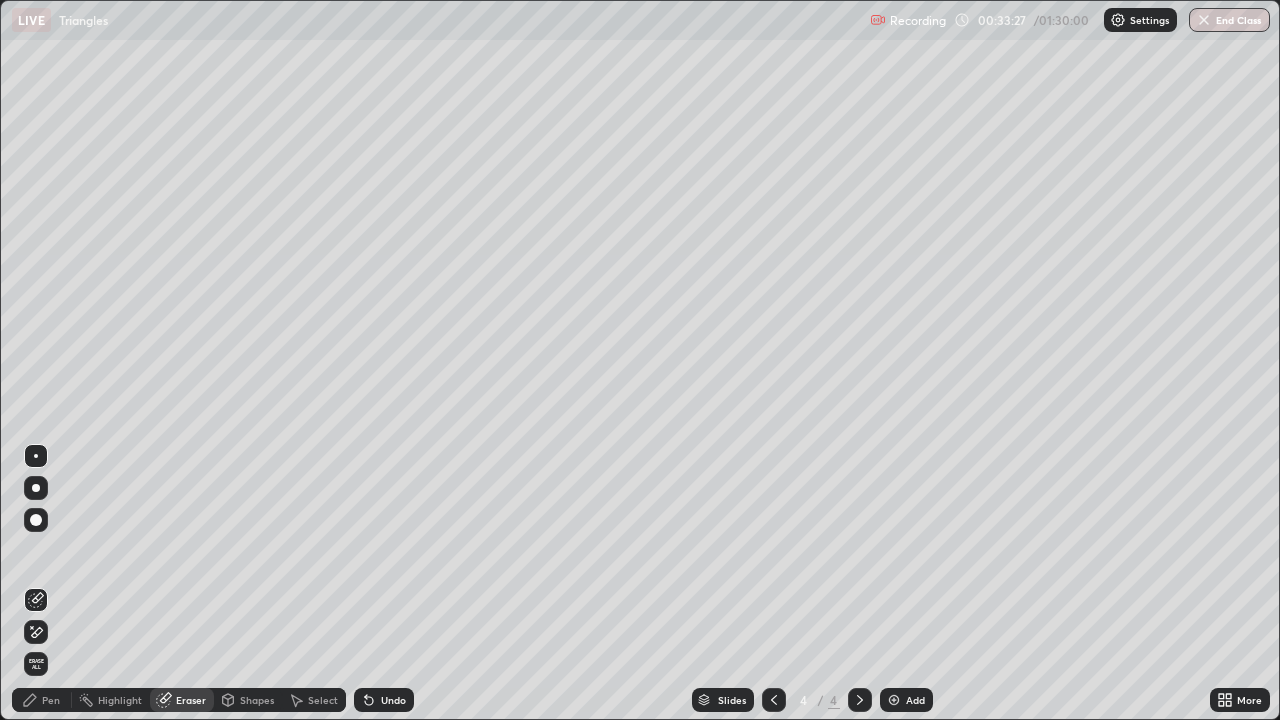 click on "Pen" at bounding box center [42, 700] 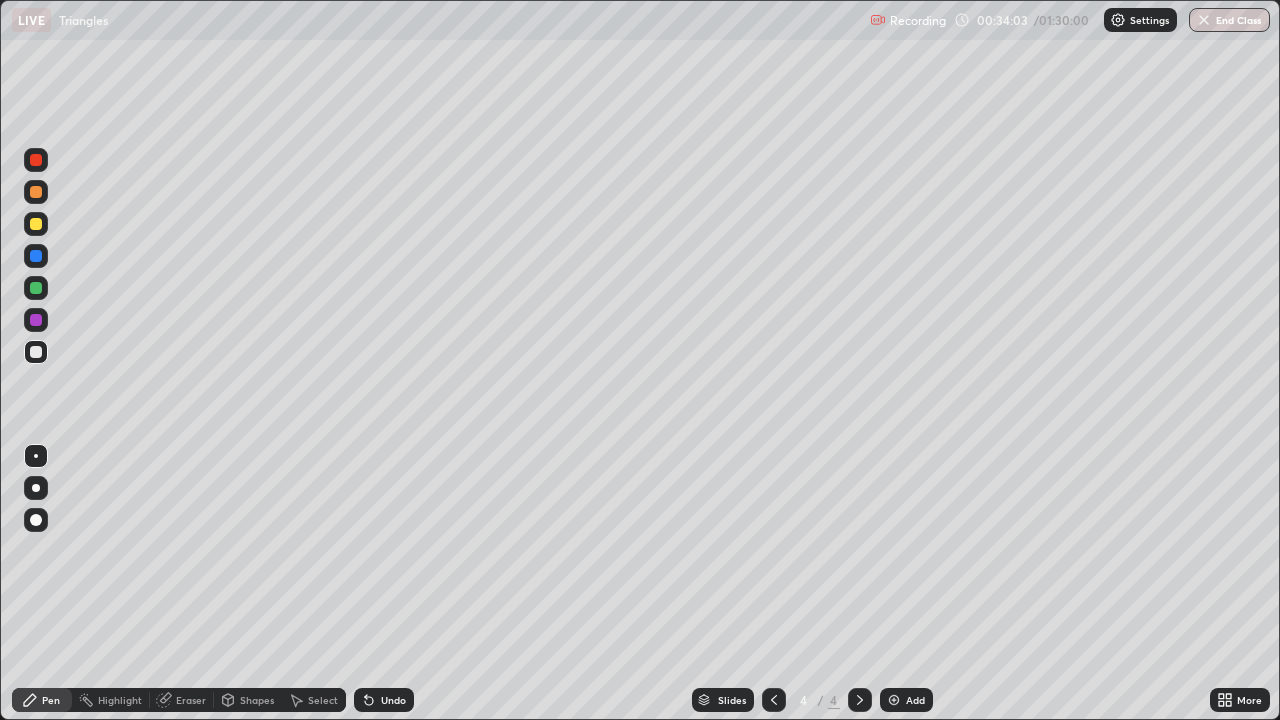 click at bounding box center (36, 224) 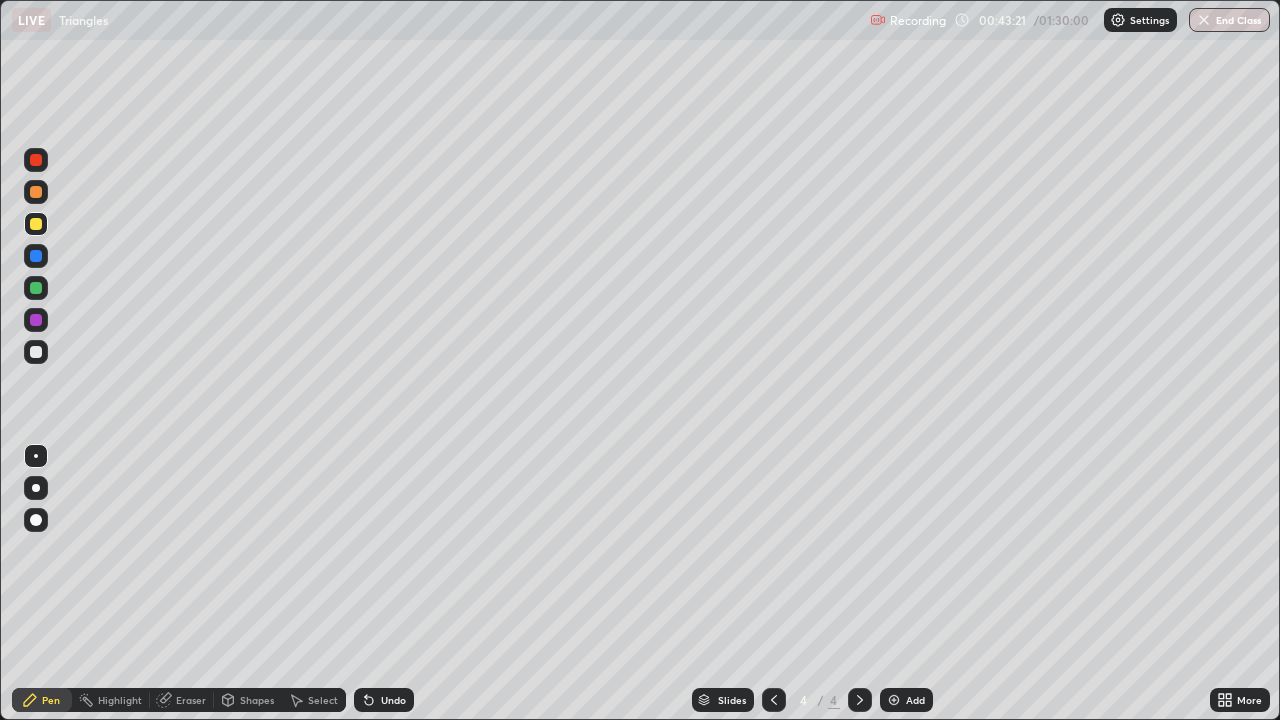 click on "Add" at bounding box center (915, 700) 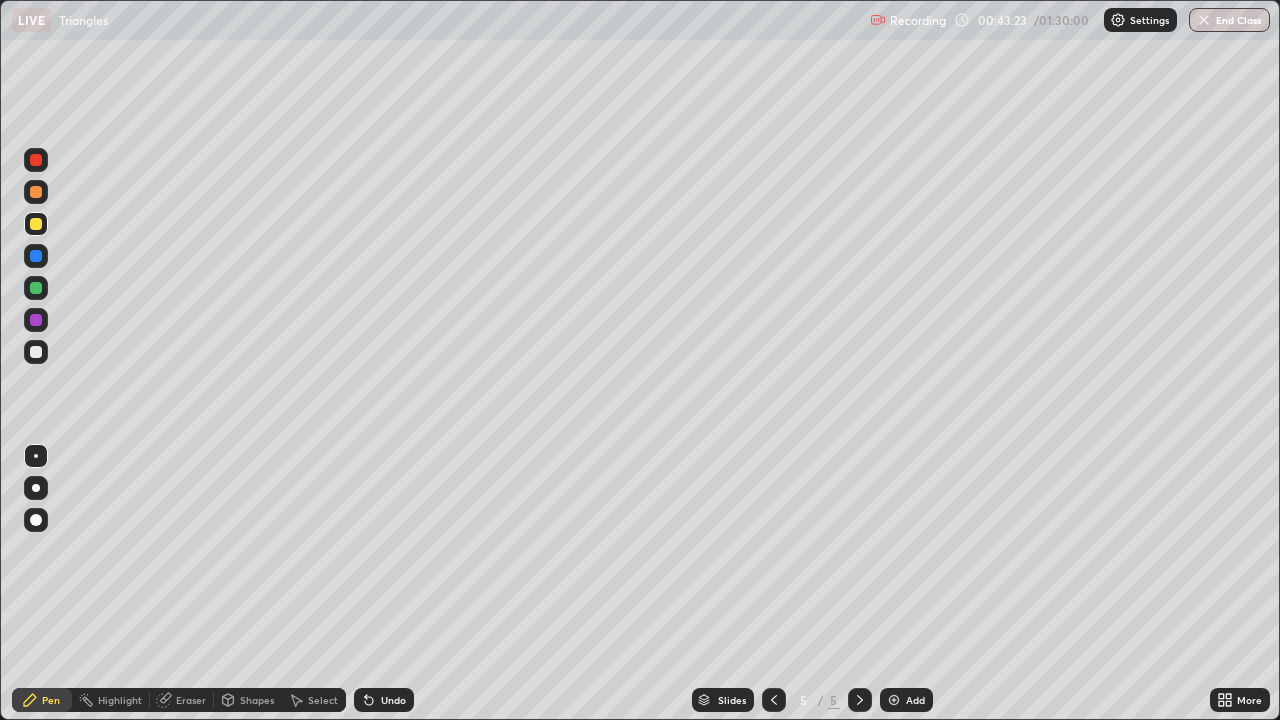 click at bounding box center (36, 352) 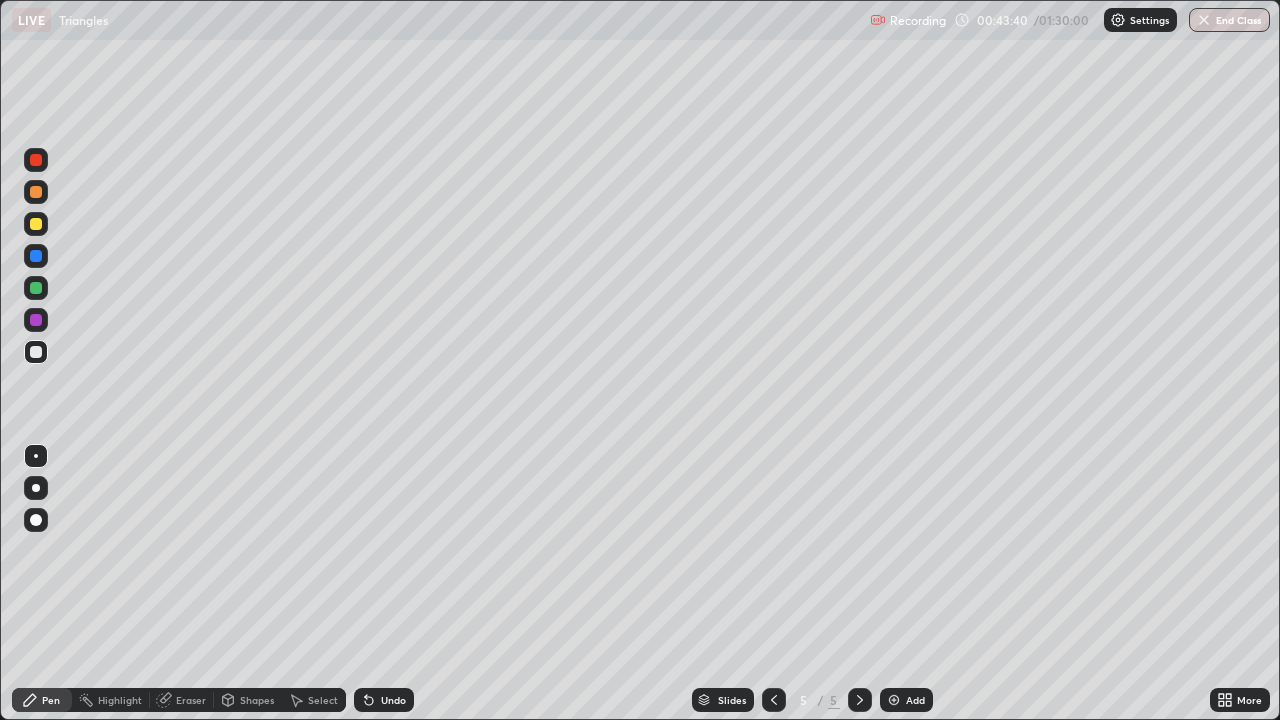click on "Shapes" at bounding box center [257, 700] 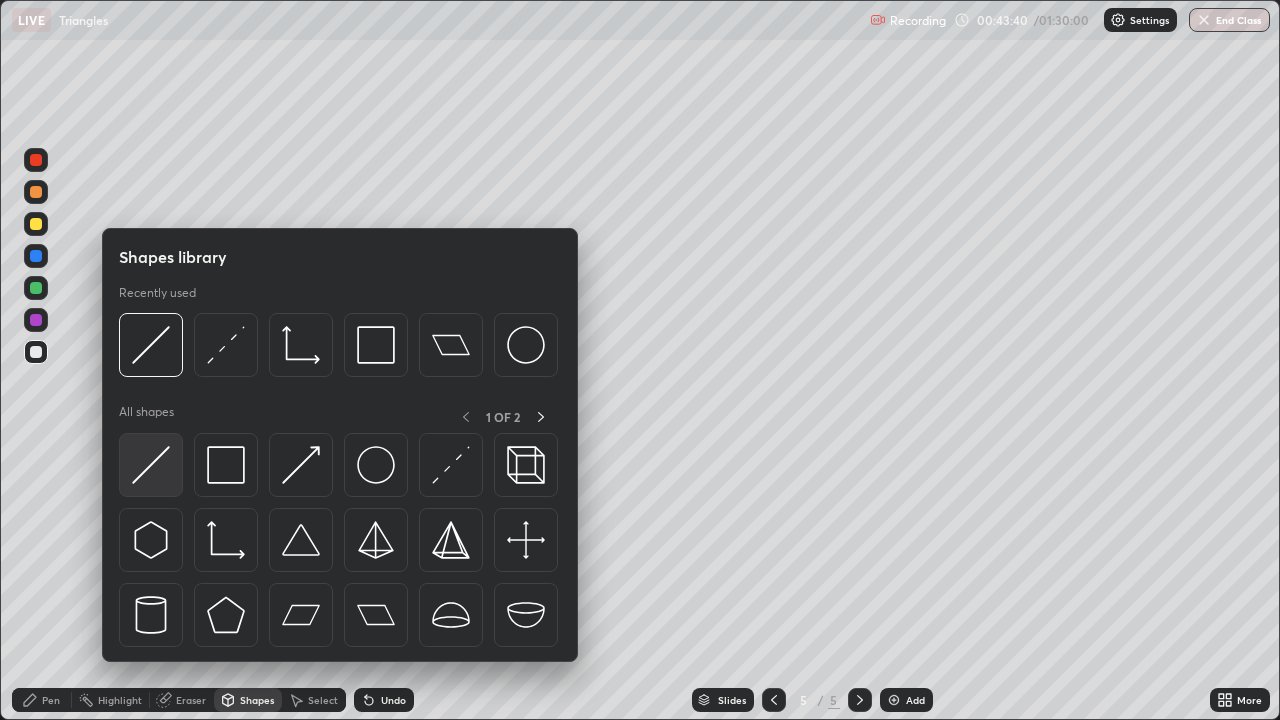 click at bounding box center [151, 465] 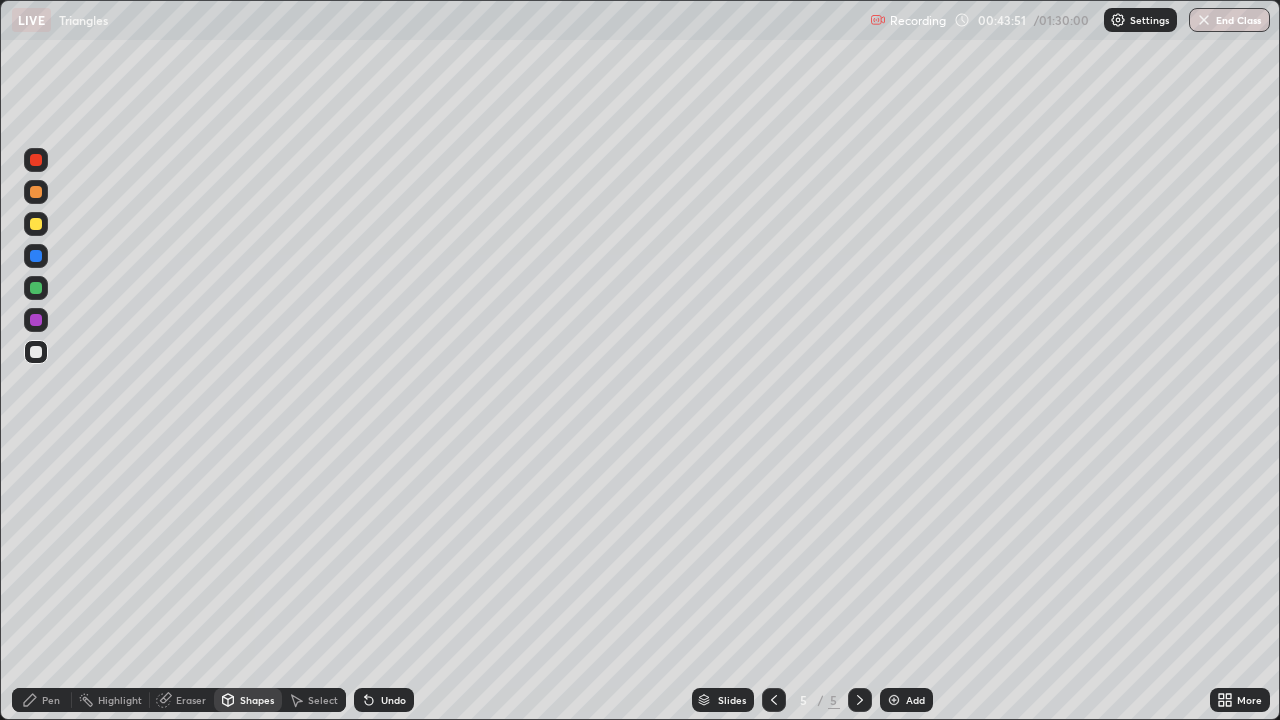 click at bounding box center (36, 224) 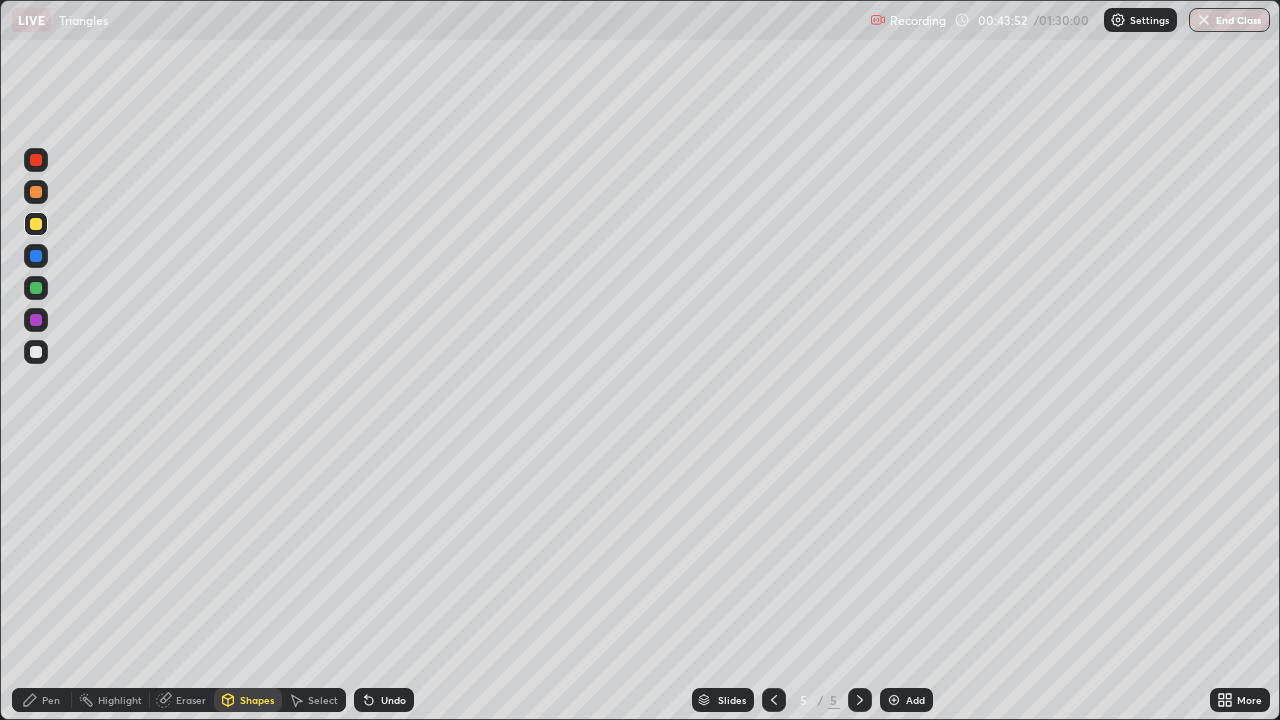 click on "Pen" at bounding box center (42, 700) 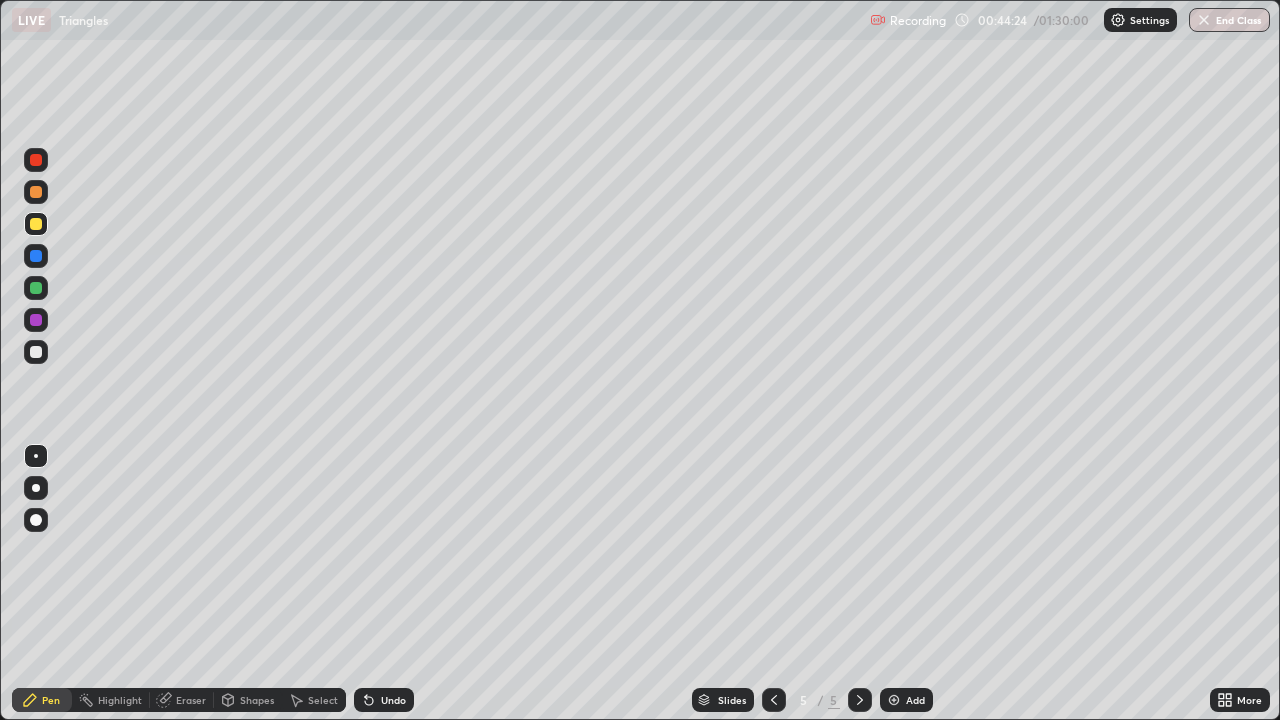 click at bounding box center [36, 320] 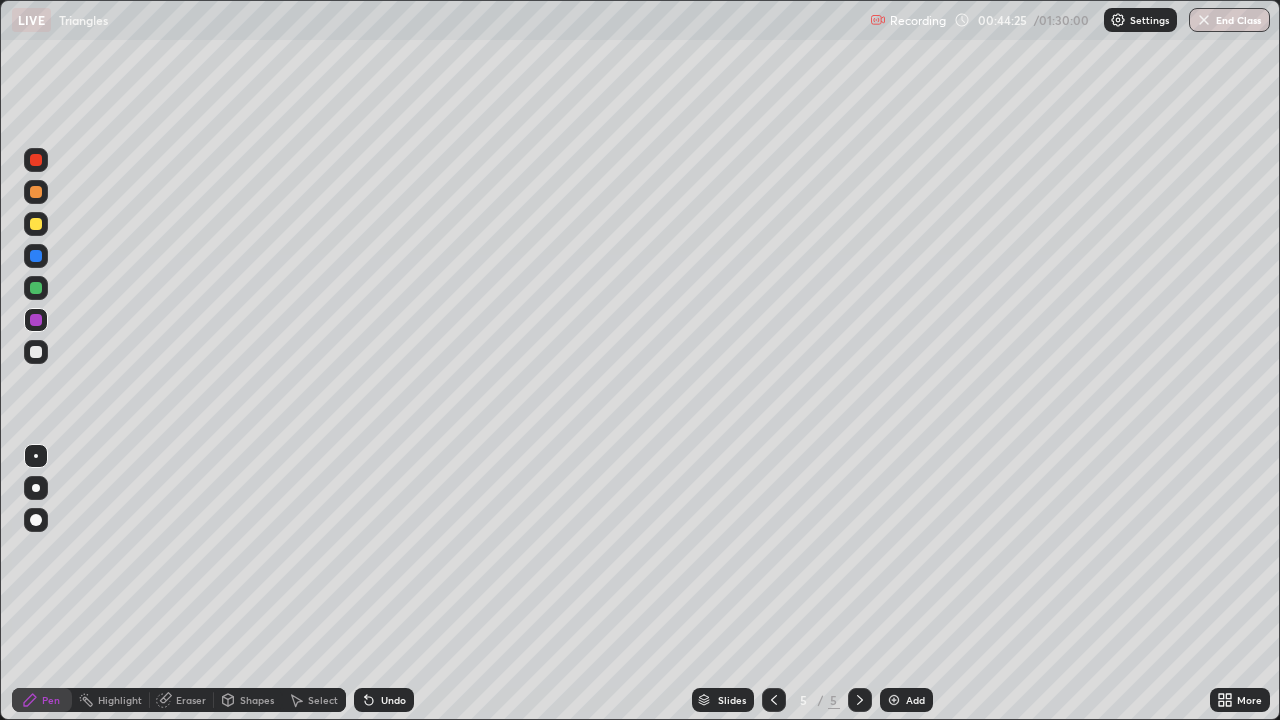 click on "Shapes" at bounding box center (257, 700) 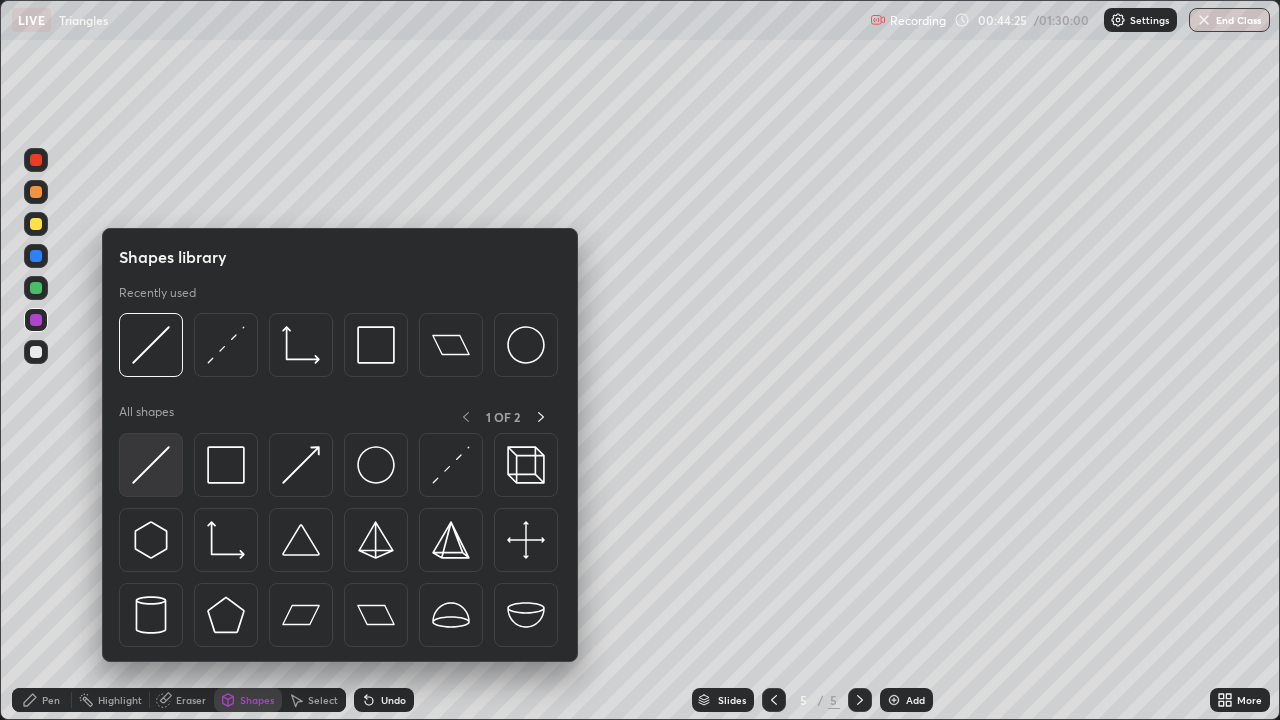 click at bounding box center [151, 465] 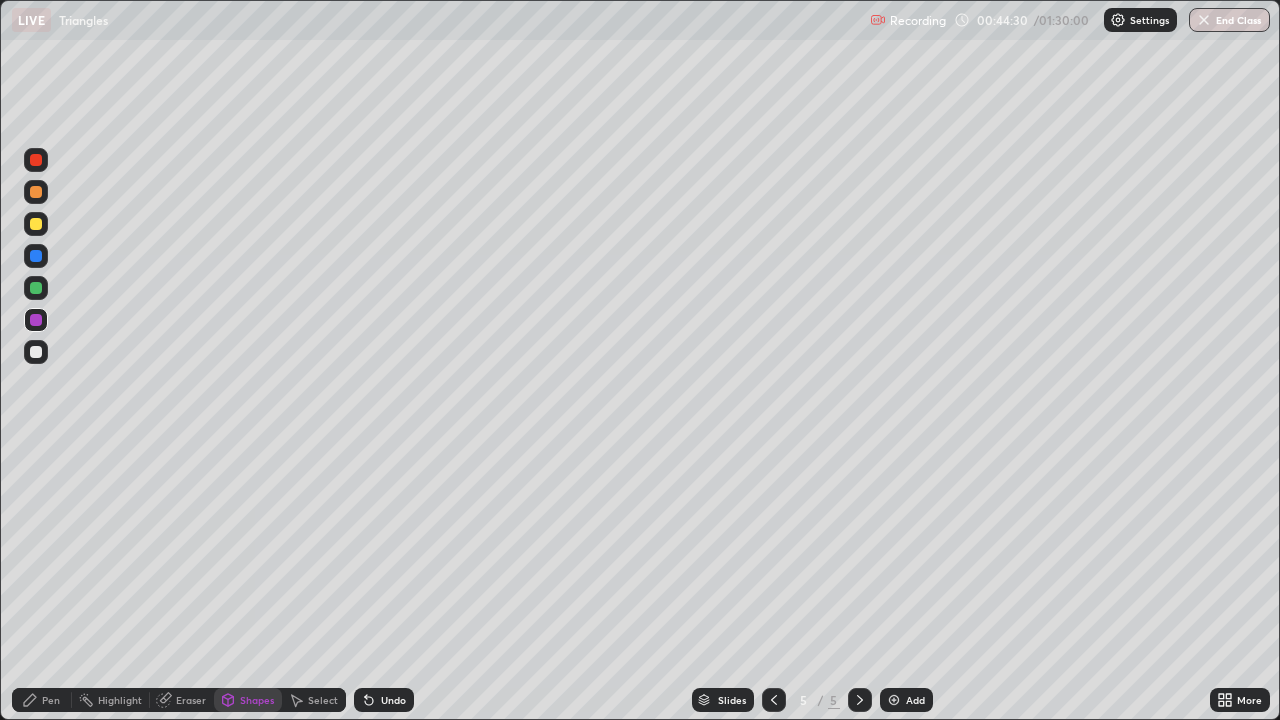 click at bounding box center [36, 352] 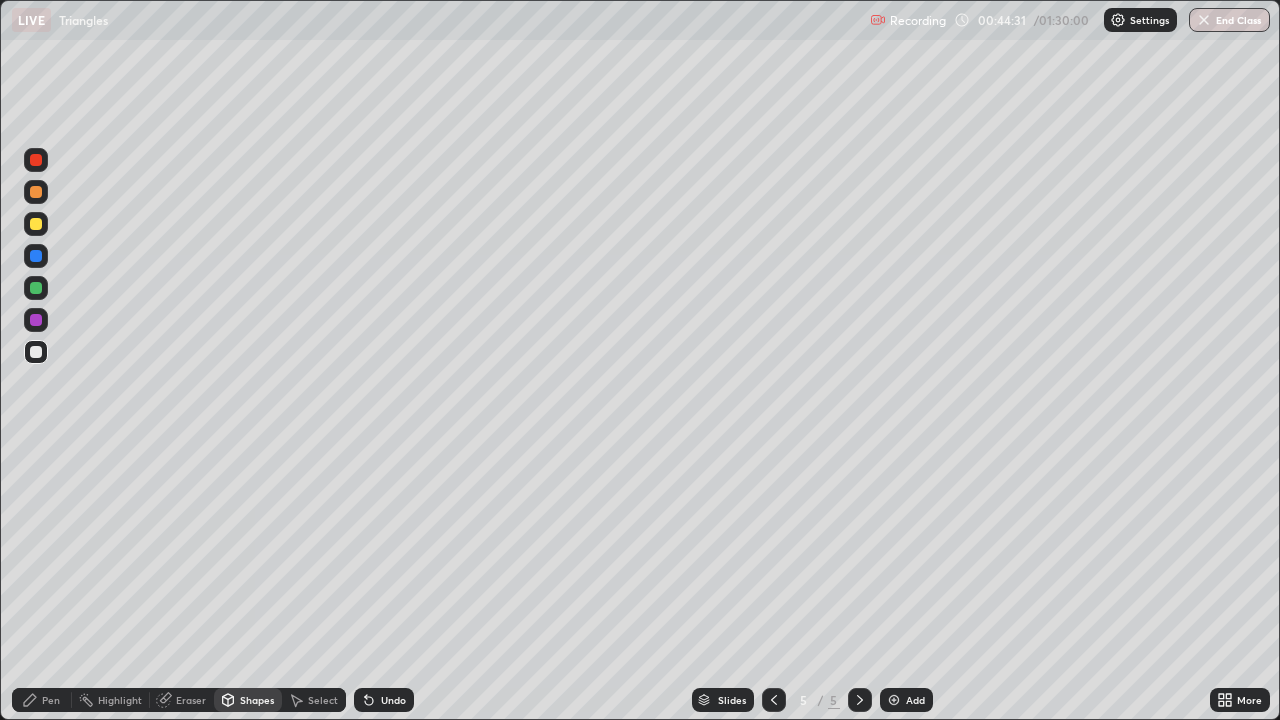 click on "Pen" at bounding box center [51, 700] 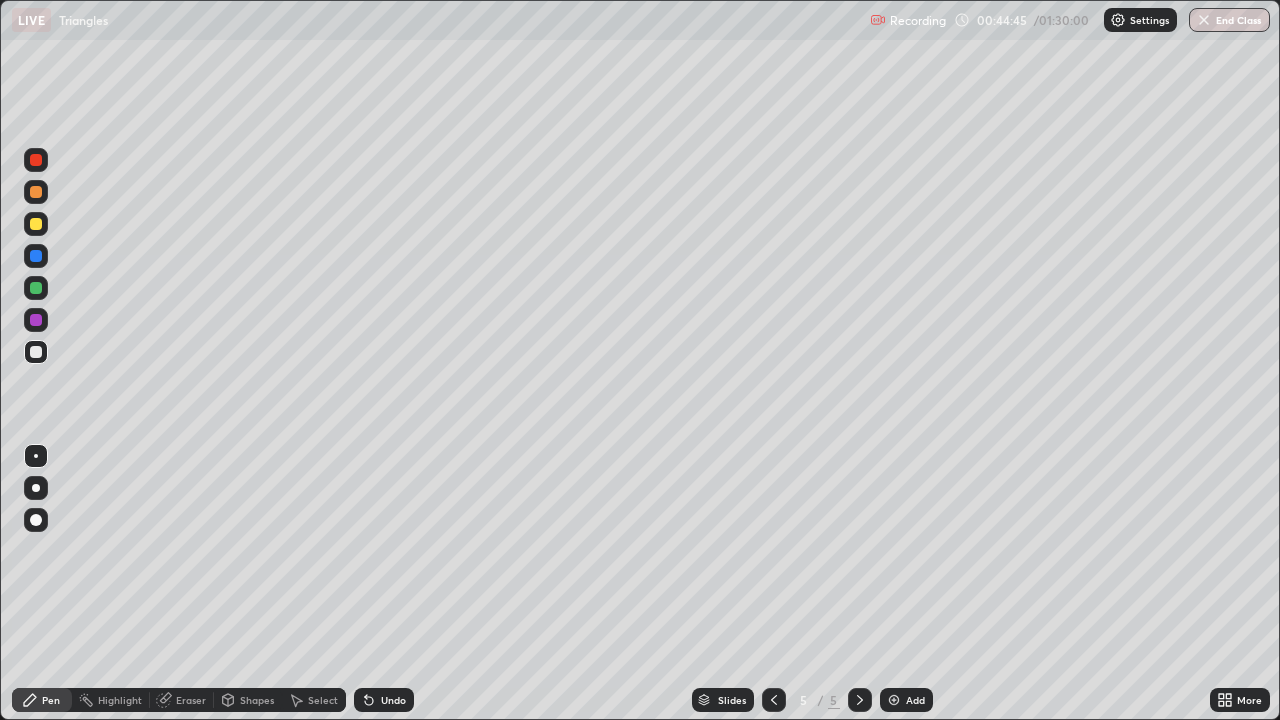 click on "Select" at bounding box center [323, 700] 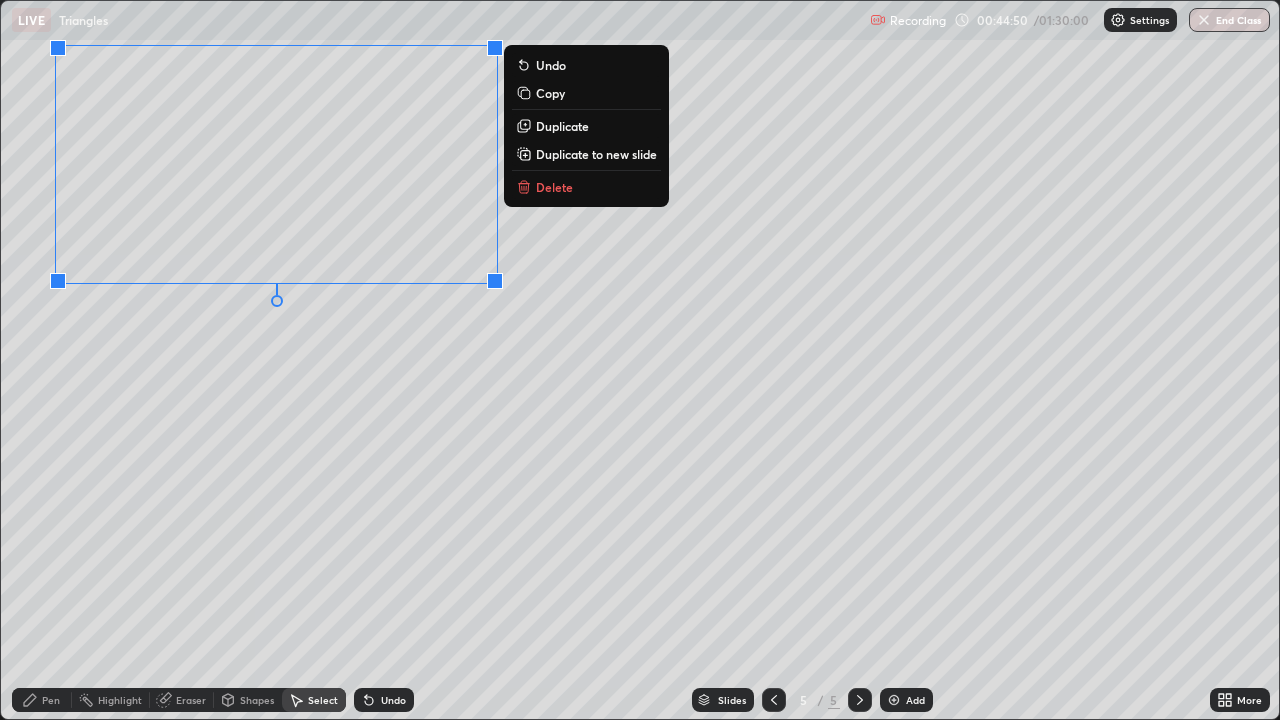 click on "0 ° Undo Copy Duplicate Duplicate to new slide Delete" at bounding box center [640, 360] 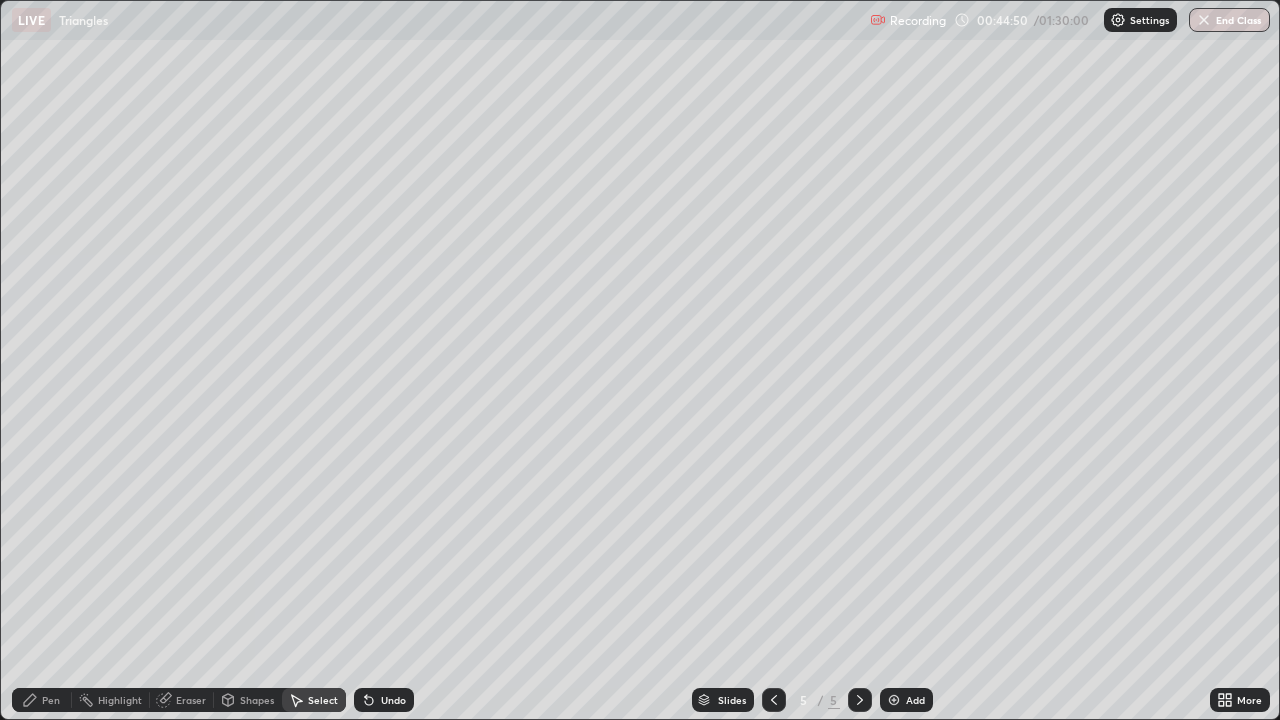 click on "Pen" at bounding box center (51, 700) 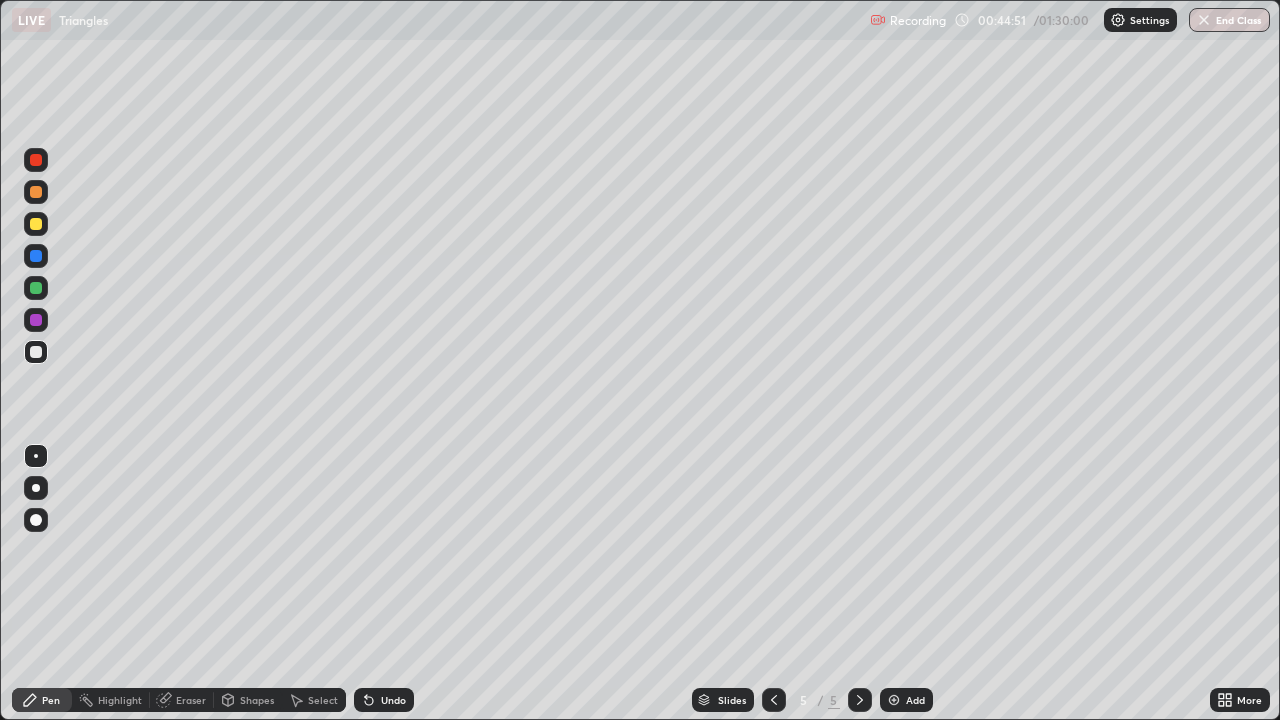 click at bounding box center (36, 224) 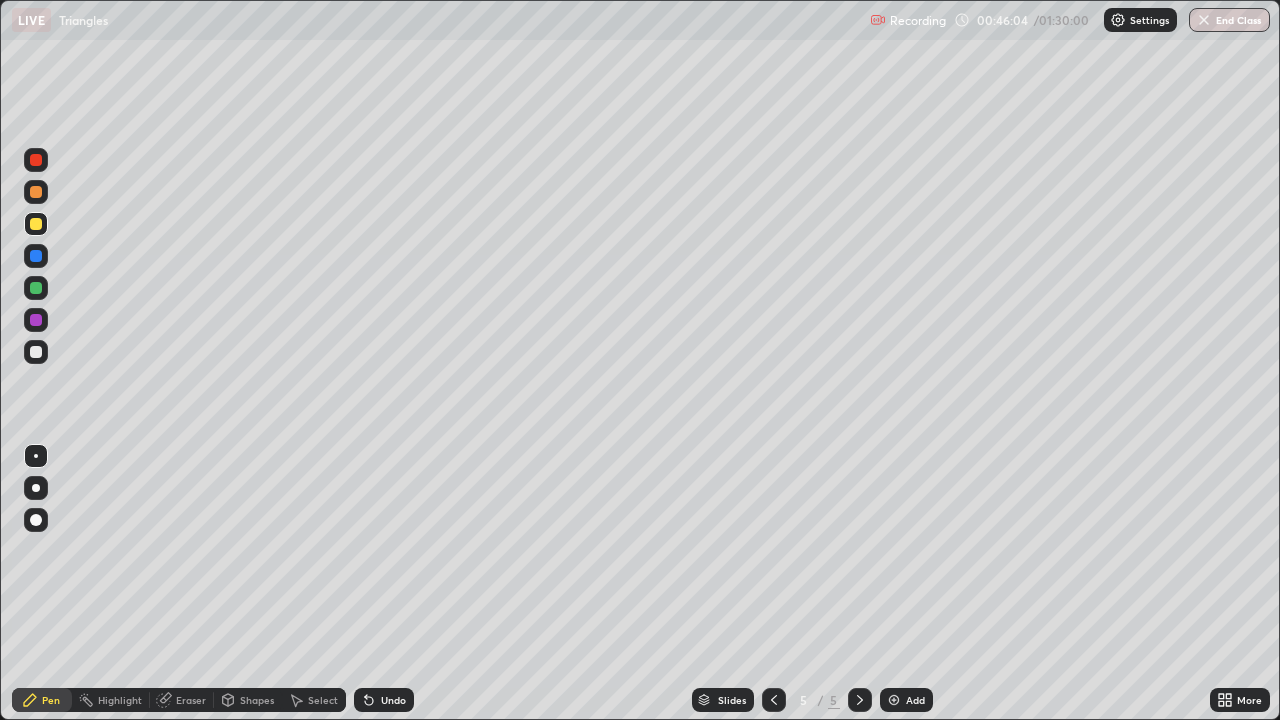 click on "Shapes" at bounding box center (257, 700) 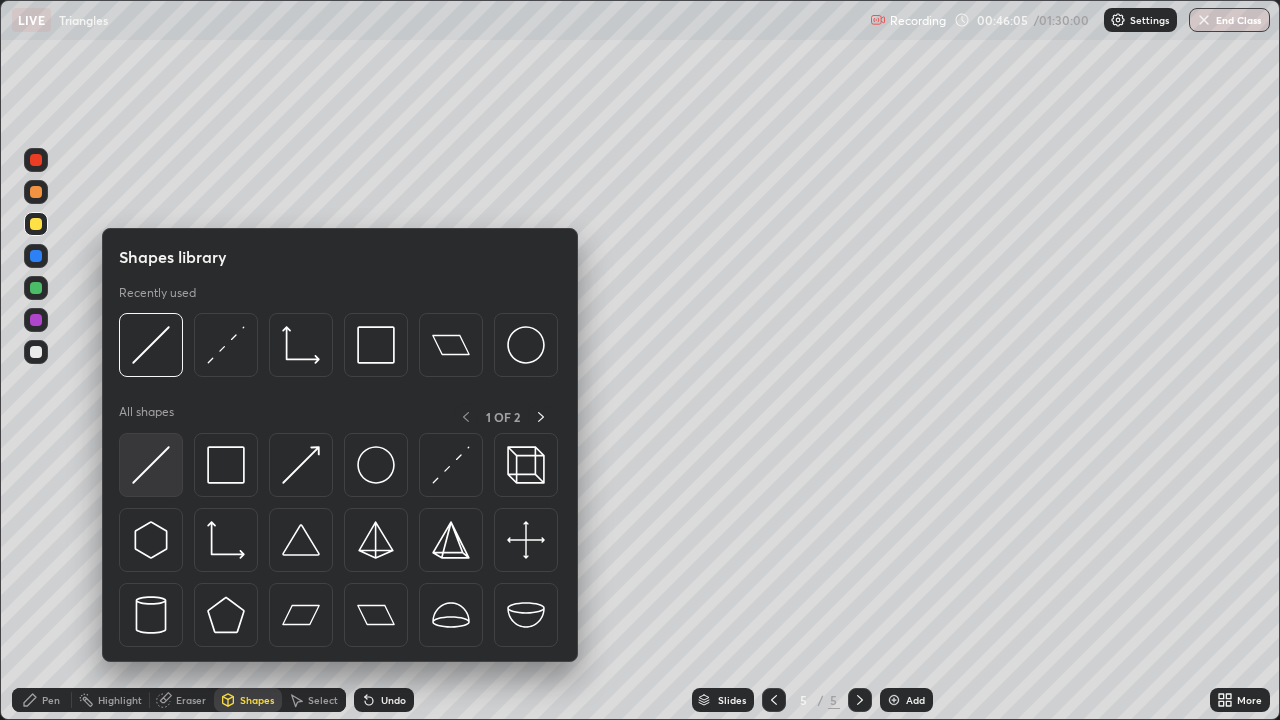 click at bounding box center (151, 465) 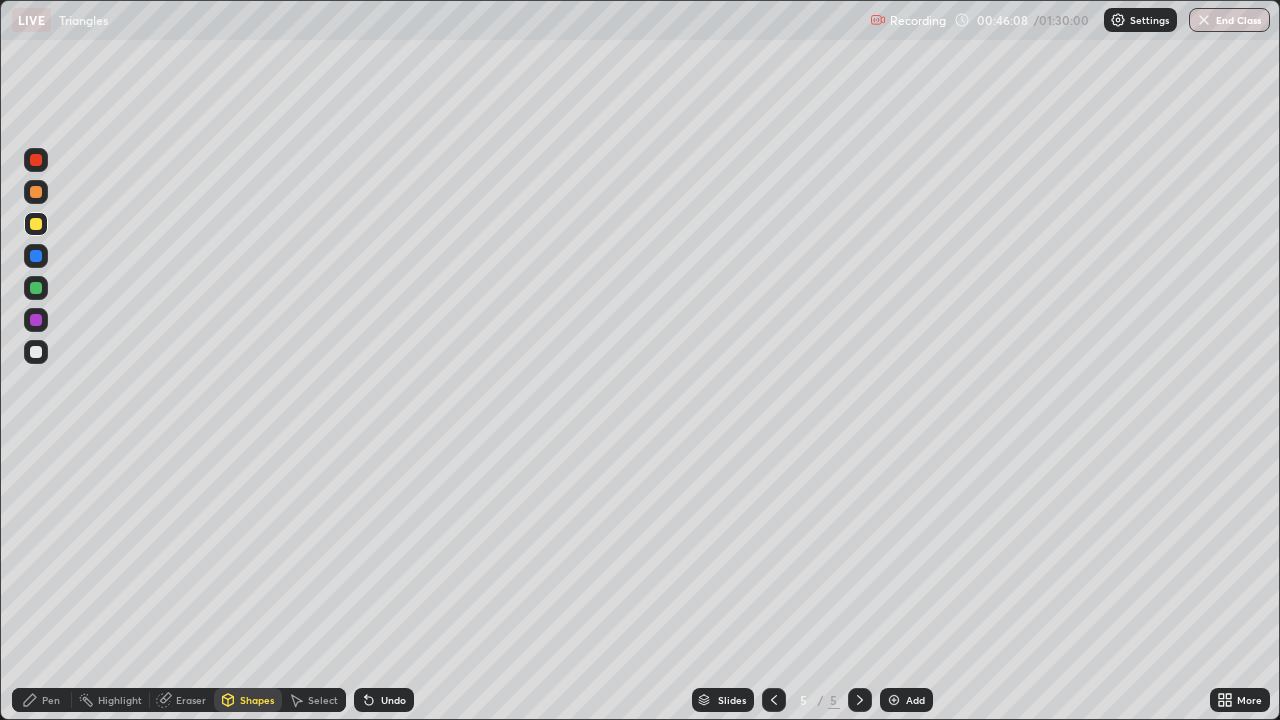 click on "Pen" at bounding box center (51, 700) 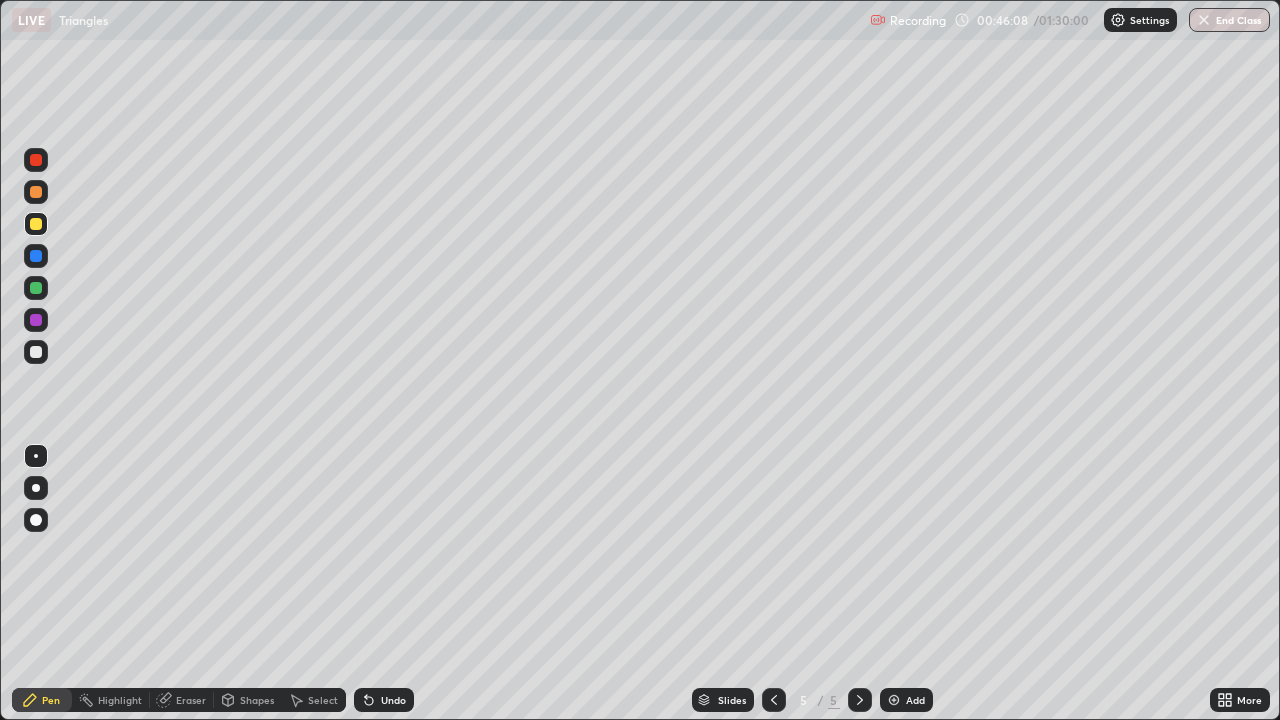 click at bounding box center [36, 352] 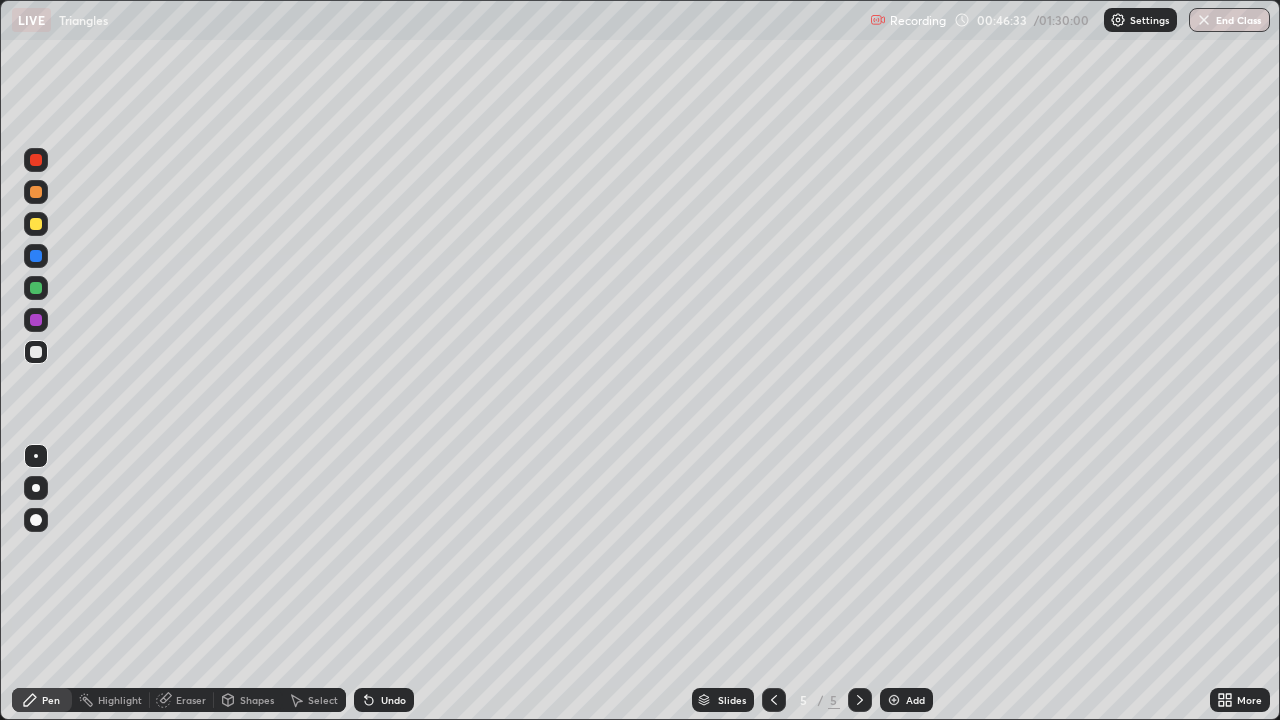 click at bounding box center (36, 224) 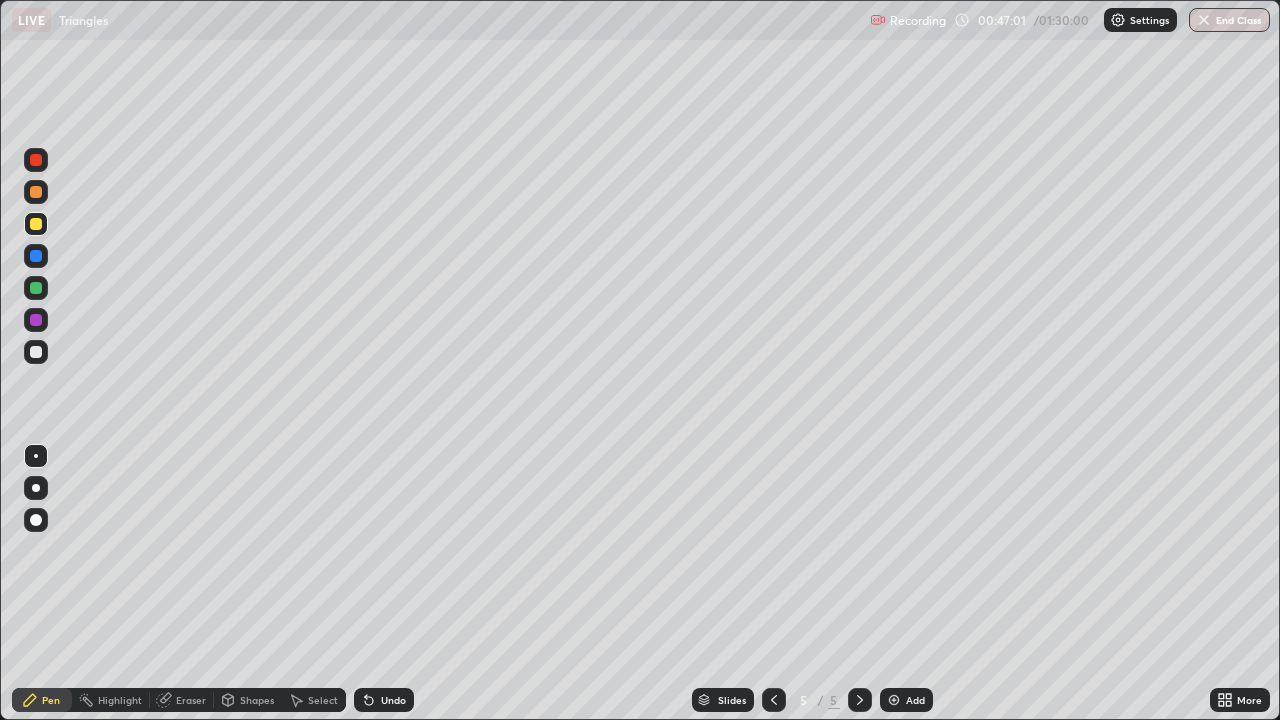 click on "Undo" at bounding box center [384, 700] 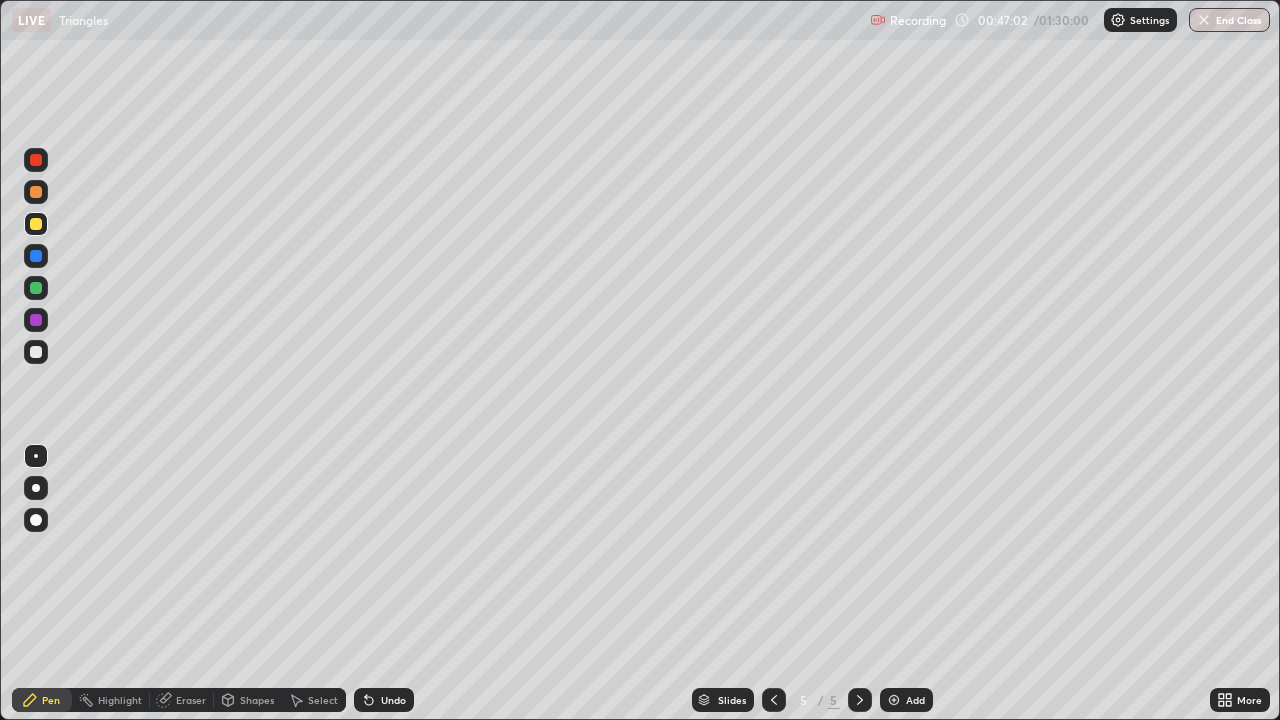click 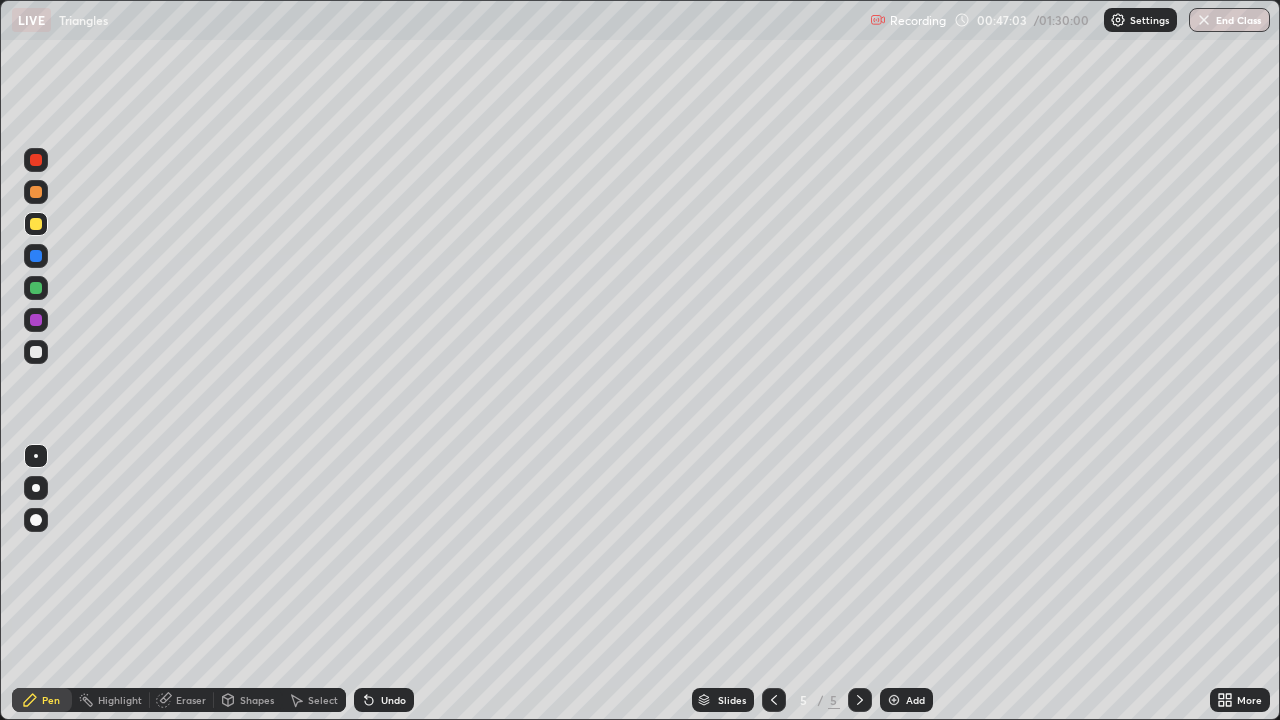 click 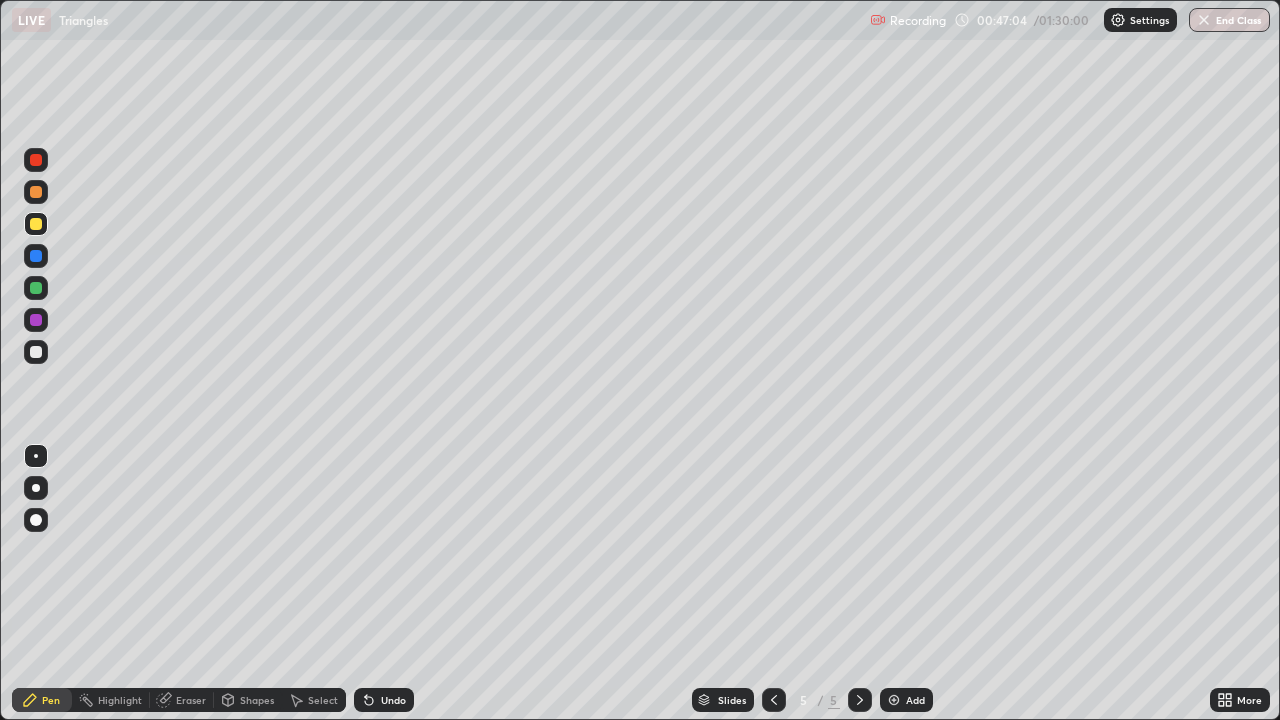 click 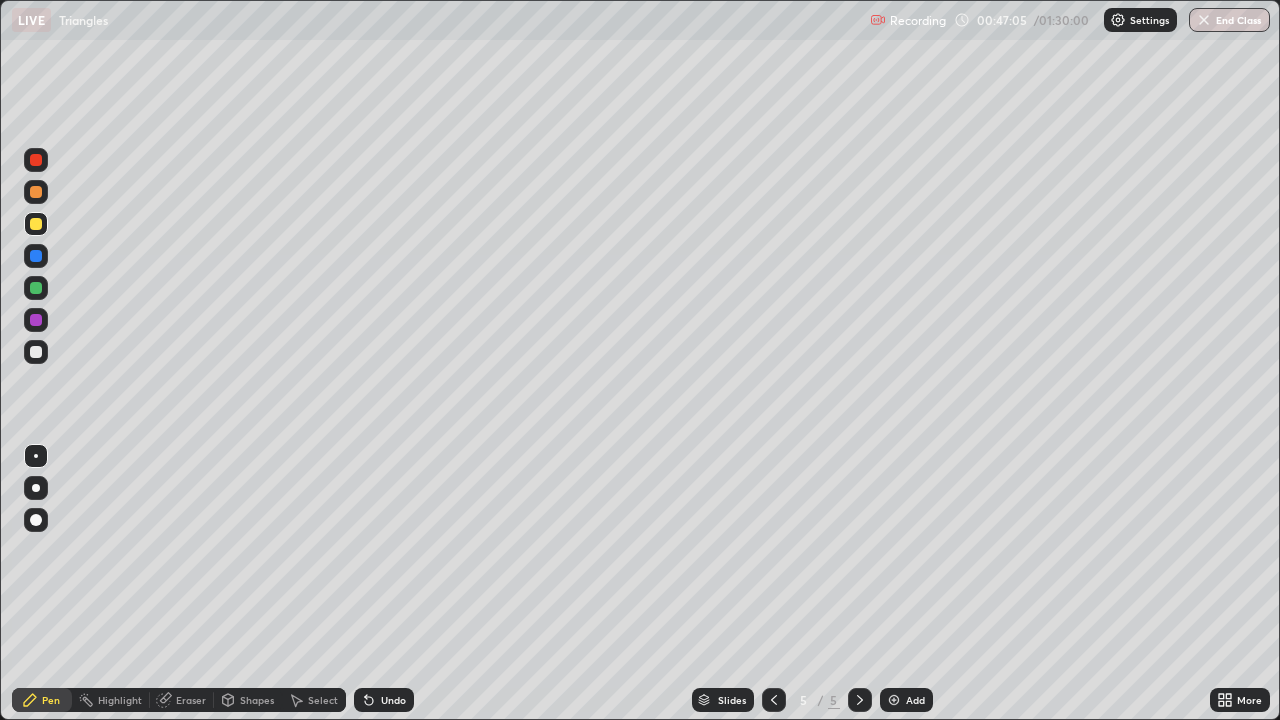 click 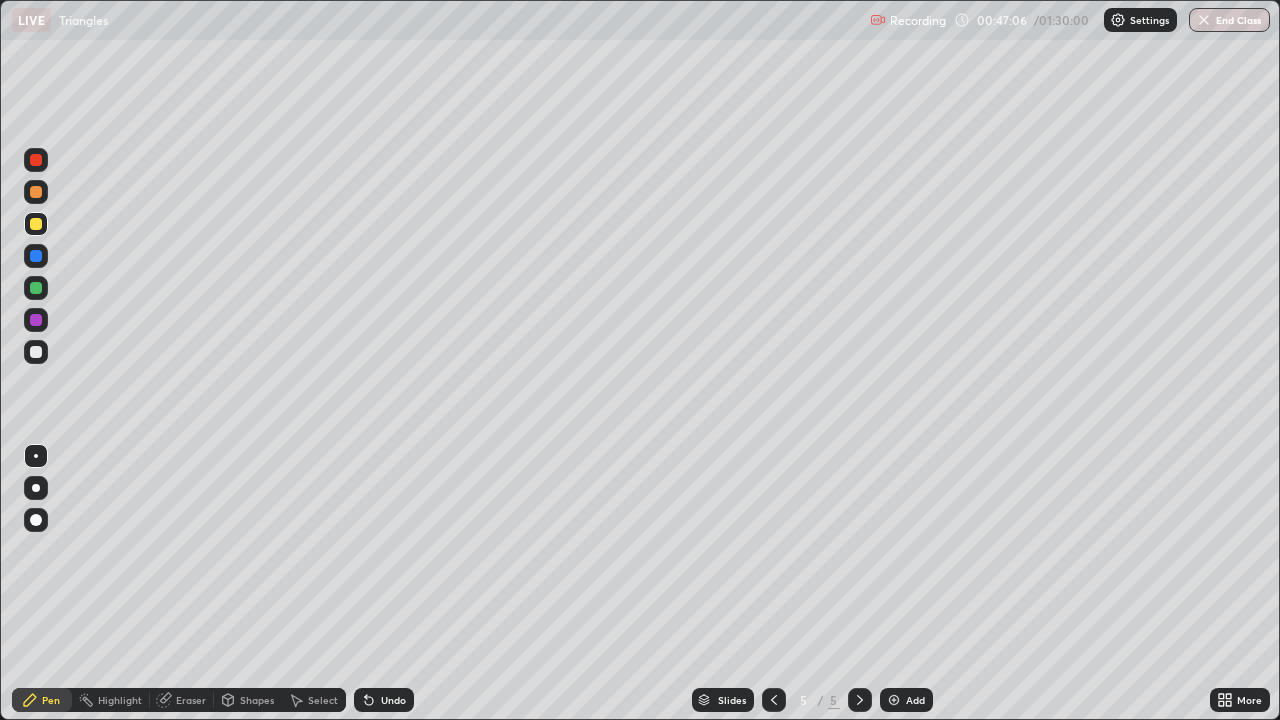 click 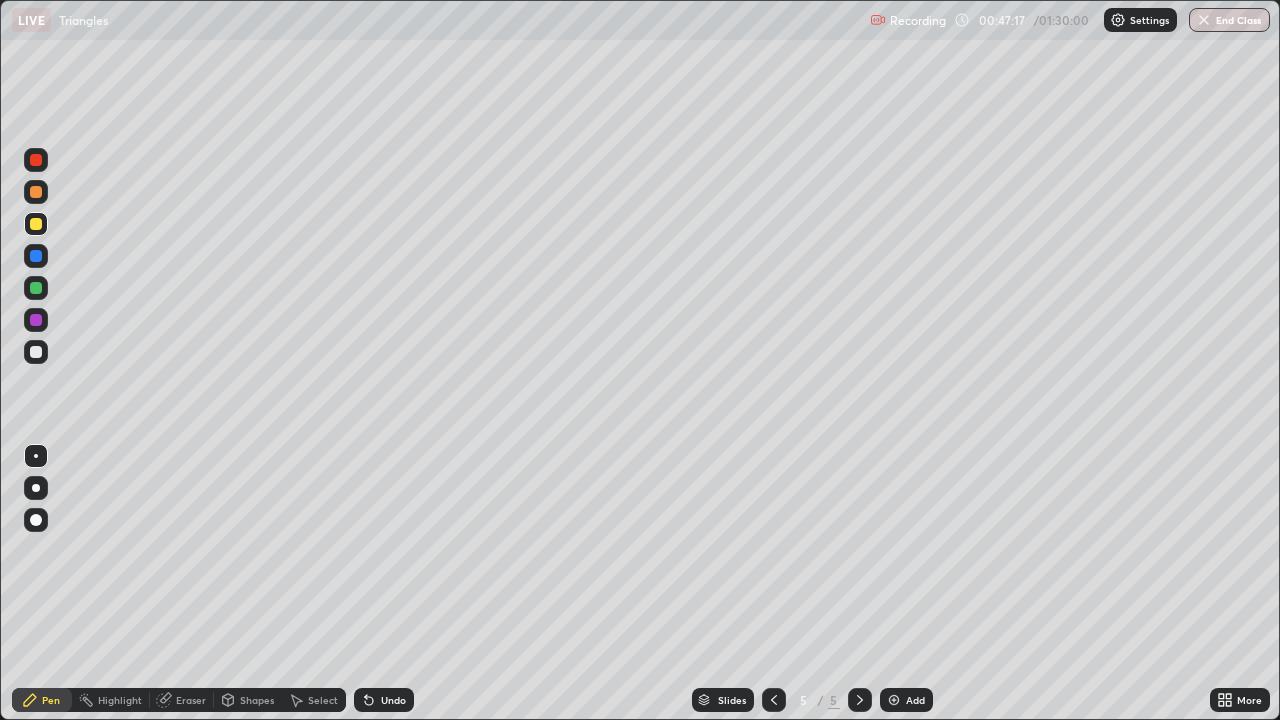 click at bounding box center (36, 352) 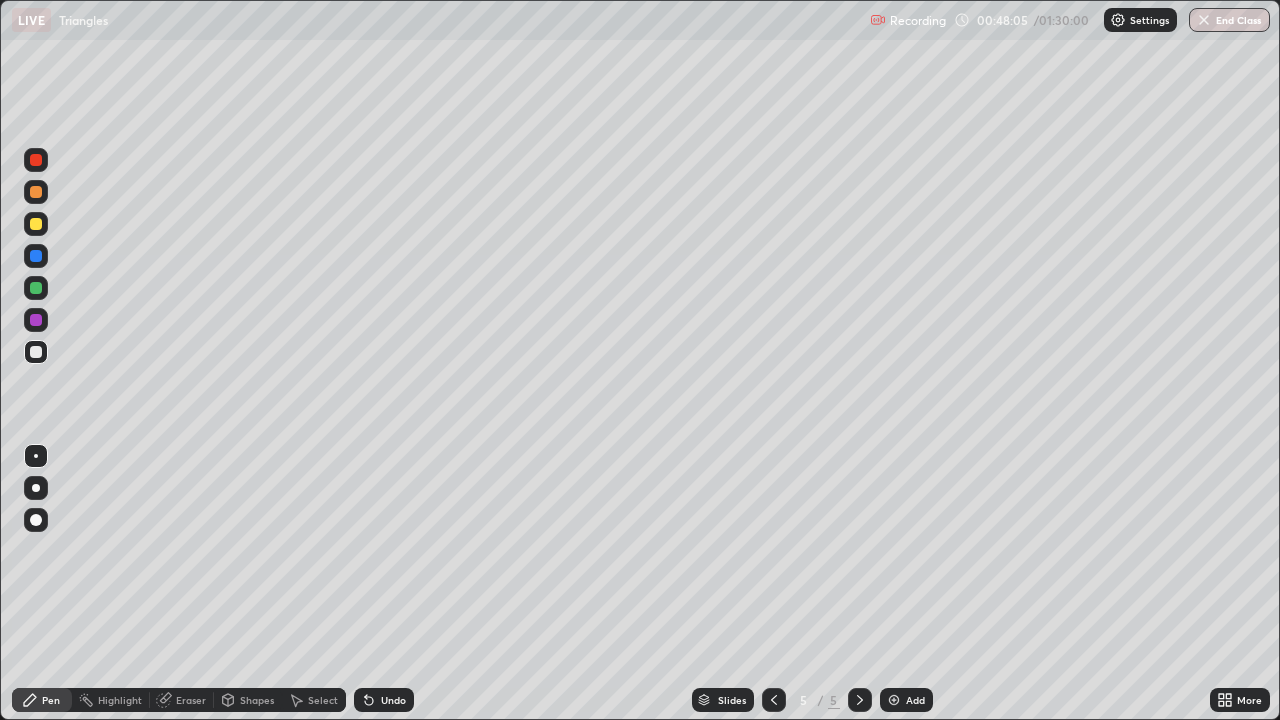click at bounding box center [36, 224] 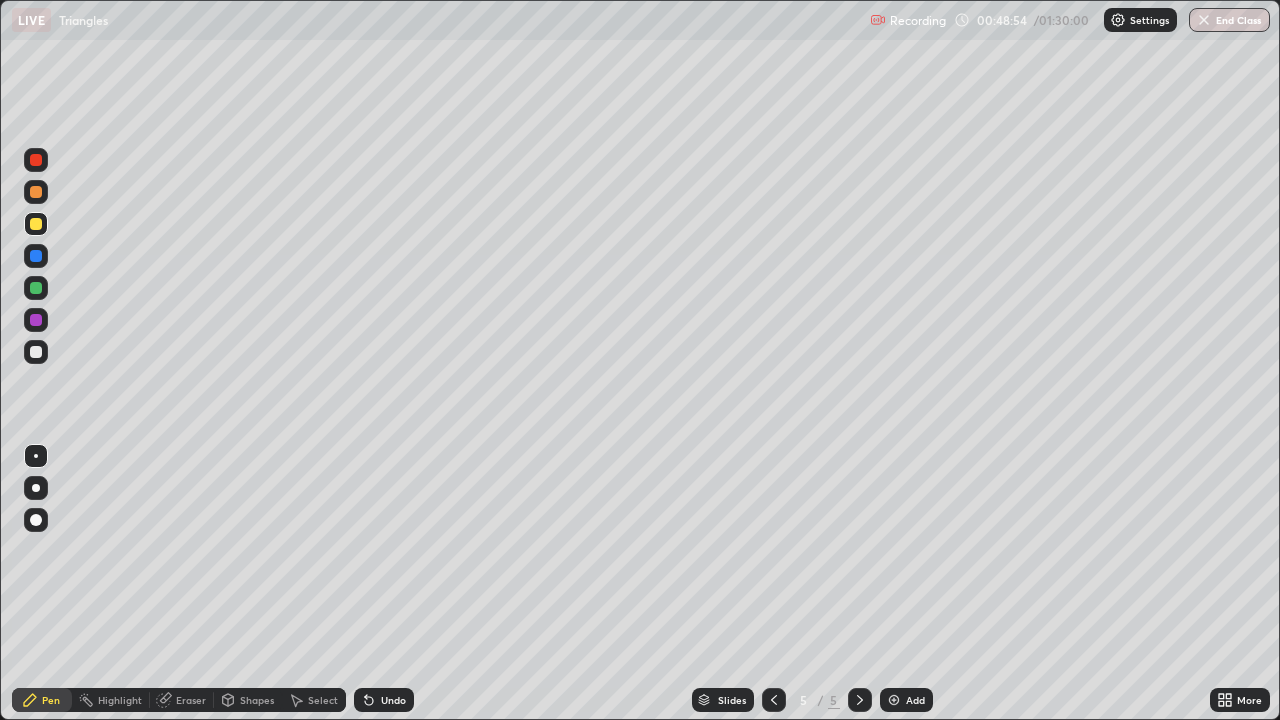 click at bounding box center (36, 320) 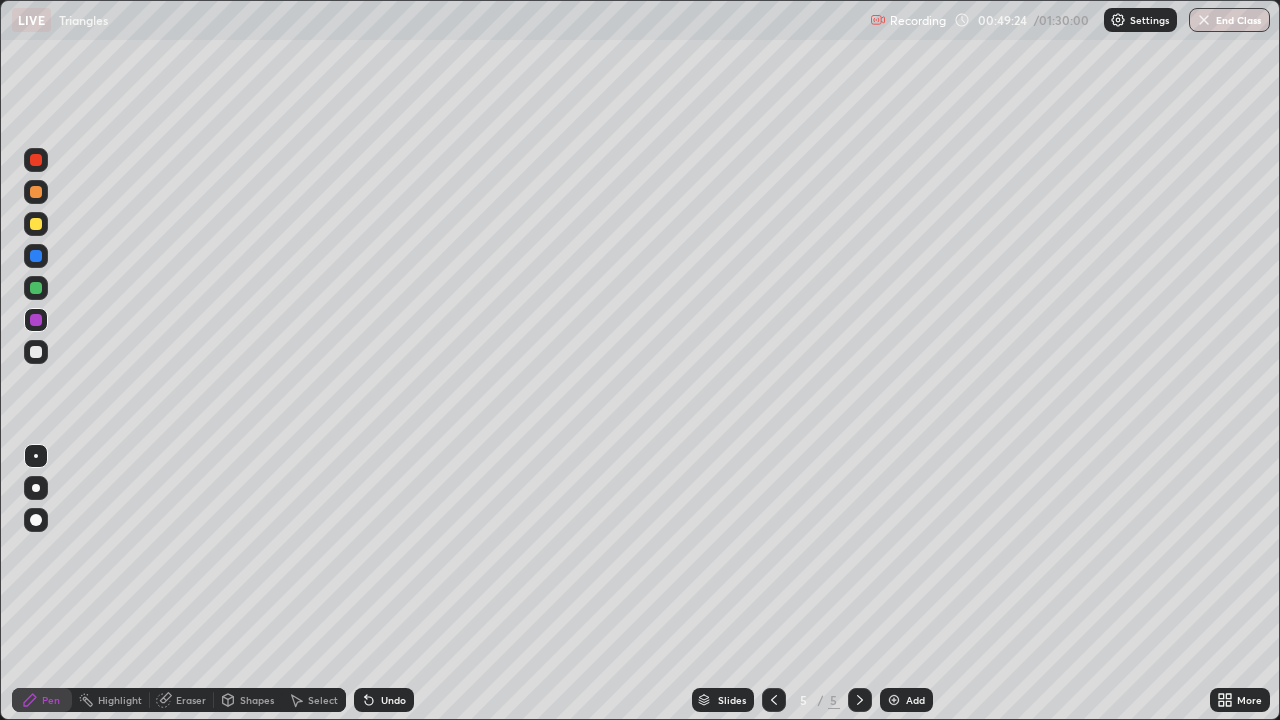 click on "Eraser" at bounding box center (191, 700) 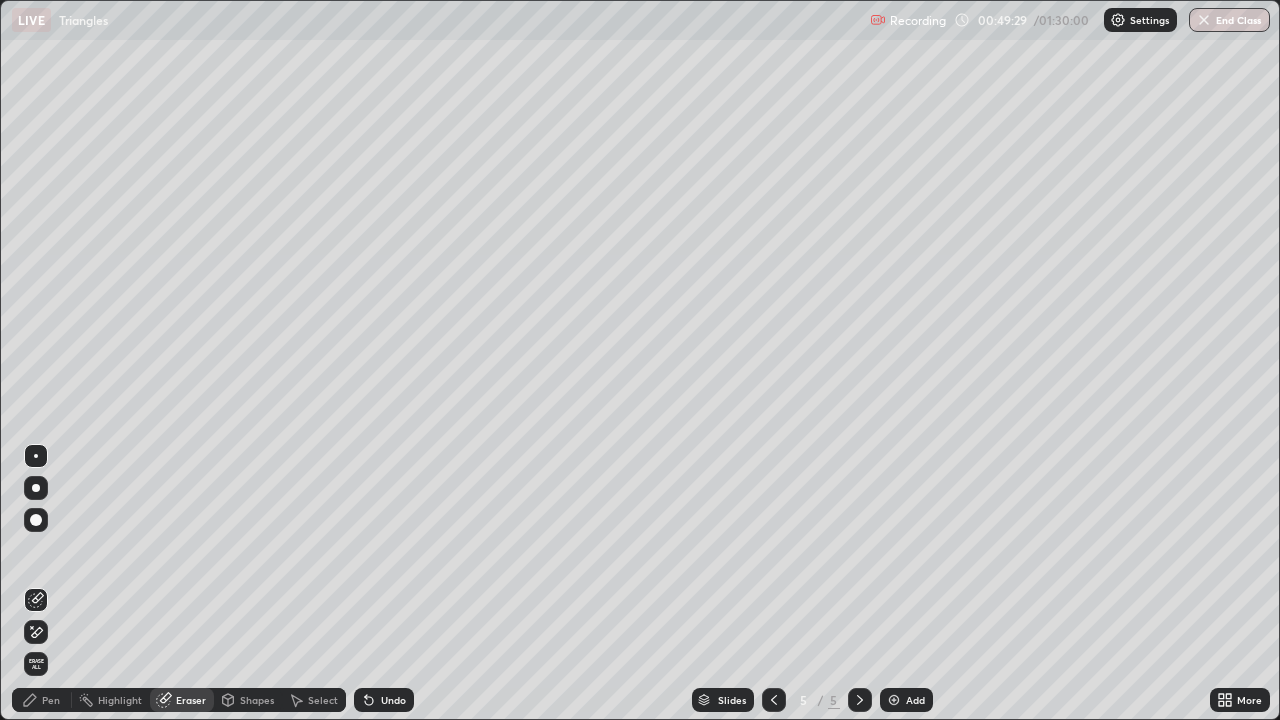 click 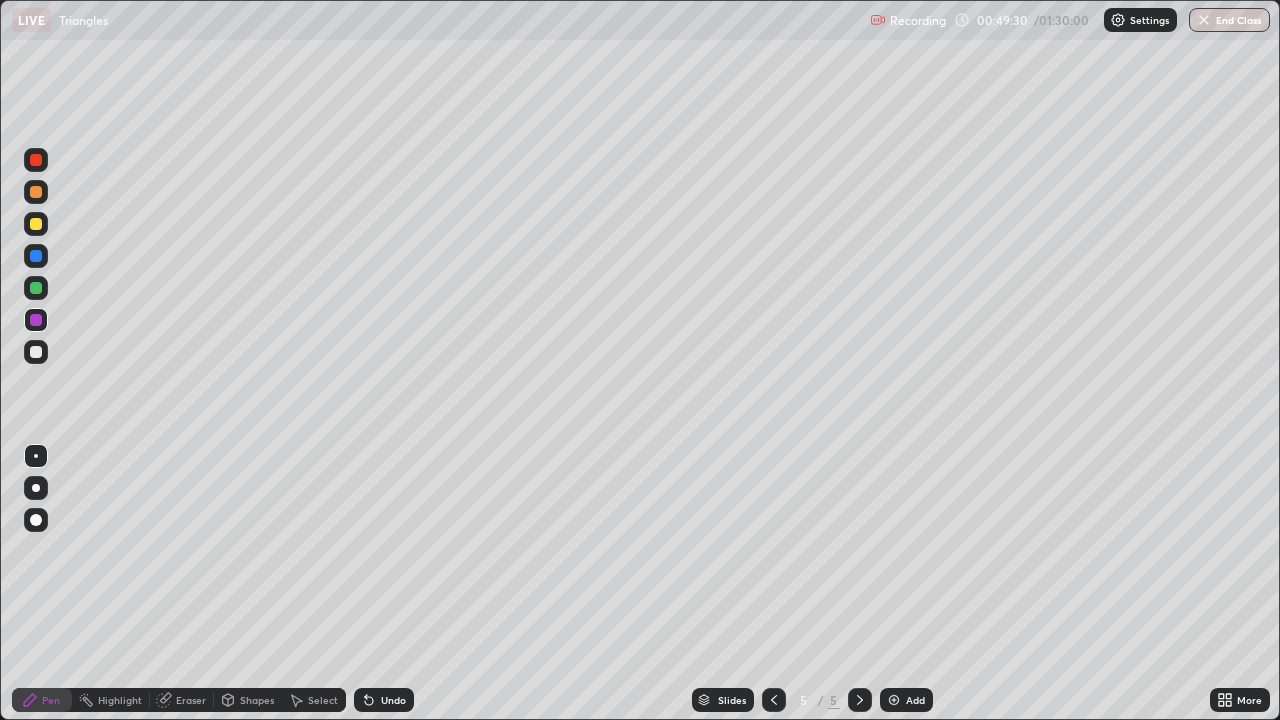 click at bounding box center (36, 224) 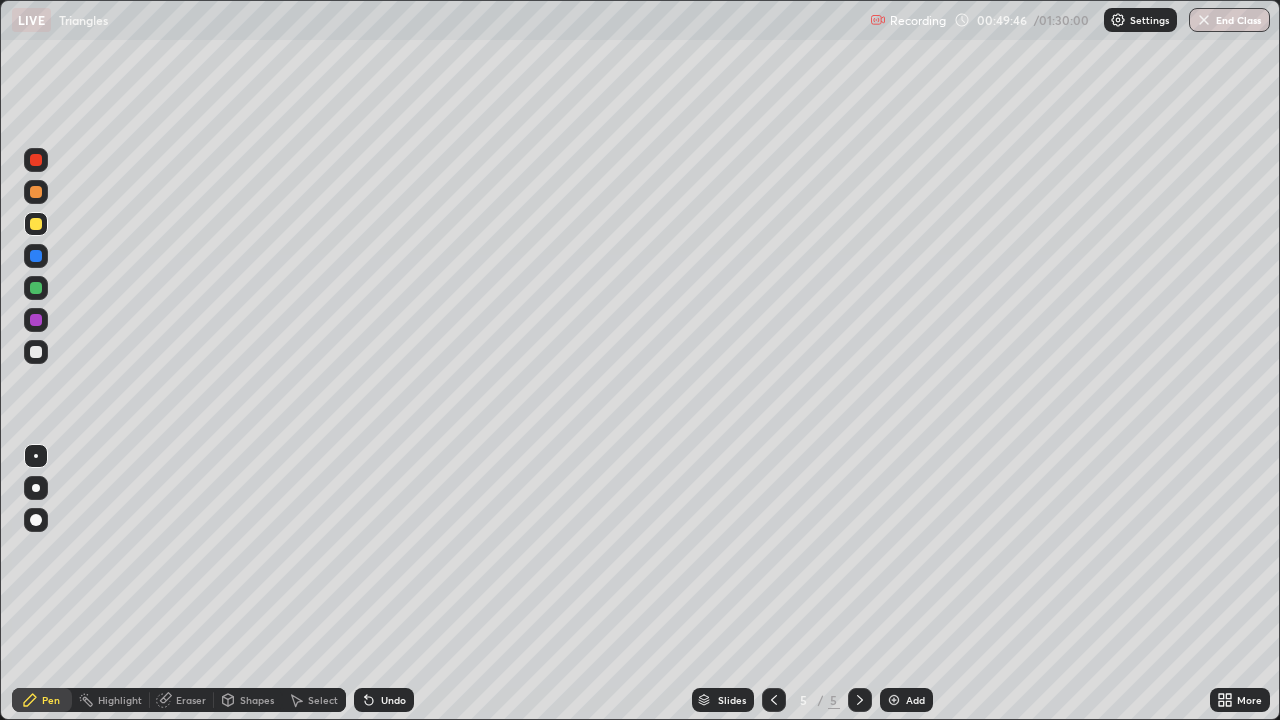 click at bounding box center (36, 320) 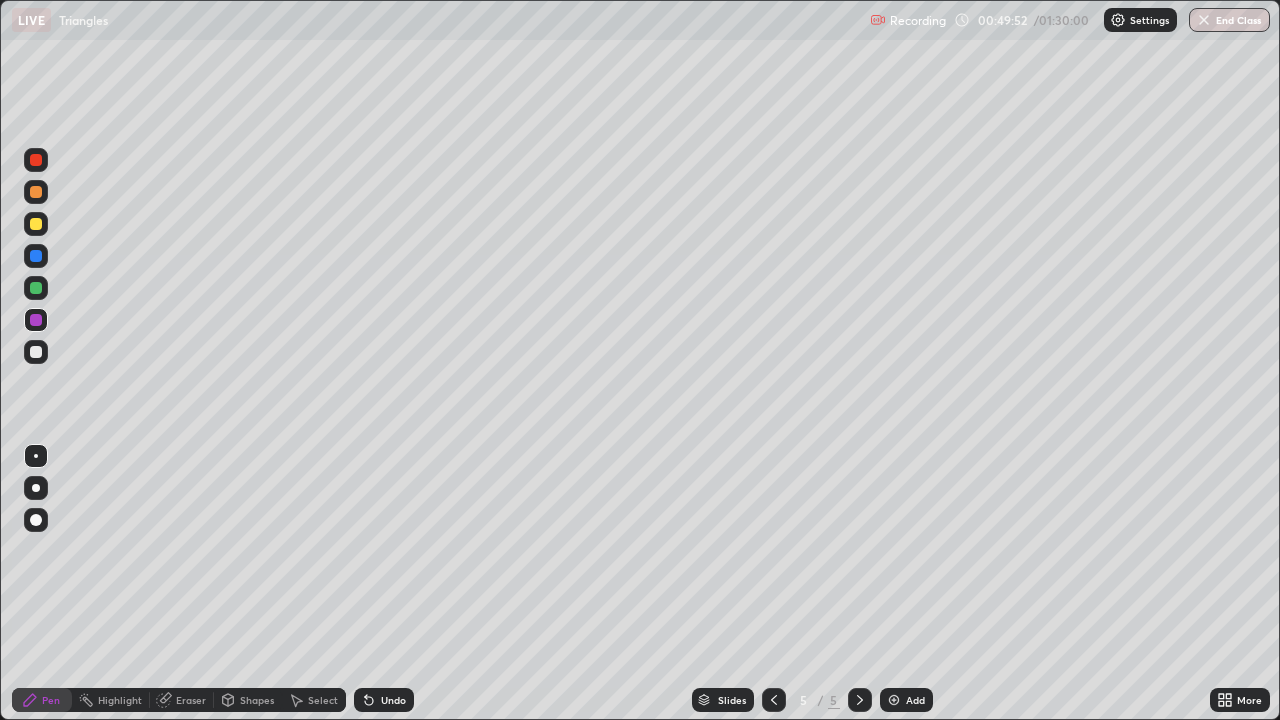 click at bounding box center (36, 288) 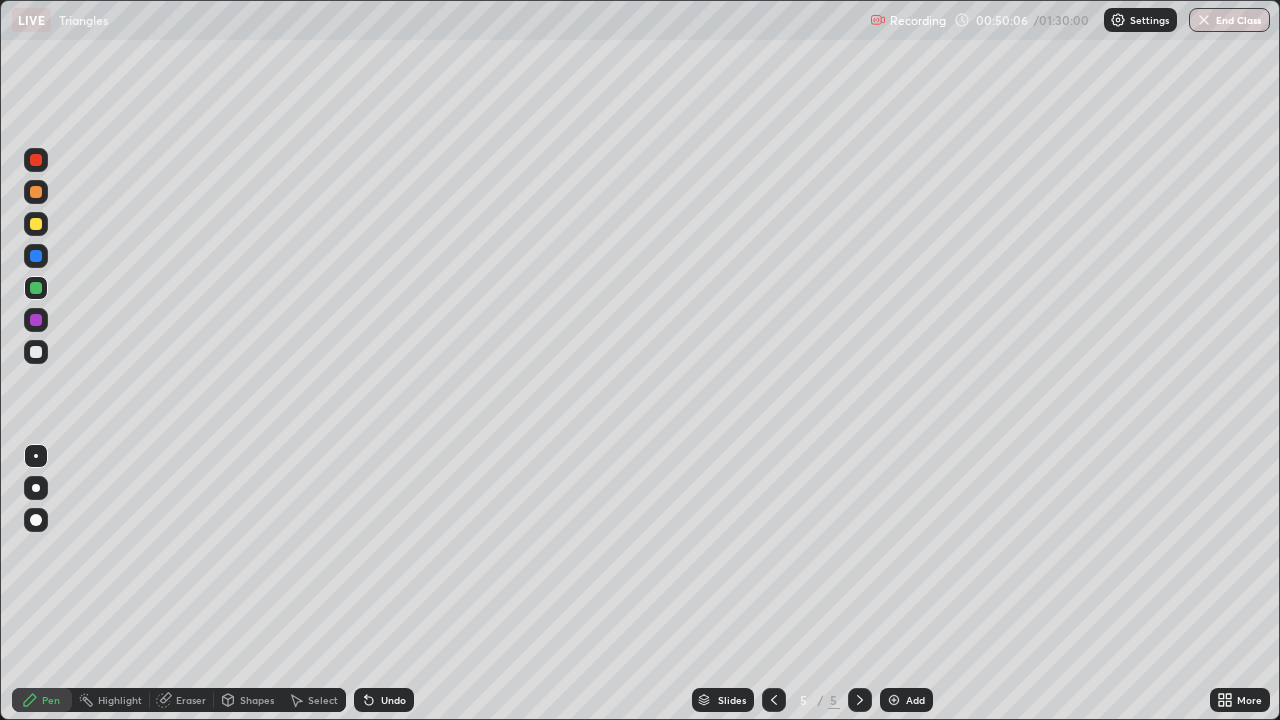 click at bounding box center (36, 256) 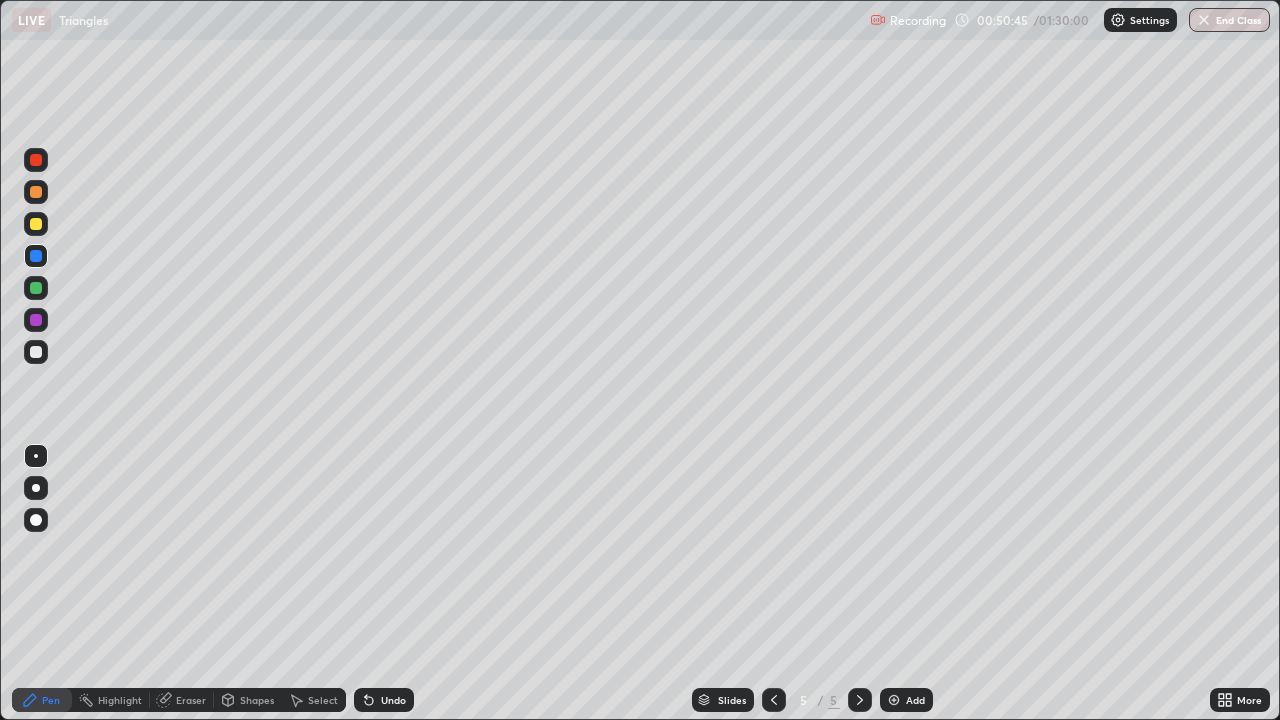 click on "Undo" at bounding box center [393, 700] 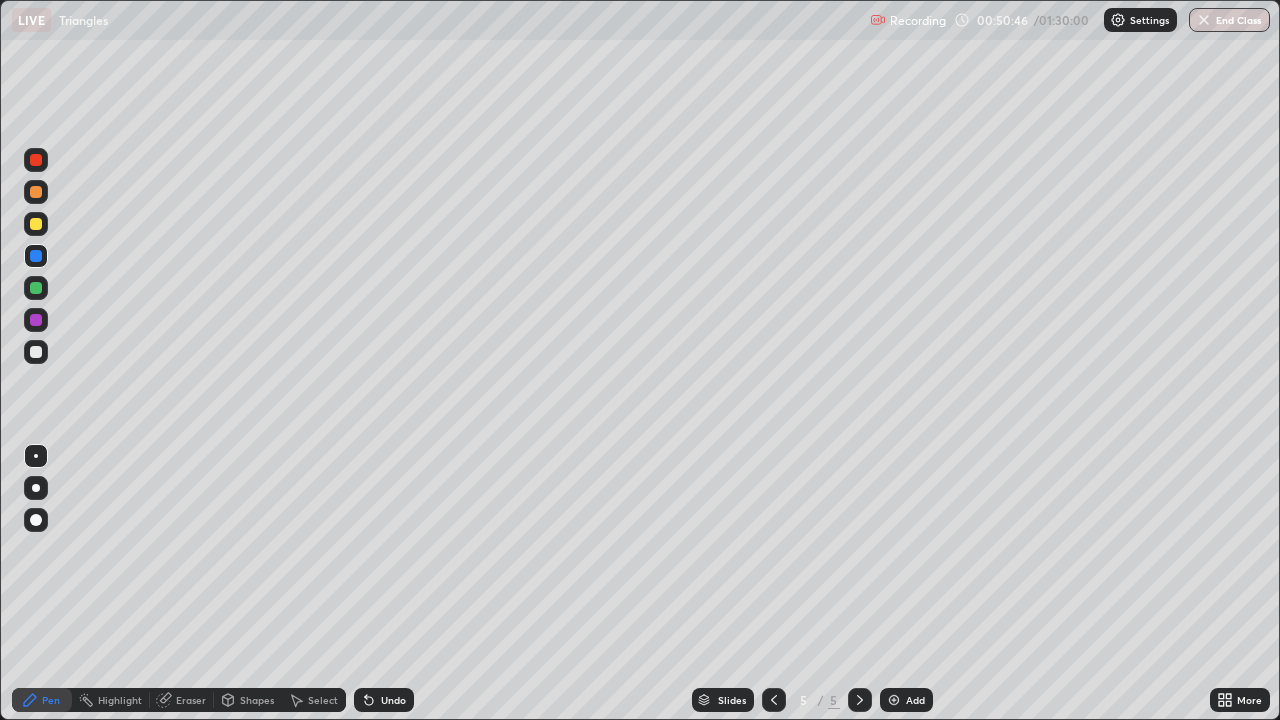click on "Undo" at bounding box center (384, 700) 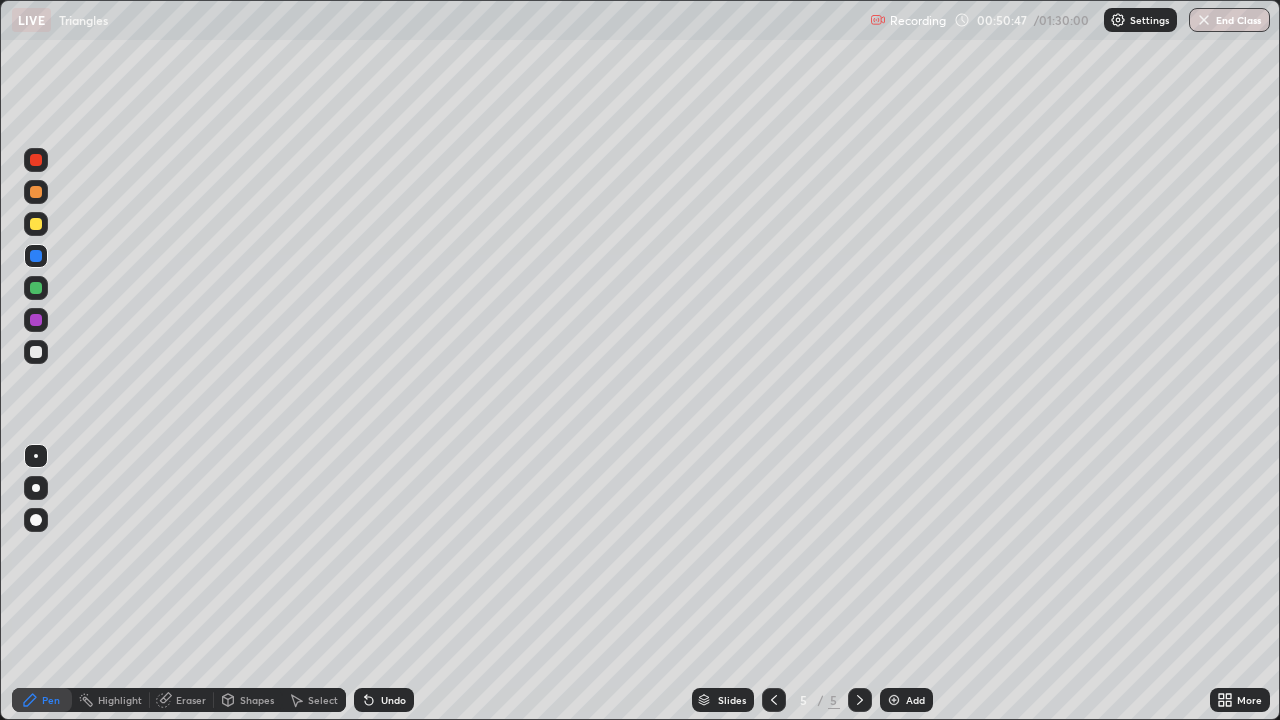 click on "Undo" at bounding box center (384, 700) 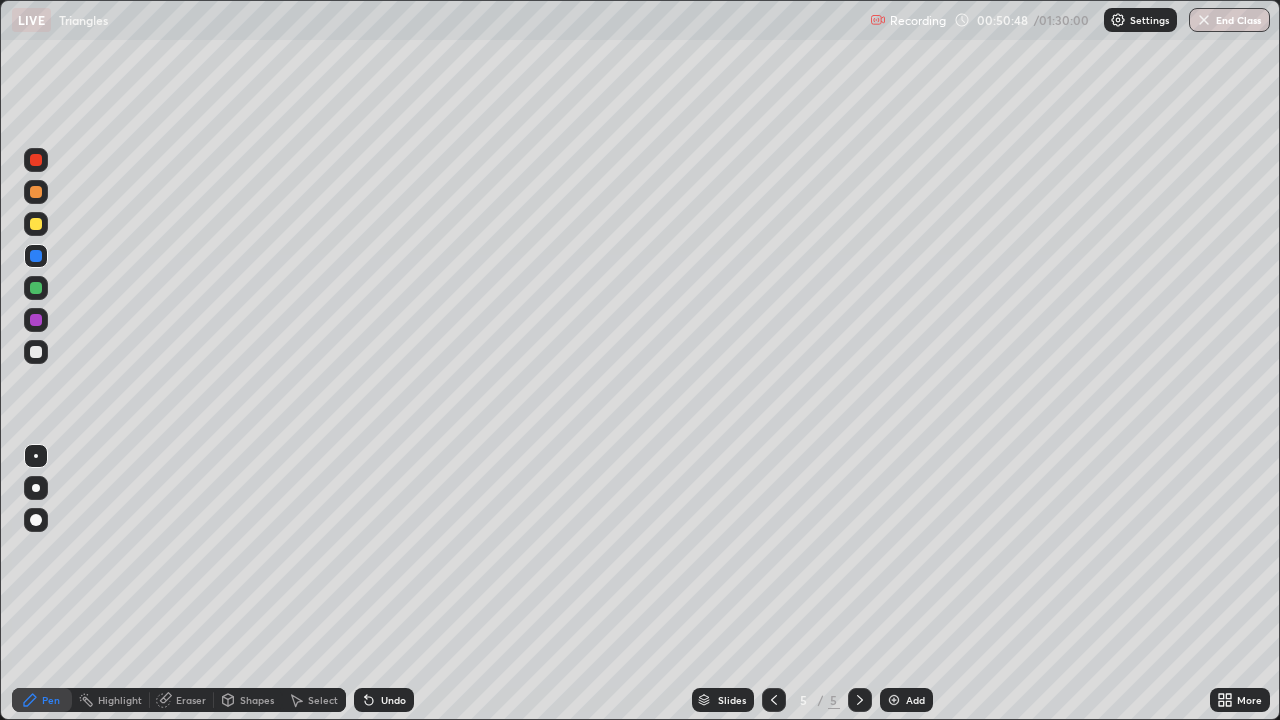 click on "Undo" at bounding box center [393, 700] 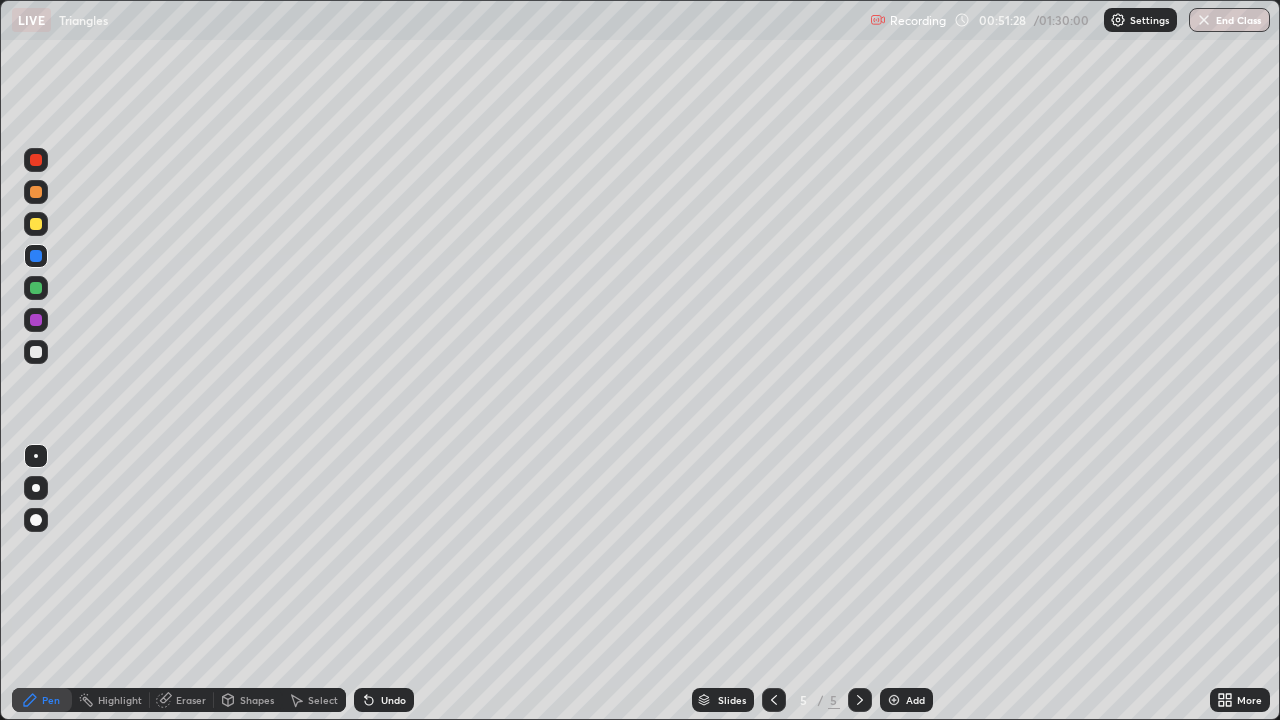 click at bounding box center (36, 352) 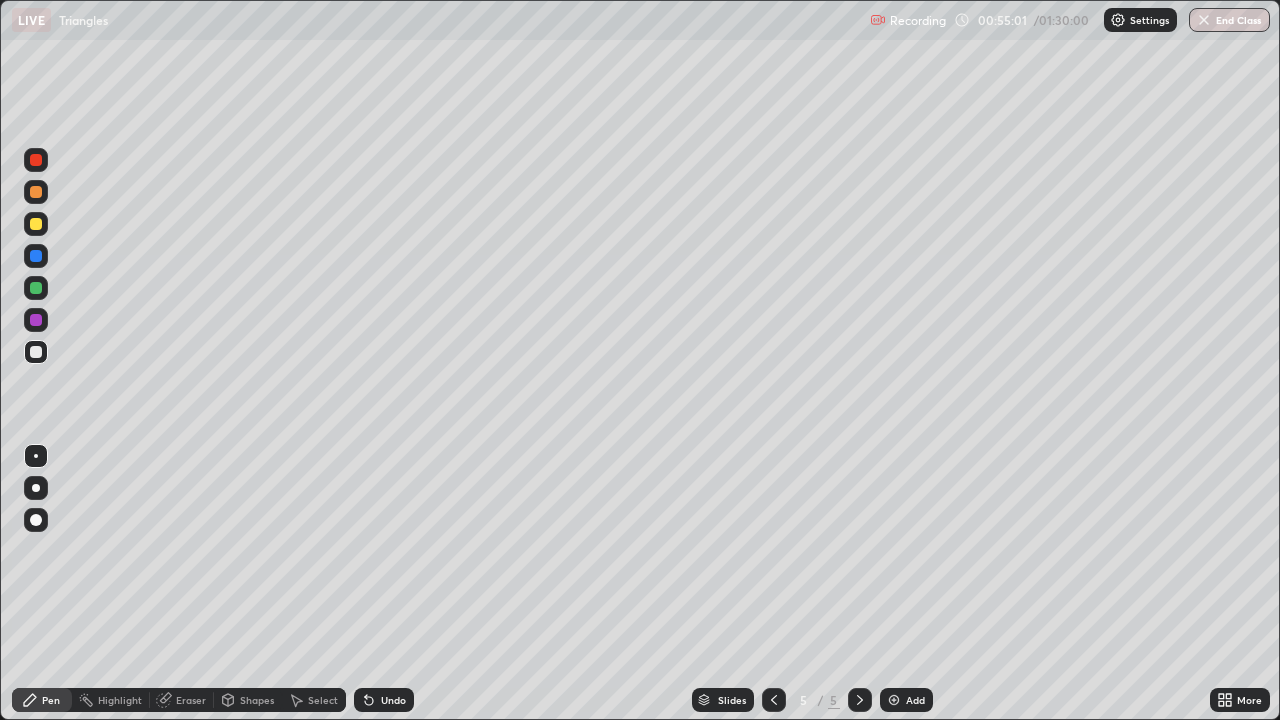 click 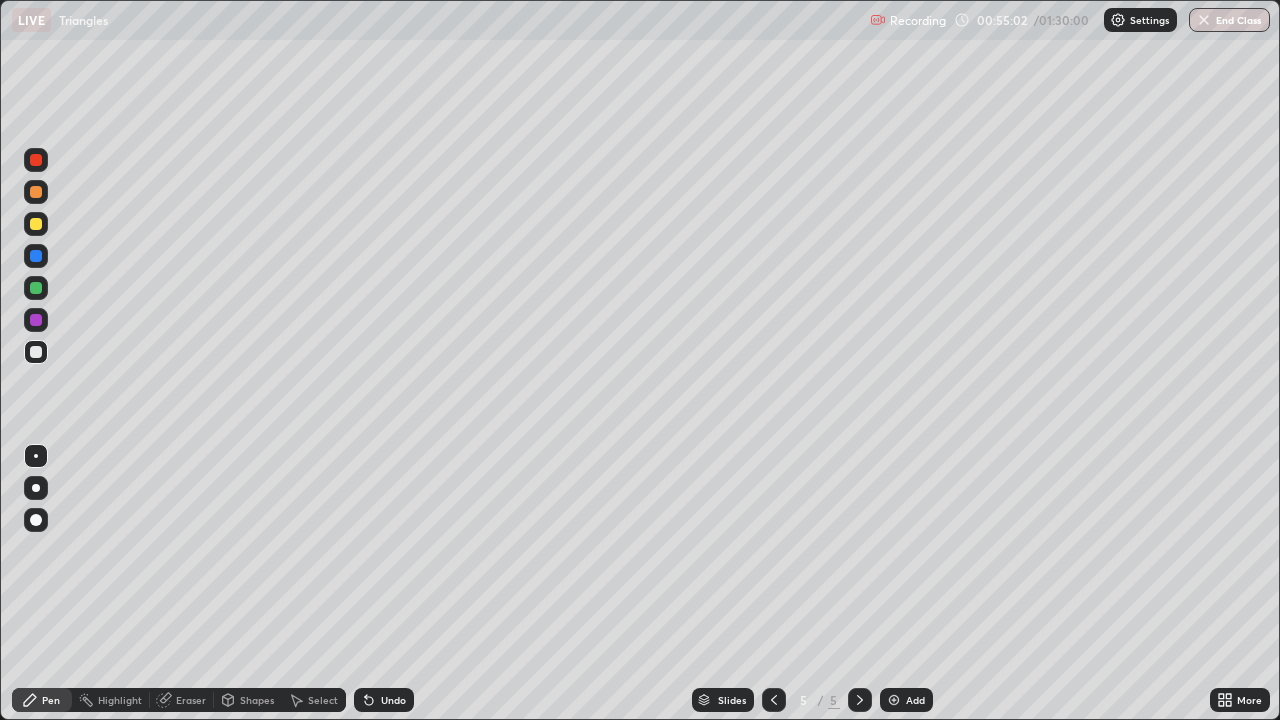 click at bounding box center [36, 320] 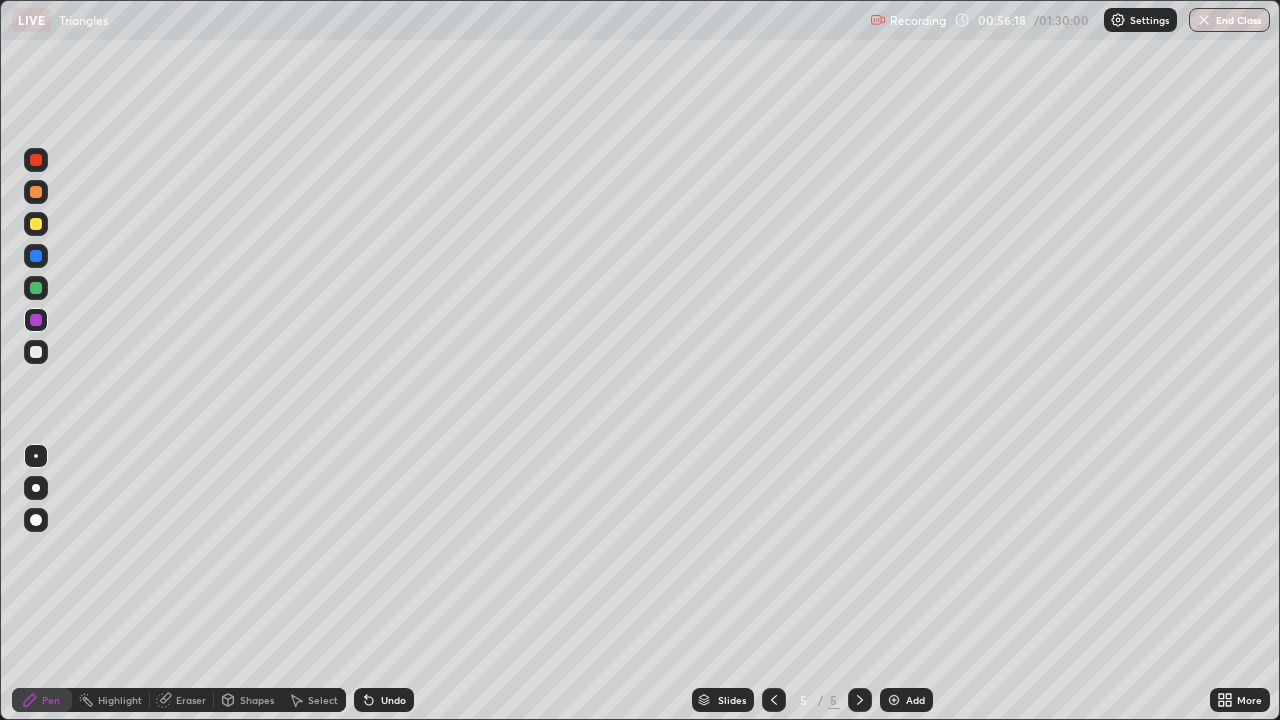 click on "Select" at bounding box center (323, 700) 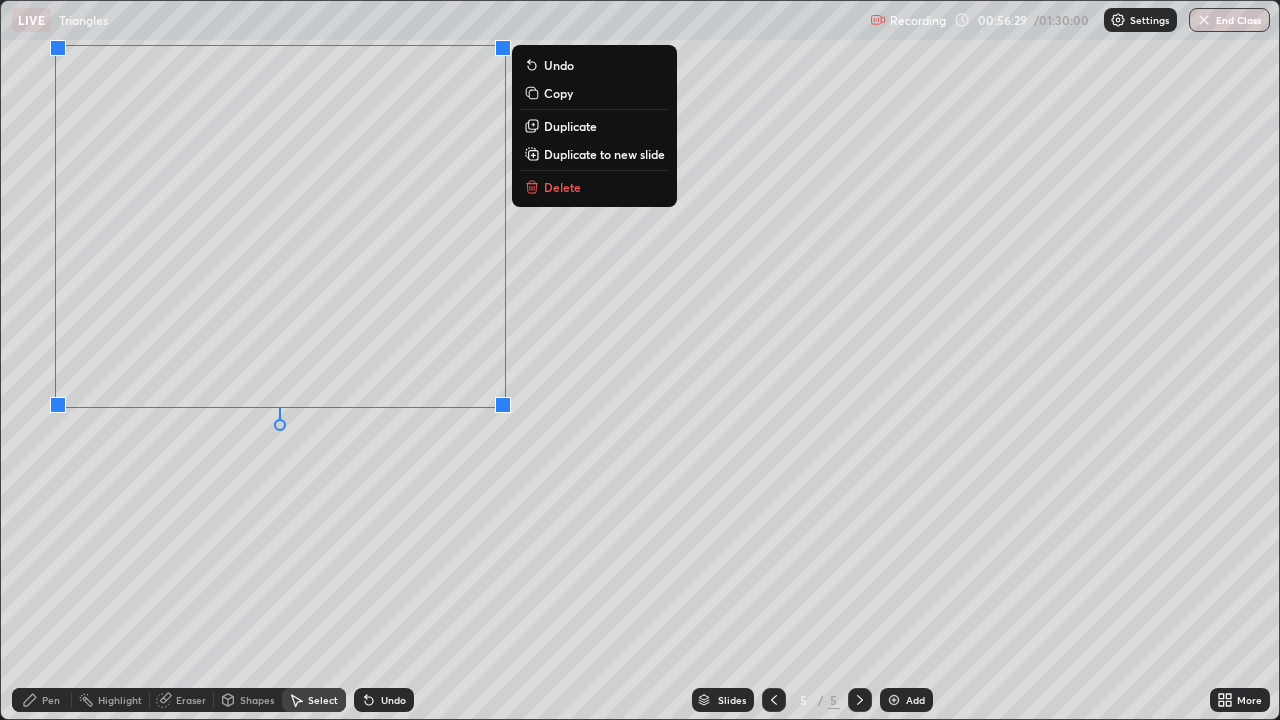 click on "0 ° Undo Copy Duplicate Duplicate to new slide Delete" at bounding box center (640, 360) 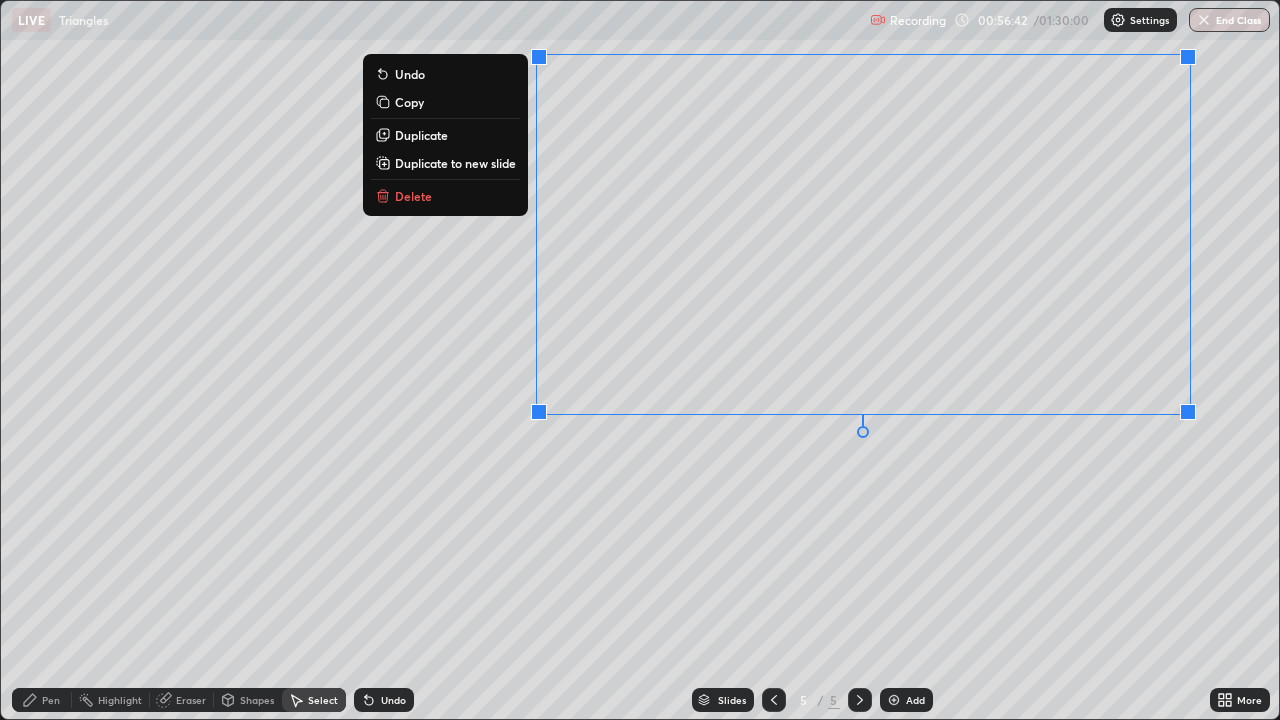 click on "0 ° Undo Copy Duplicate Duplicate to new slide Delete" at bounding box center [640, 360] 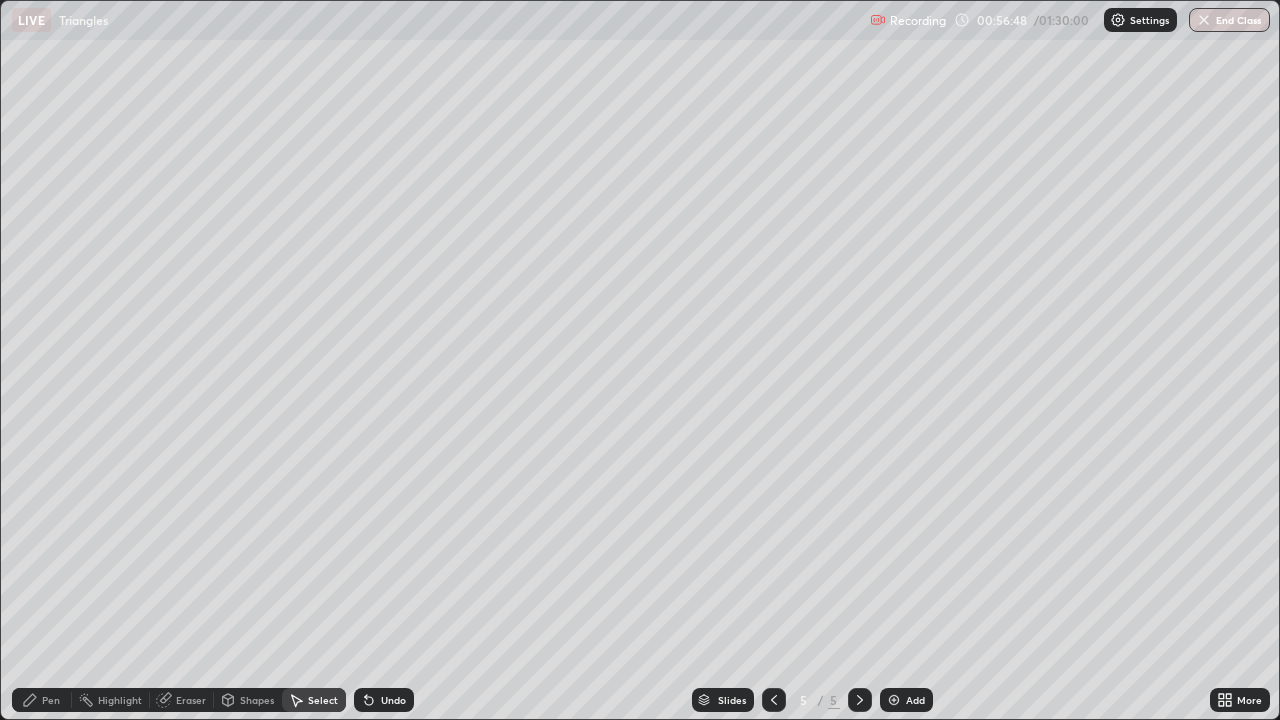 click 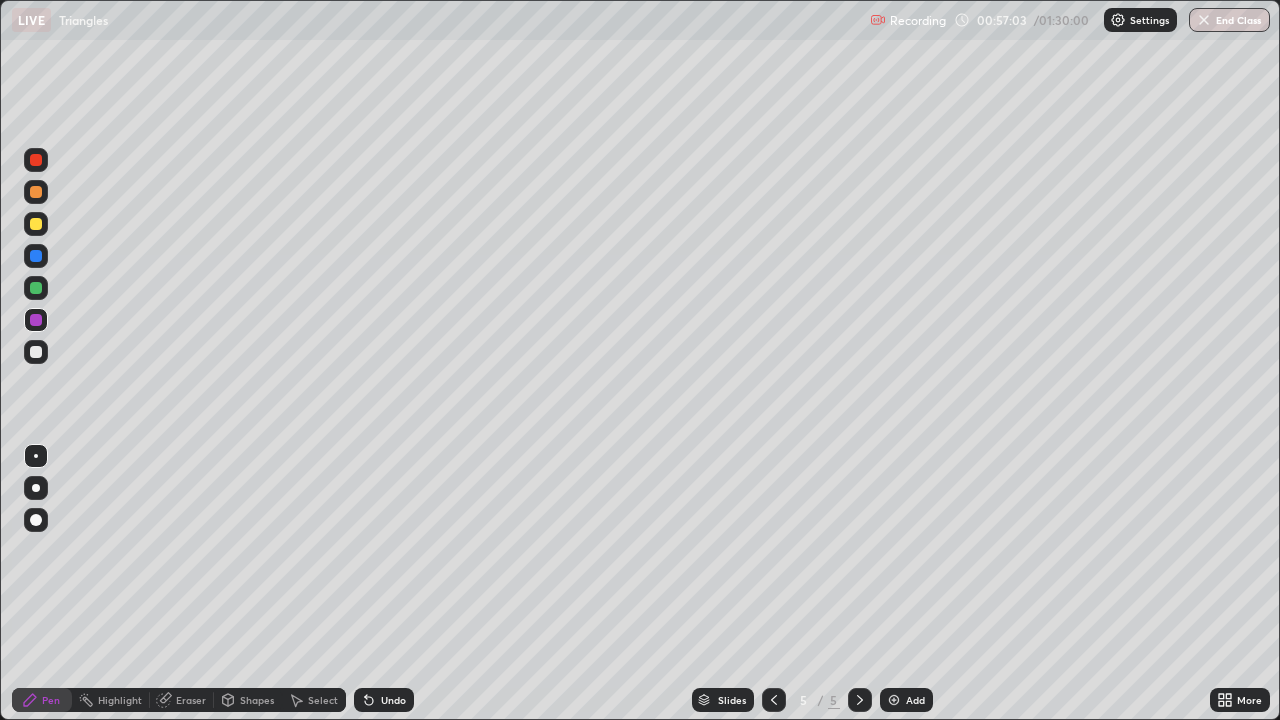 click on "Undo" at bounding box center (384, 700) 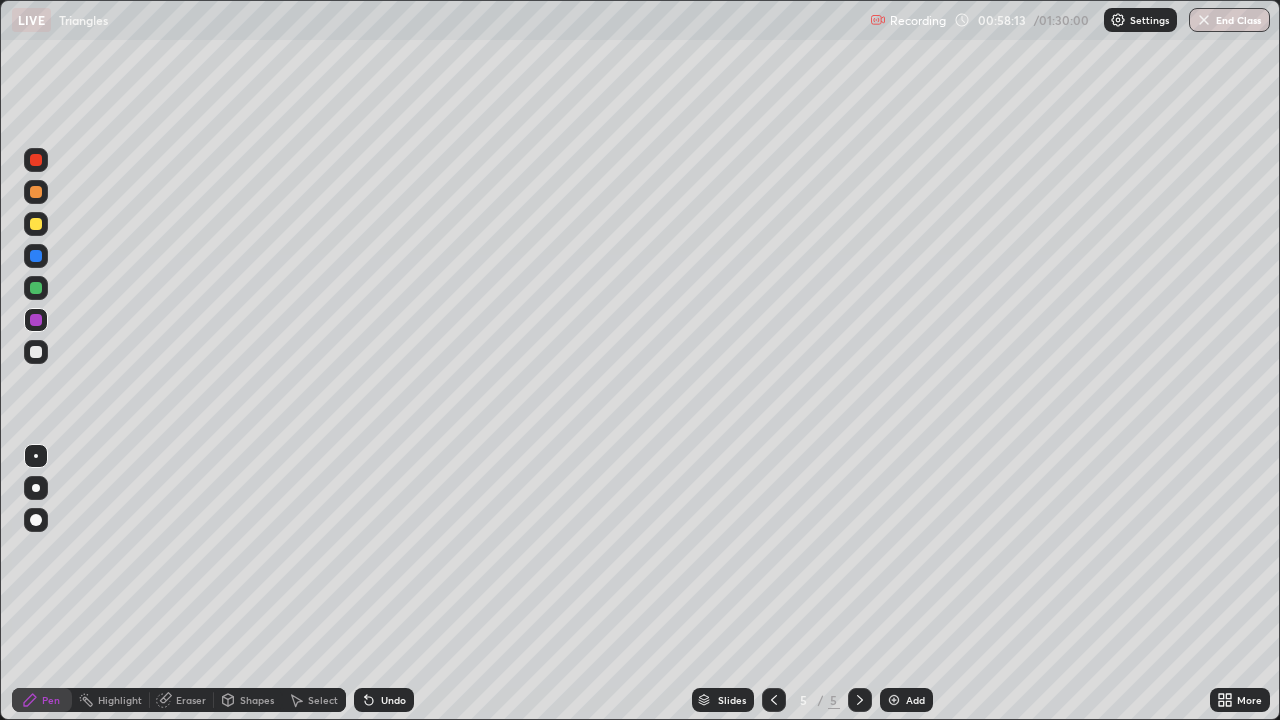 click at bounding box center (36, 160) 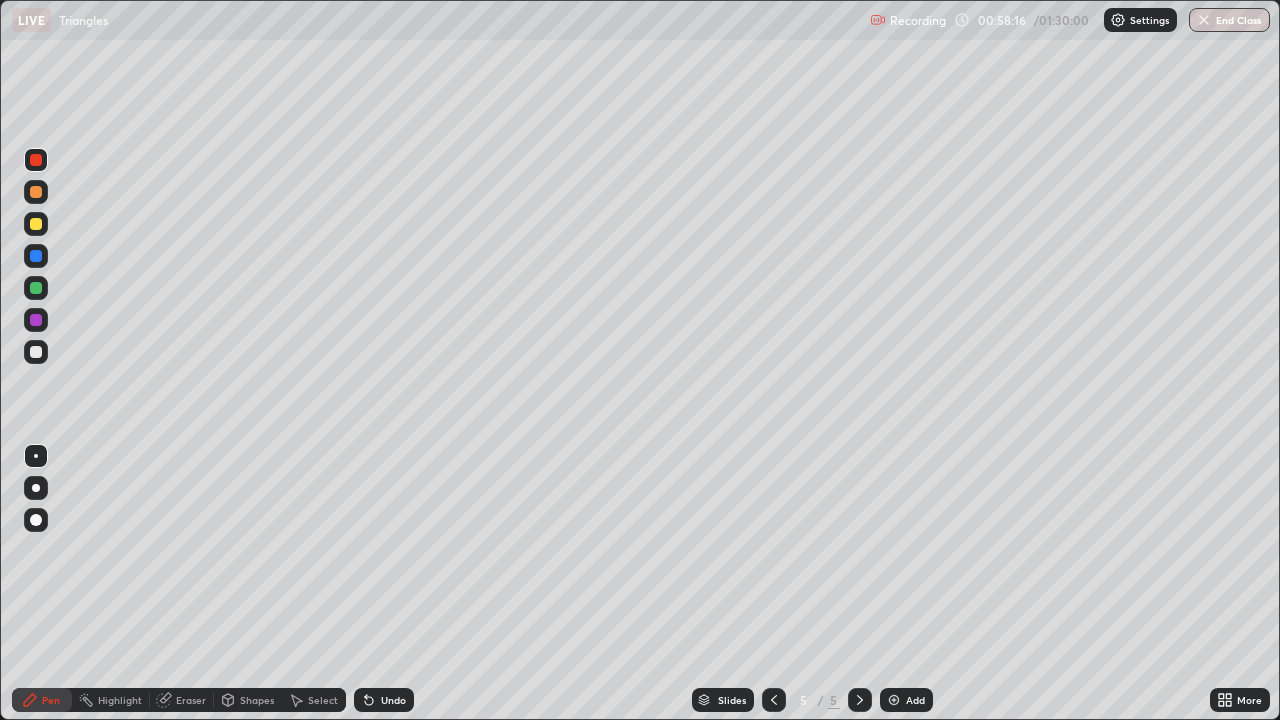 click on "Eraser" at bounding box center [191, 700] 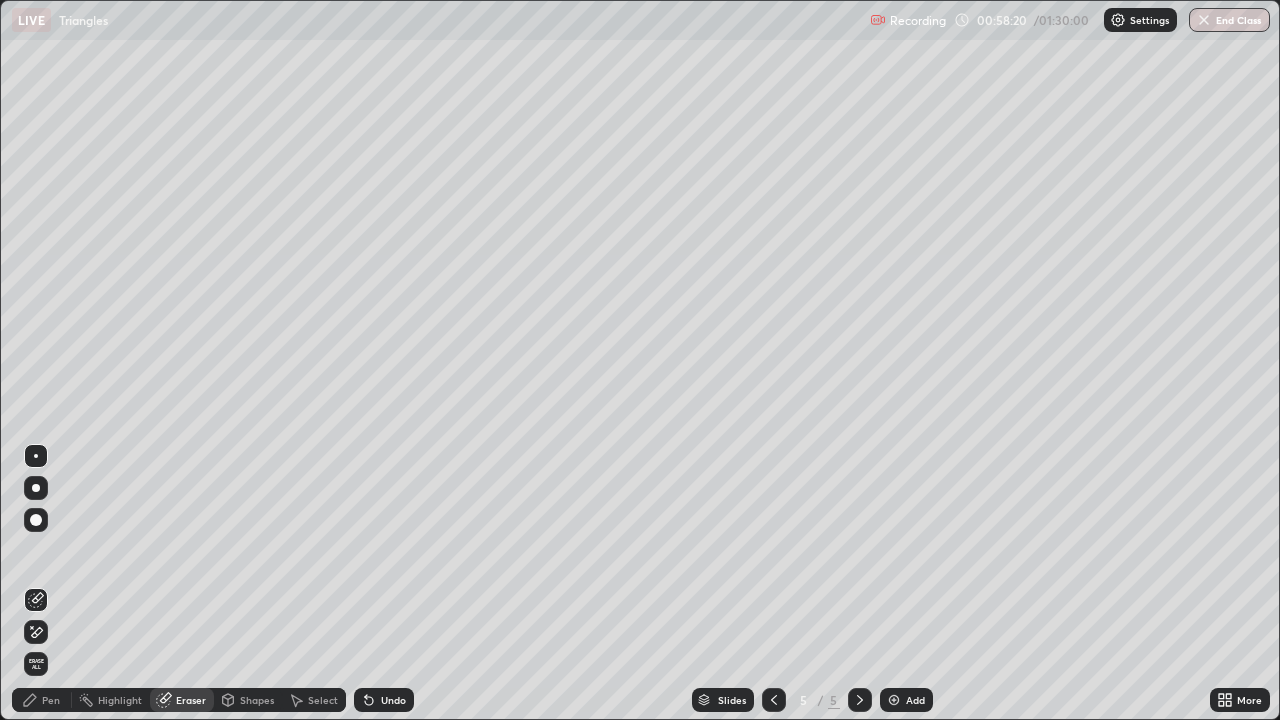 click 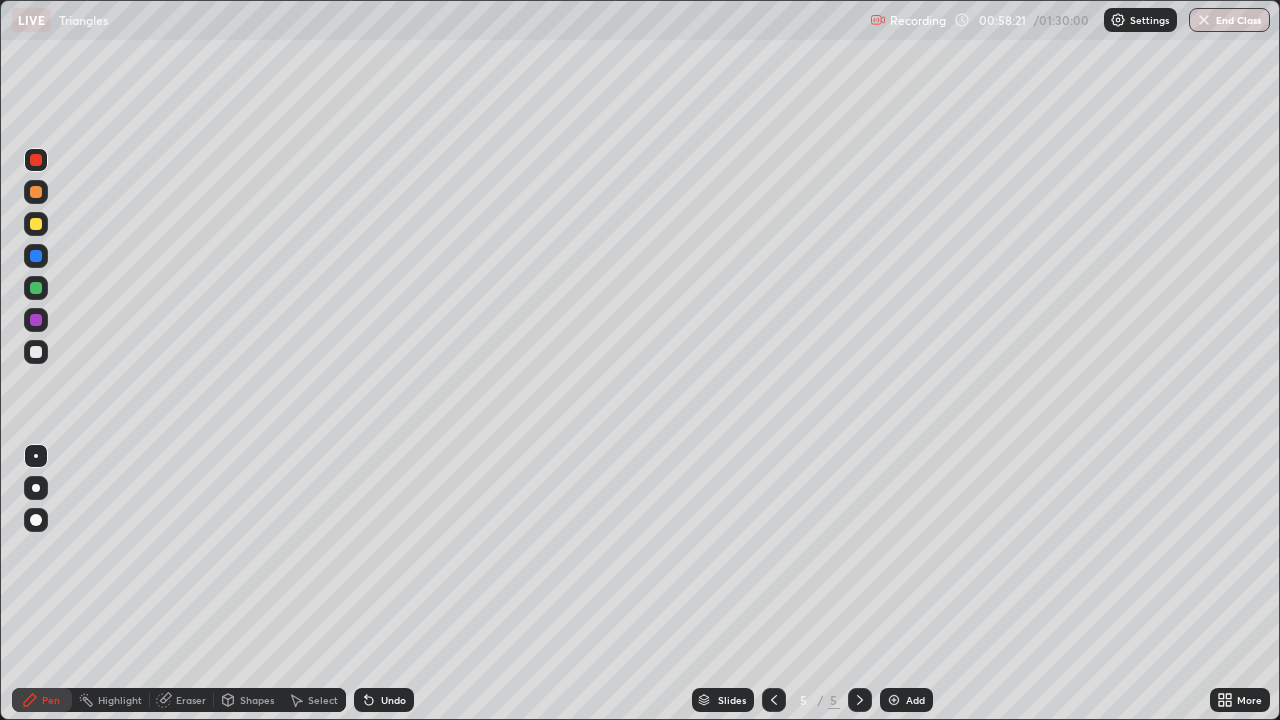 click at bounding box center (36, 320) 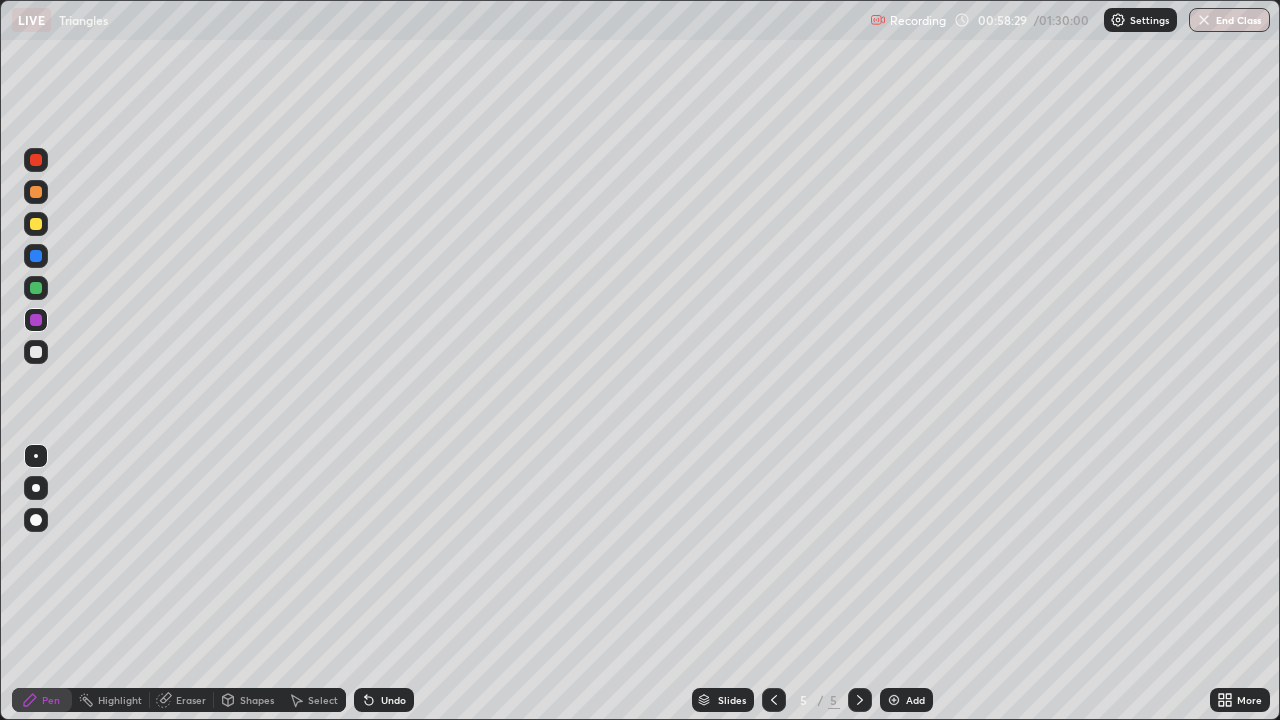 click at bounding box center [36, 352] 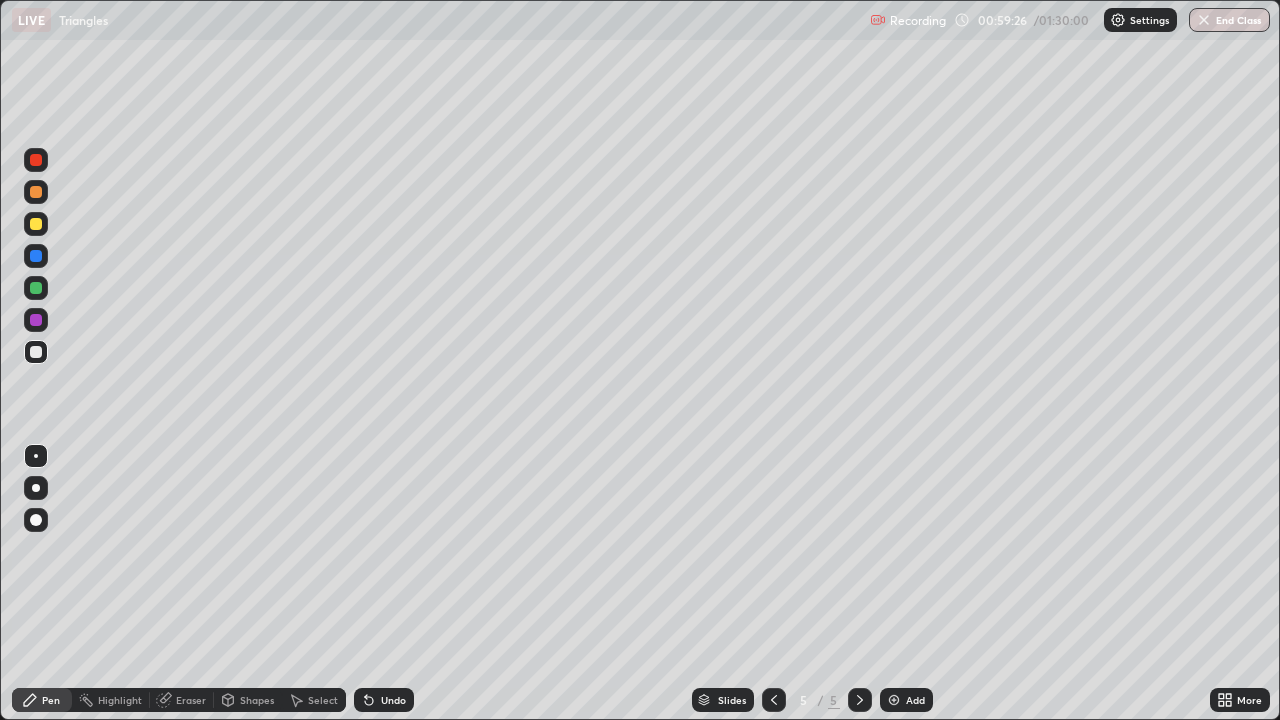 click on "Undo" at bounding box center [384, 700] 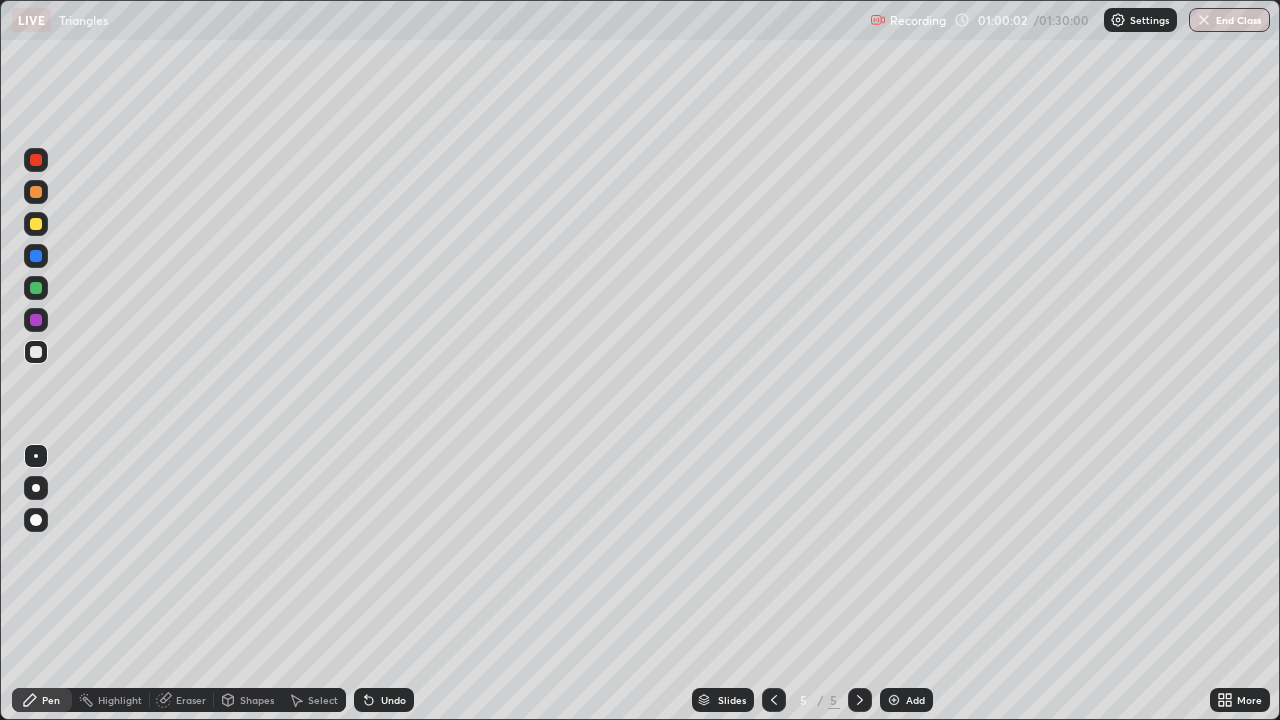 click at bounding box center (36, 224) 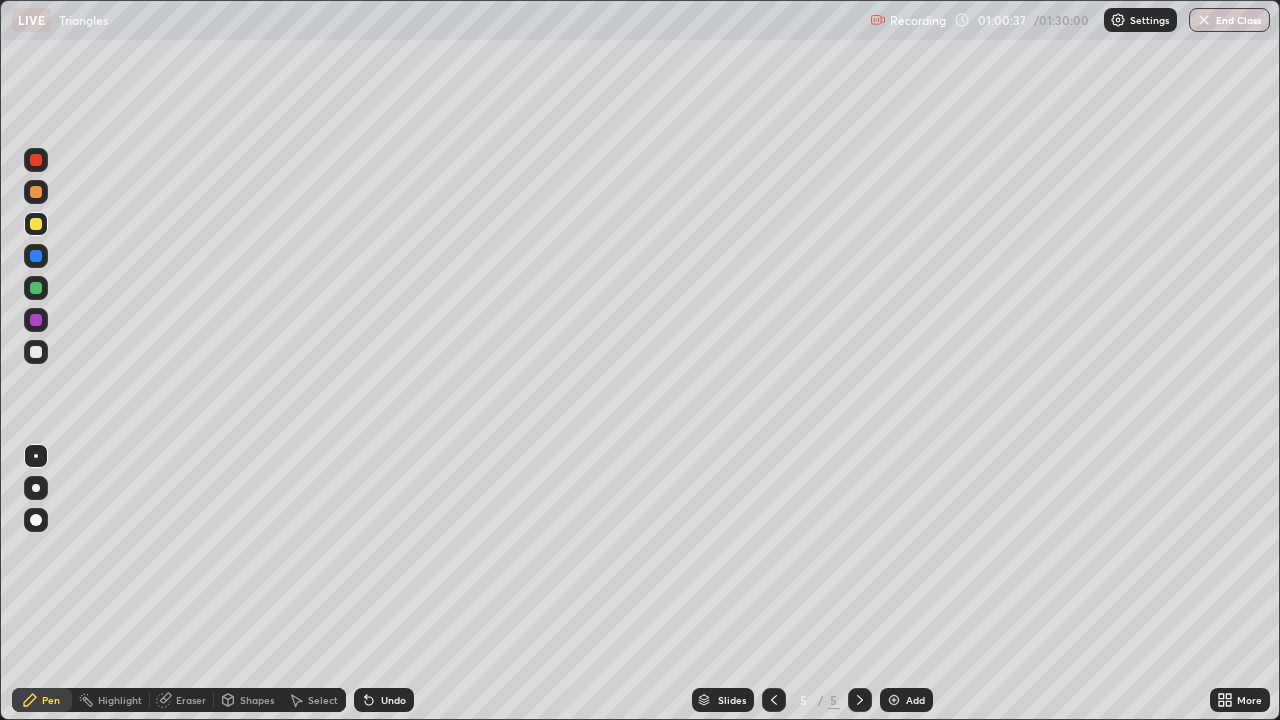 click on "Setting up your live class" at bounding box center (640, 360) 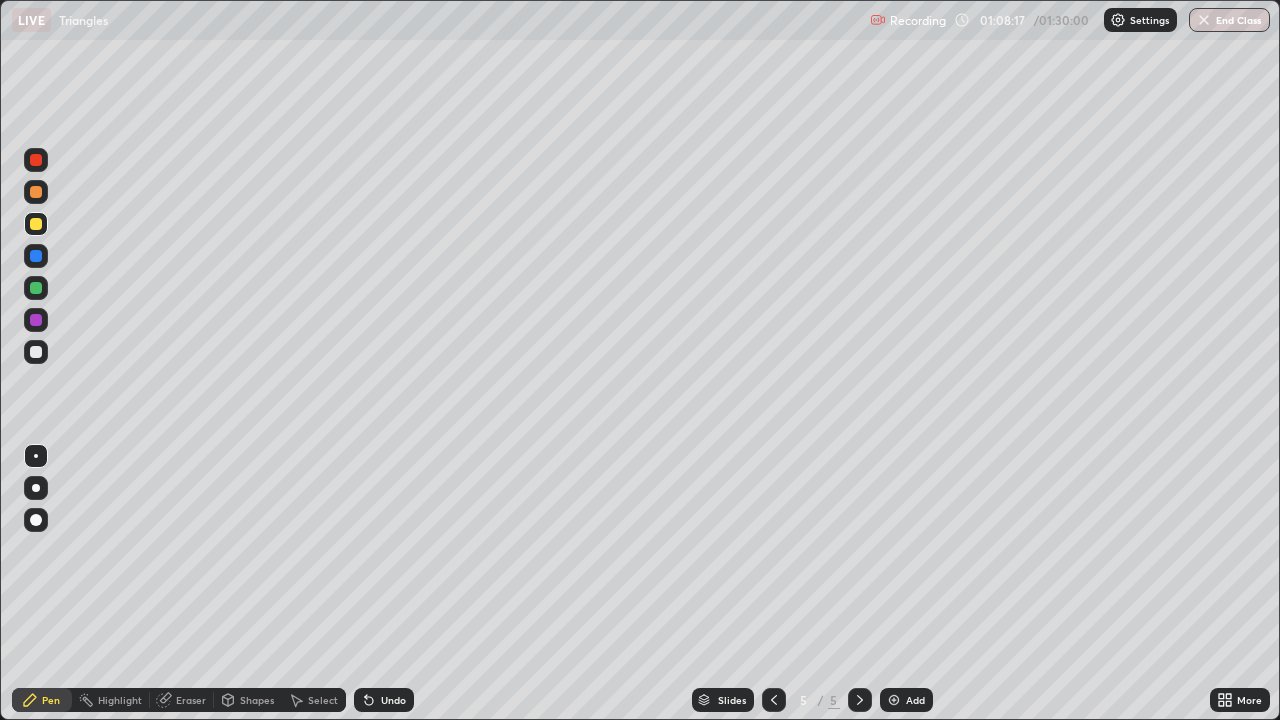 click on "Add" at bounding box center (915, 700) 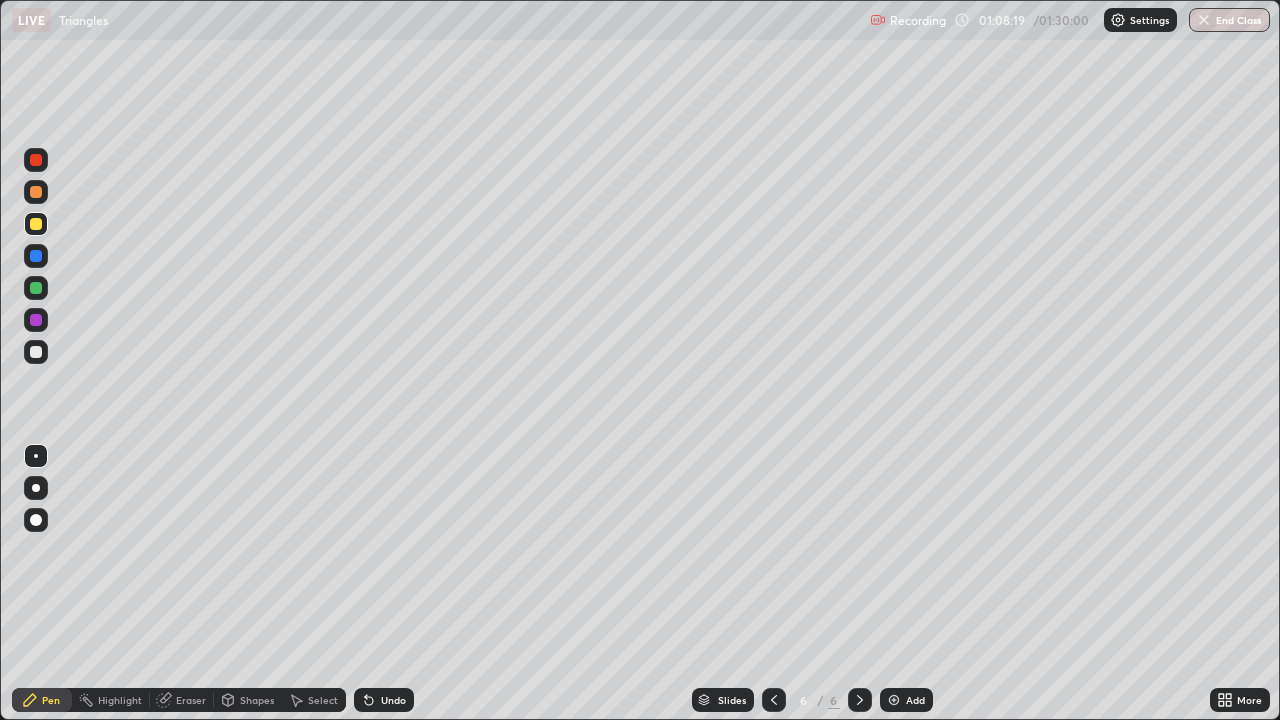 click at bounding box center (36, 352) 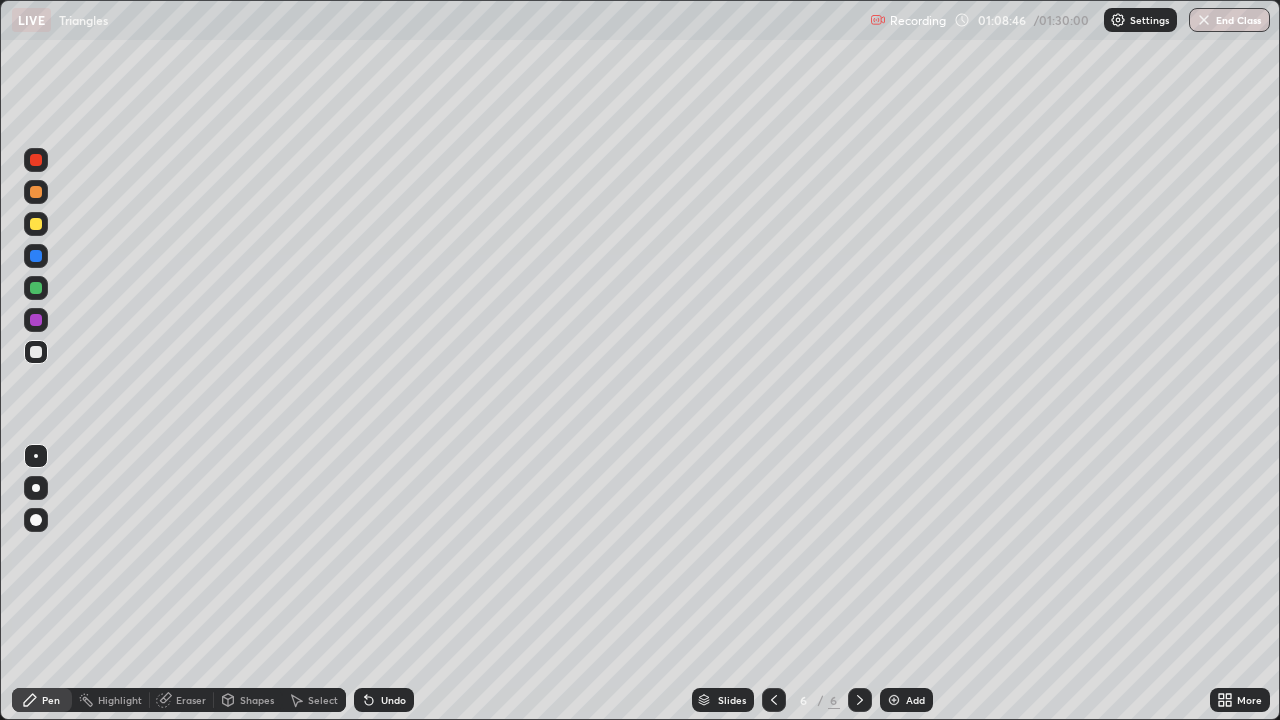 click at bounding box center [36, 224] 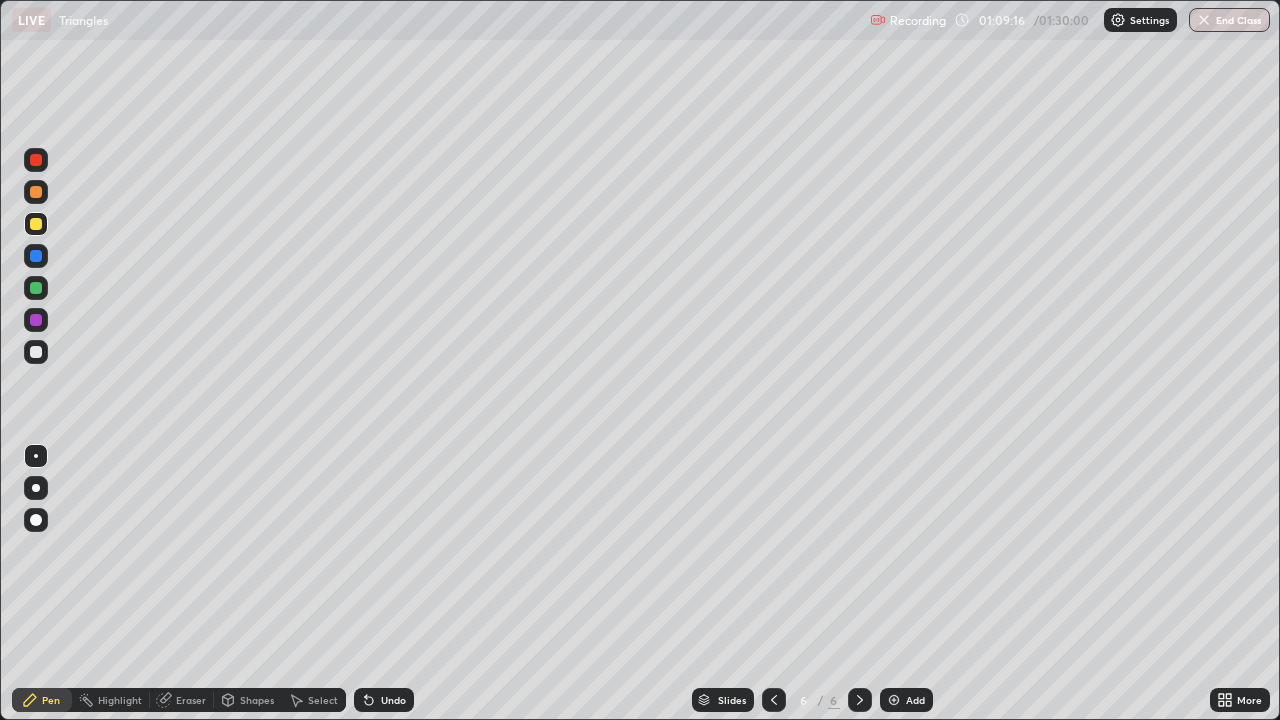 click at bounding box center (36, 352) 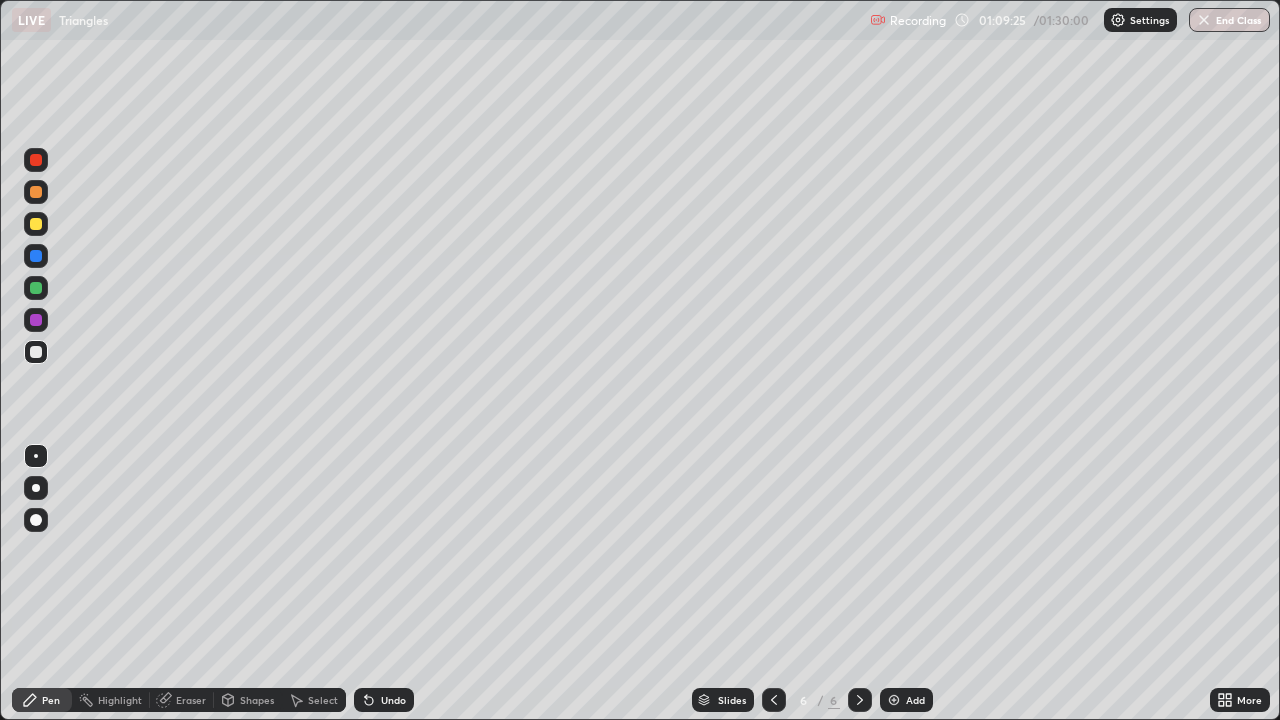 click at bounding box center [36, 224] 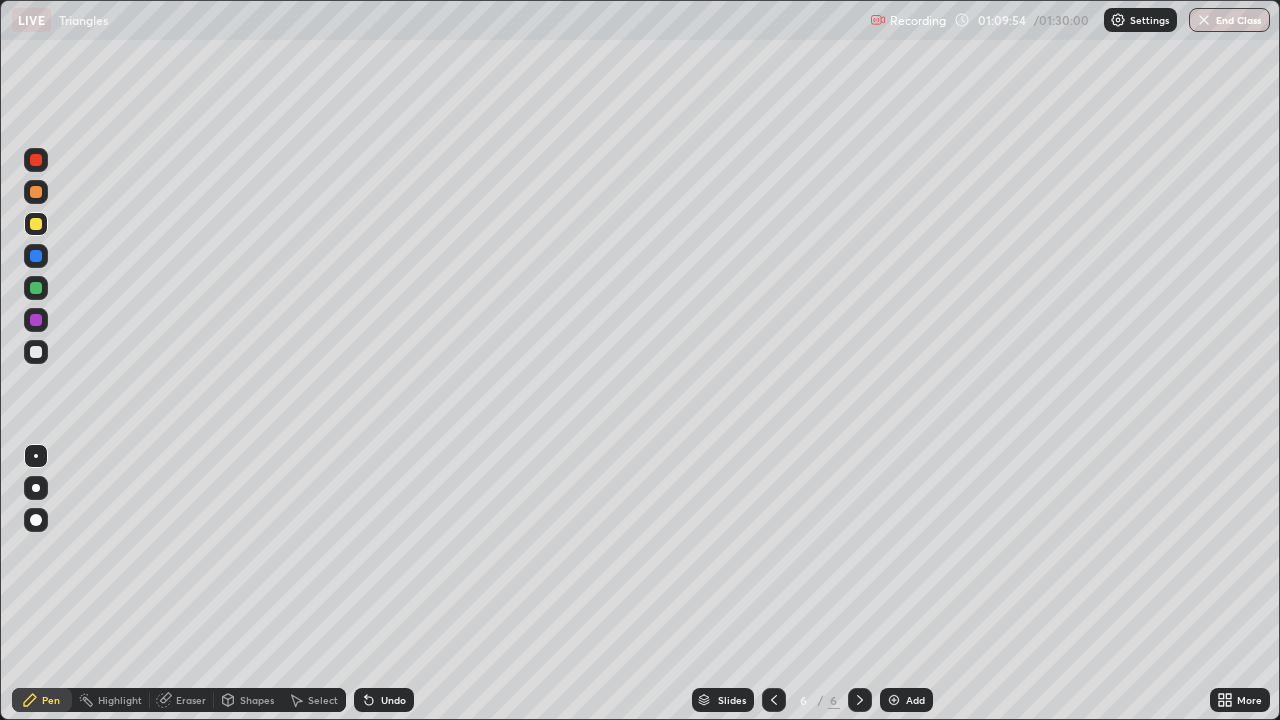 click at bounding box center [36, 256] 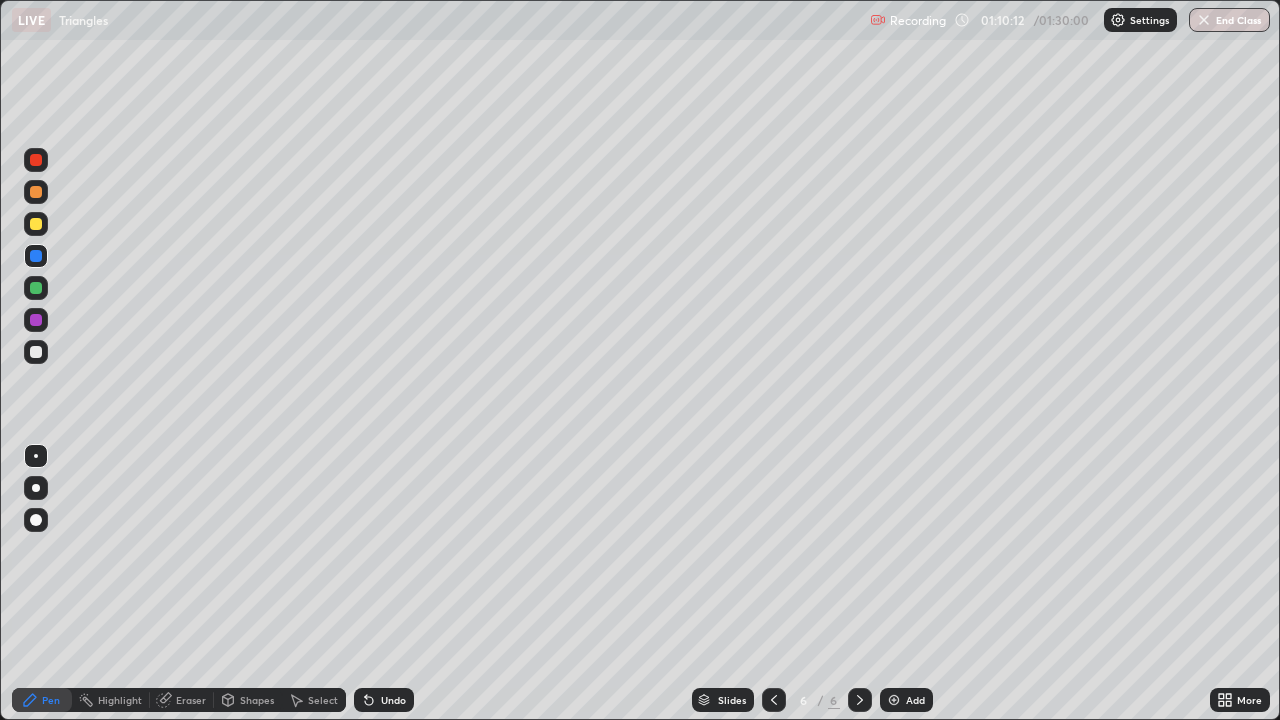 click at bounding box center (36, 320) 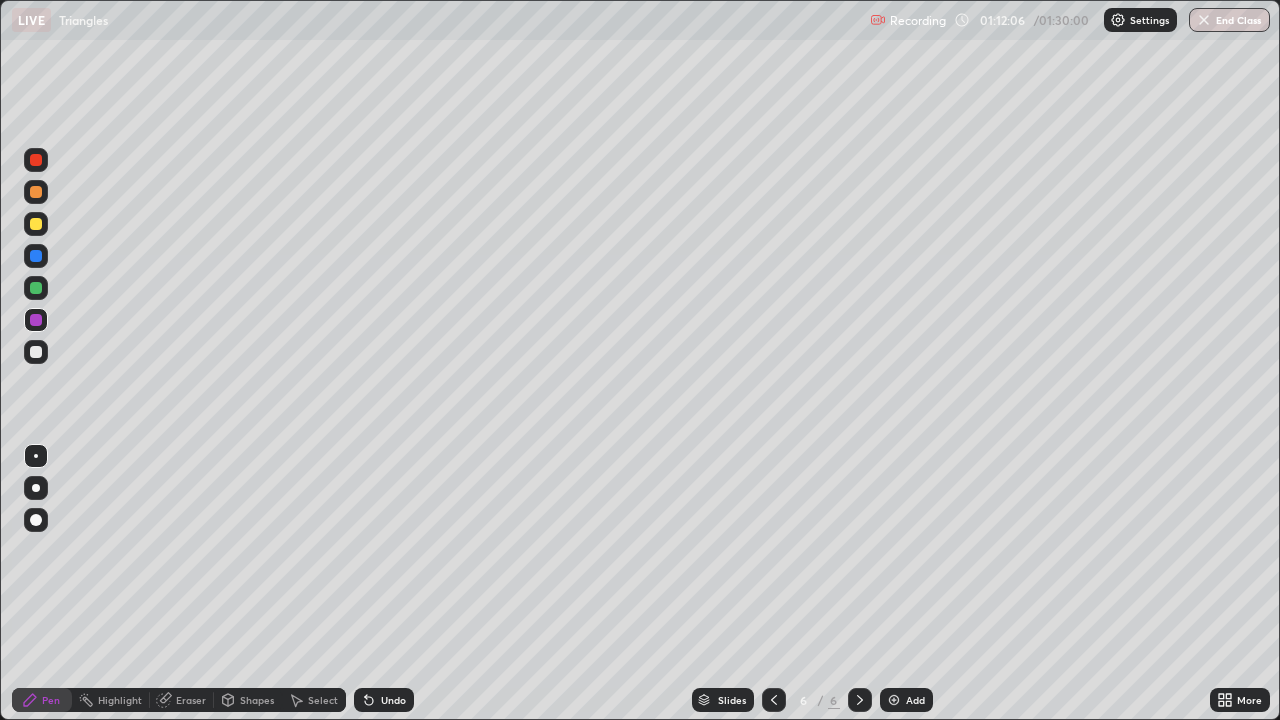 click at bounding box center (36, 352) 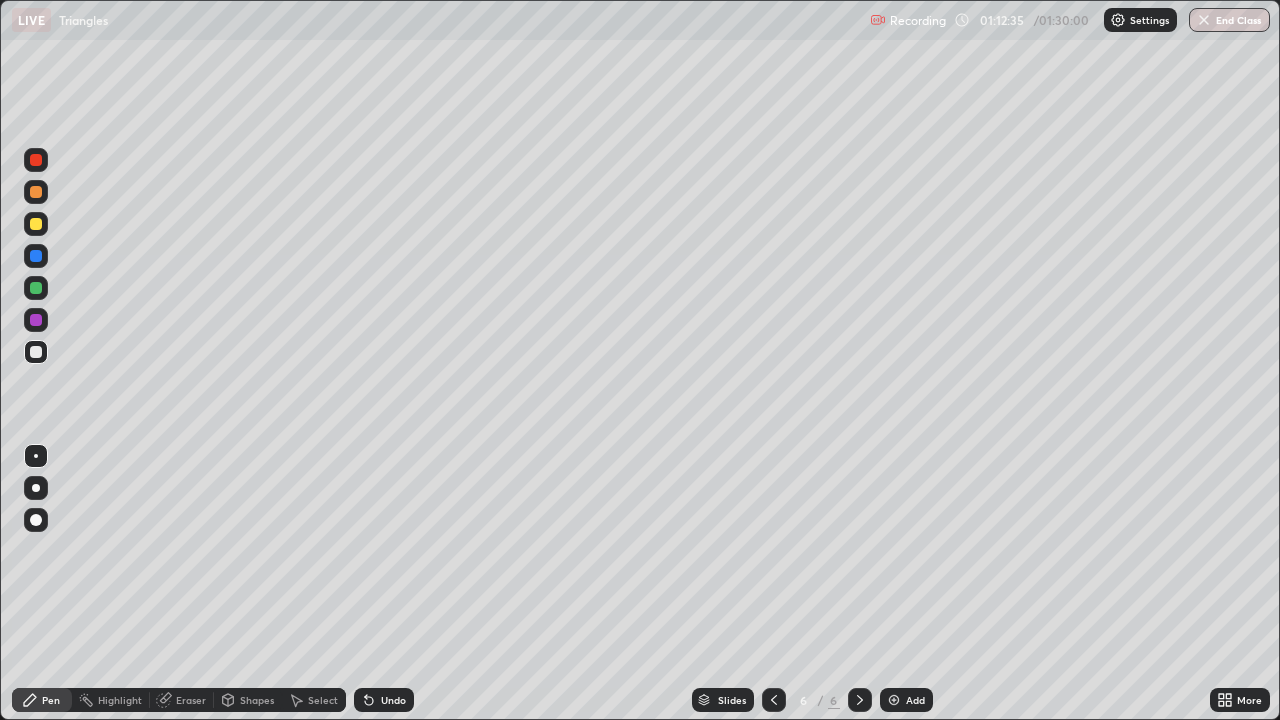 click at bounding box center [36, 320] 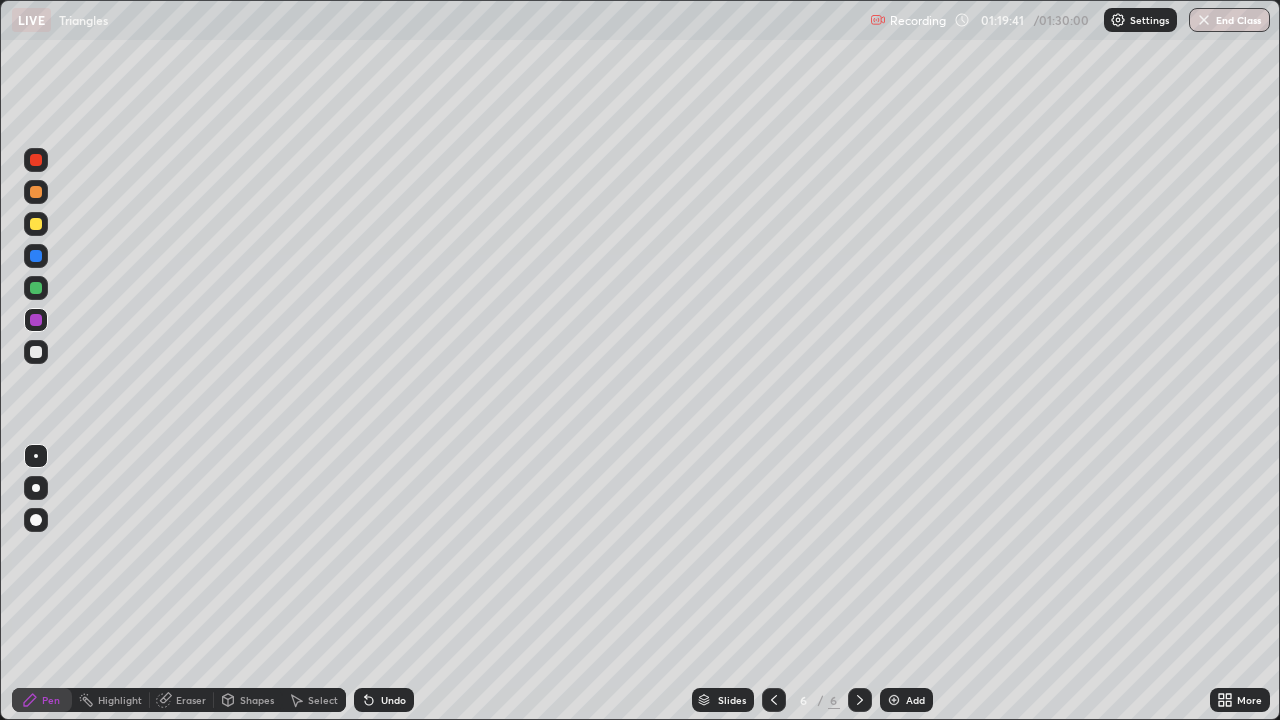 click at bounding box center (36, 352) 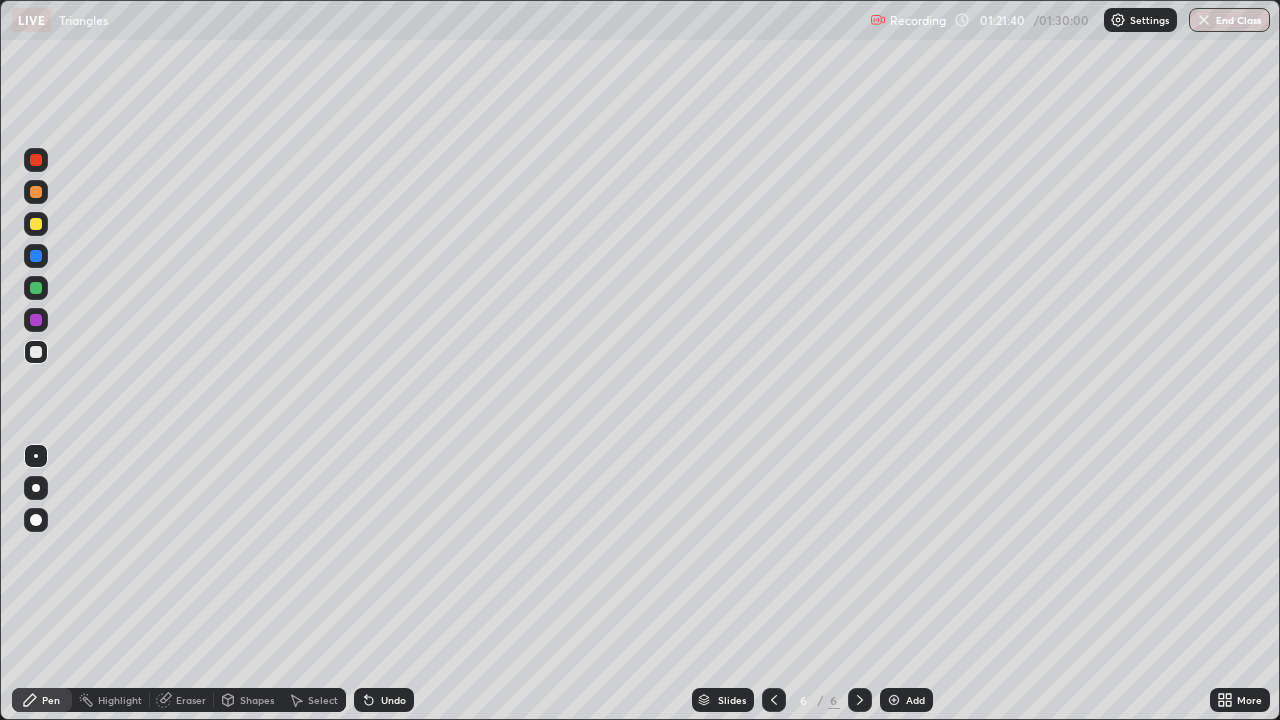 click on "Add" at bounding box center [915, 700] 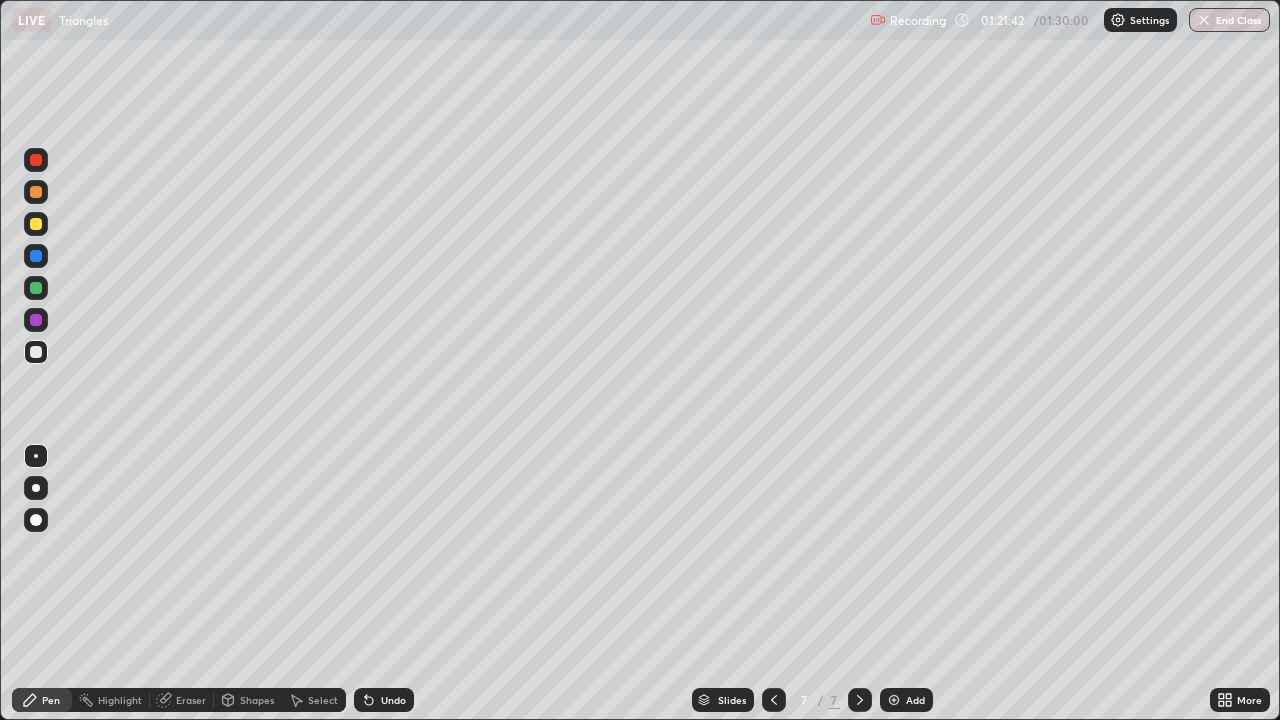 click at bounding box center [36, 224] 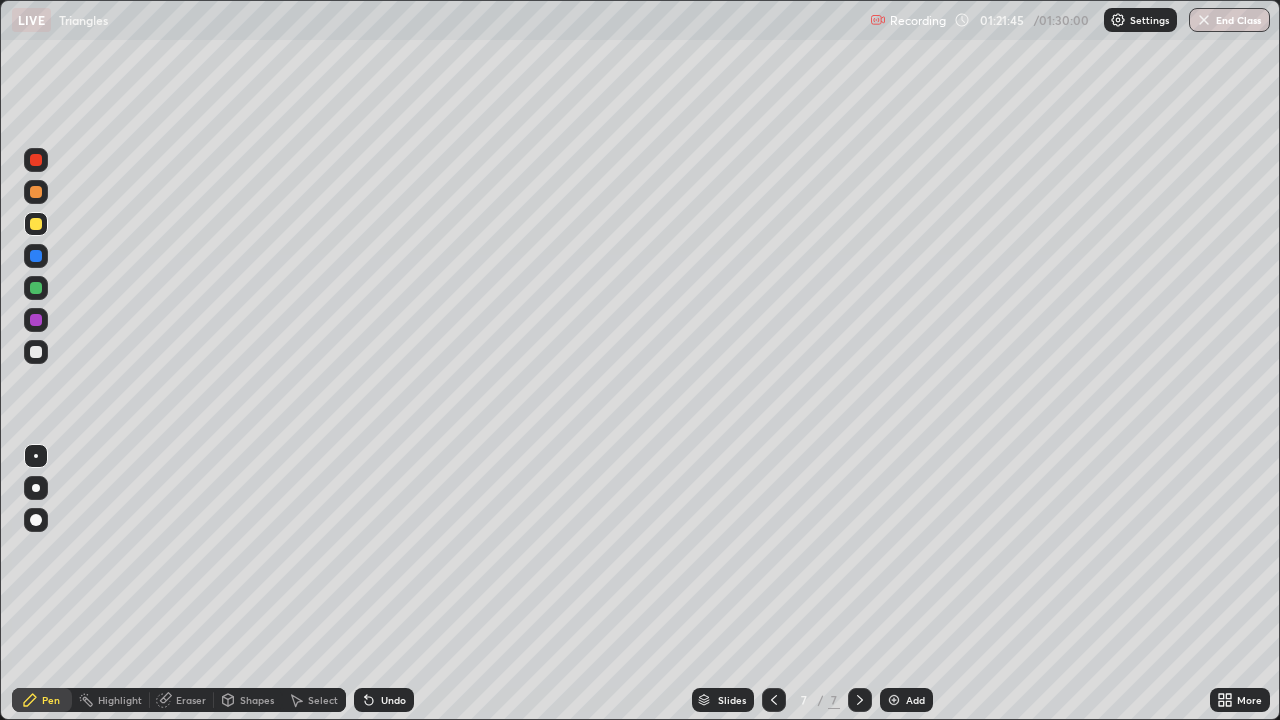 click on "Shapes" at bounding box center (257, 700) 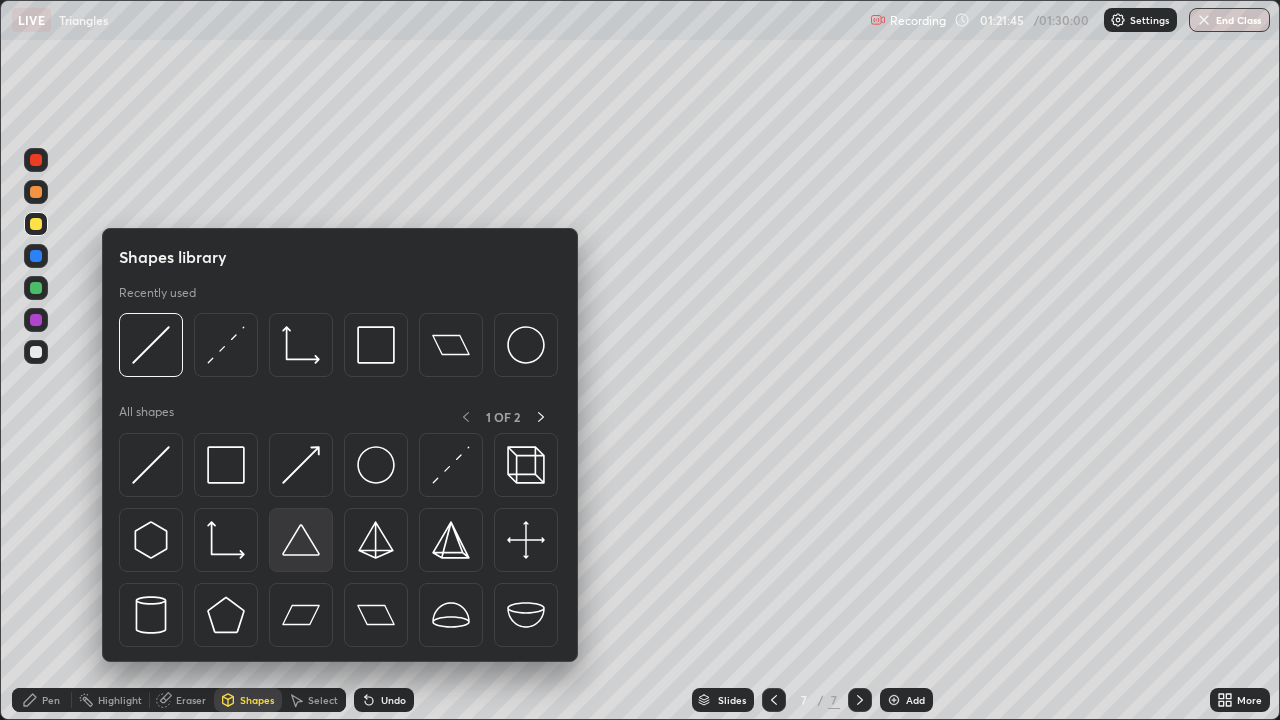 click at bounding box center (301, 540) 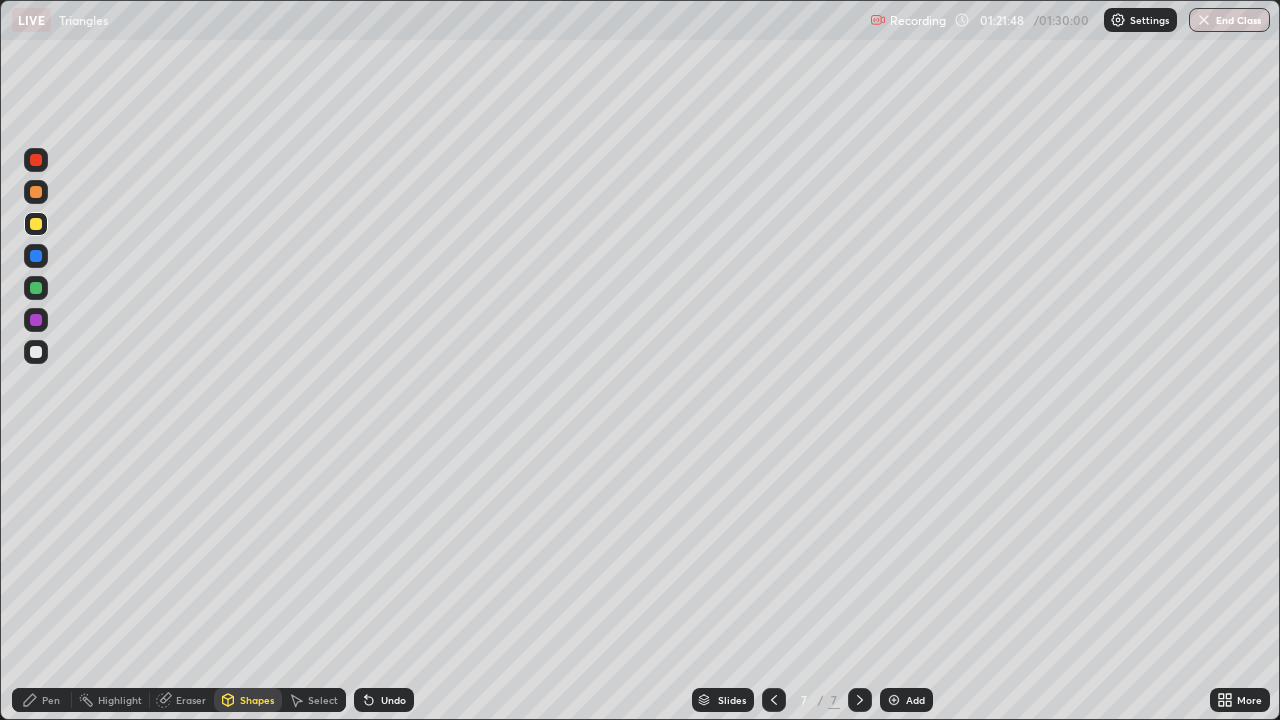 click on "Shapes" at bounding box center [257, 700] 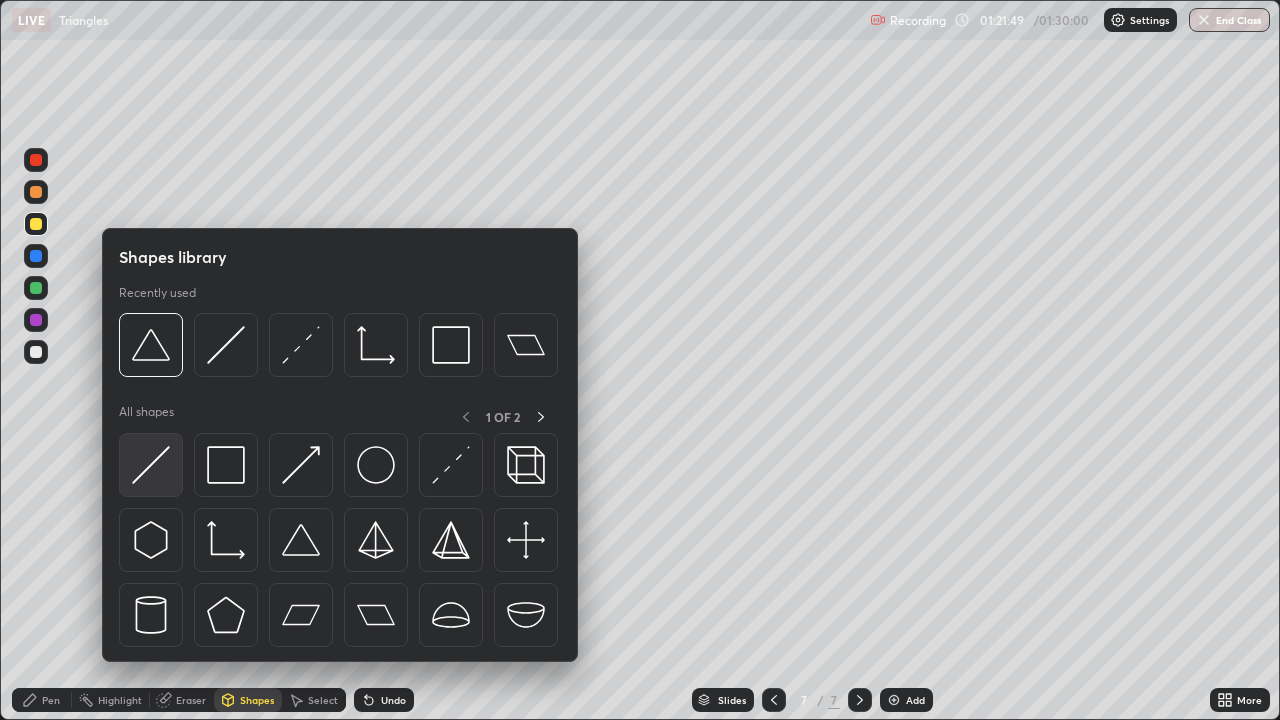 click at bounding box center (151, 465) 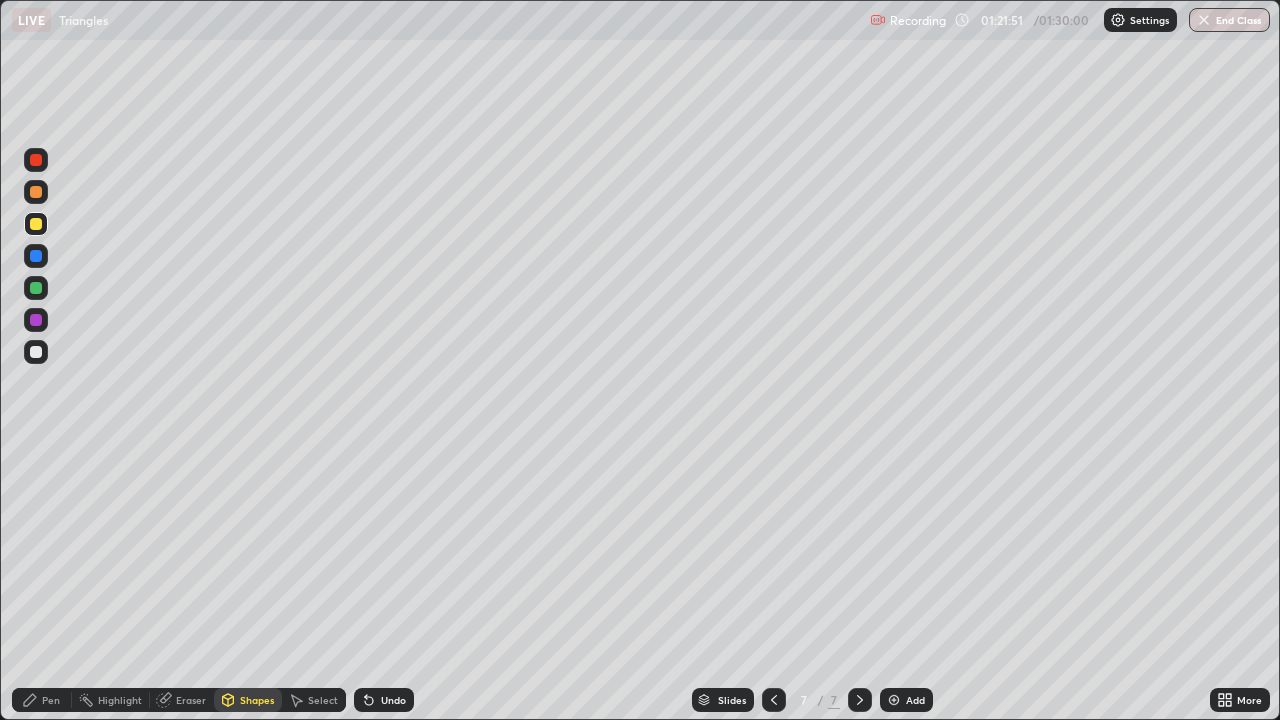 click on "Pen" at bounding box center (51, 700) 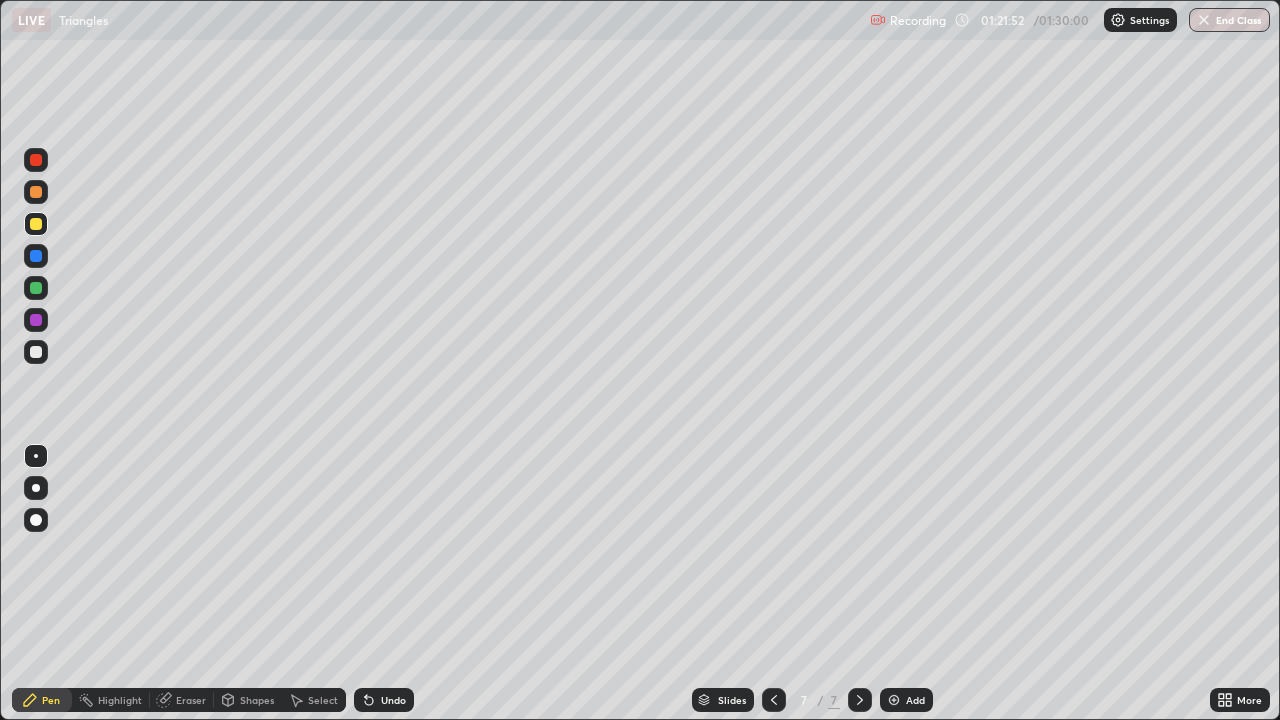 click at bounding box center [36, 352] 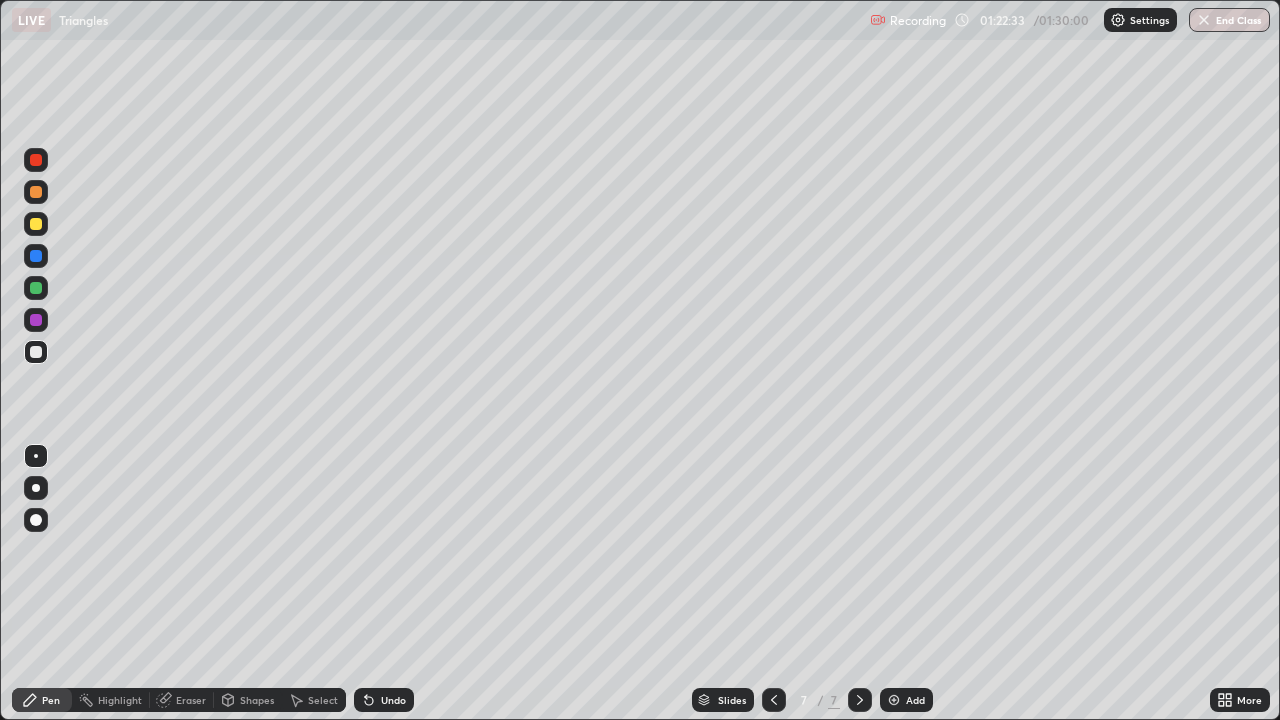 click at bounding box center [36, 320] 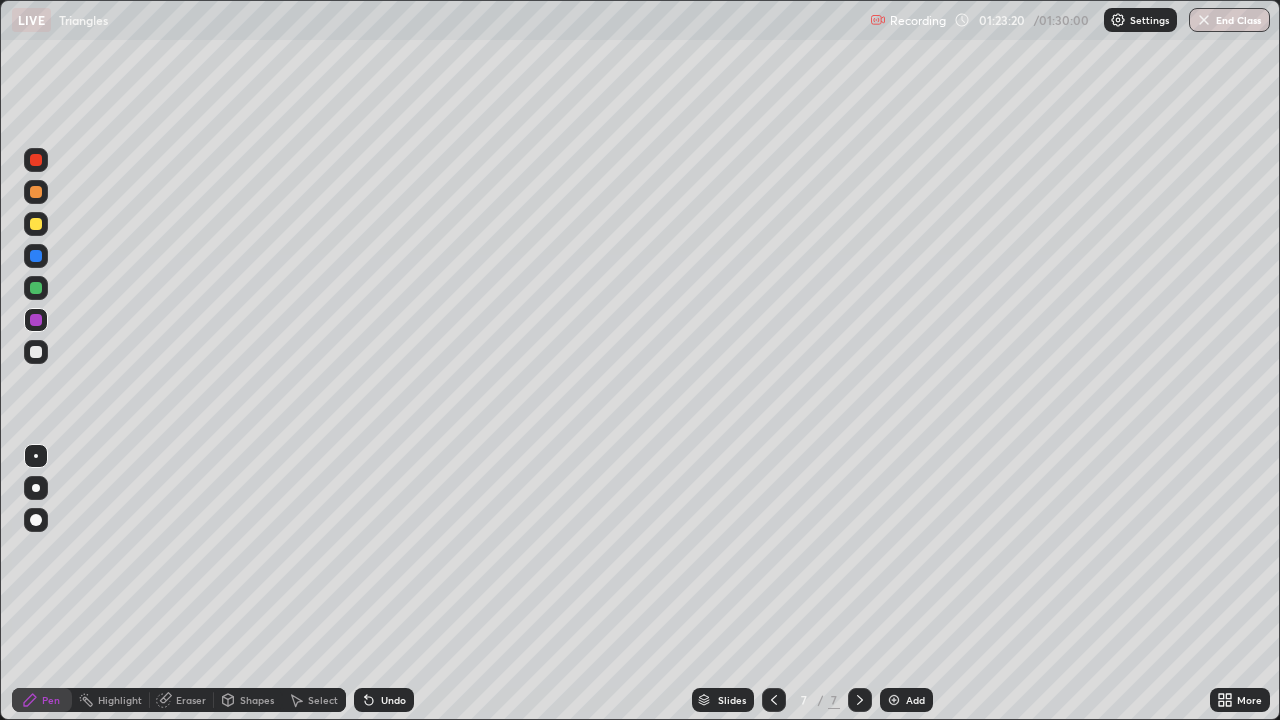 click at bounding box center [36, 352] 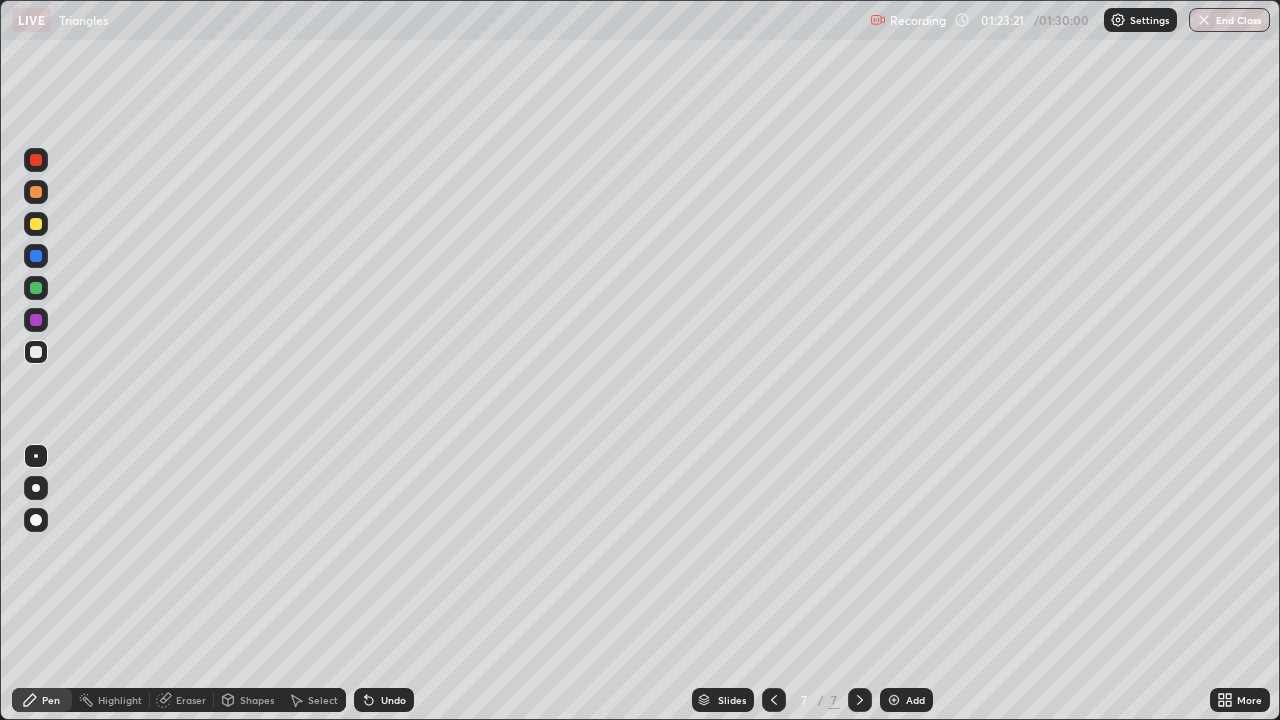 click at bounding box center (36, 160) 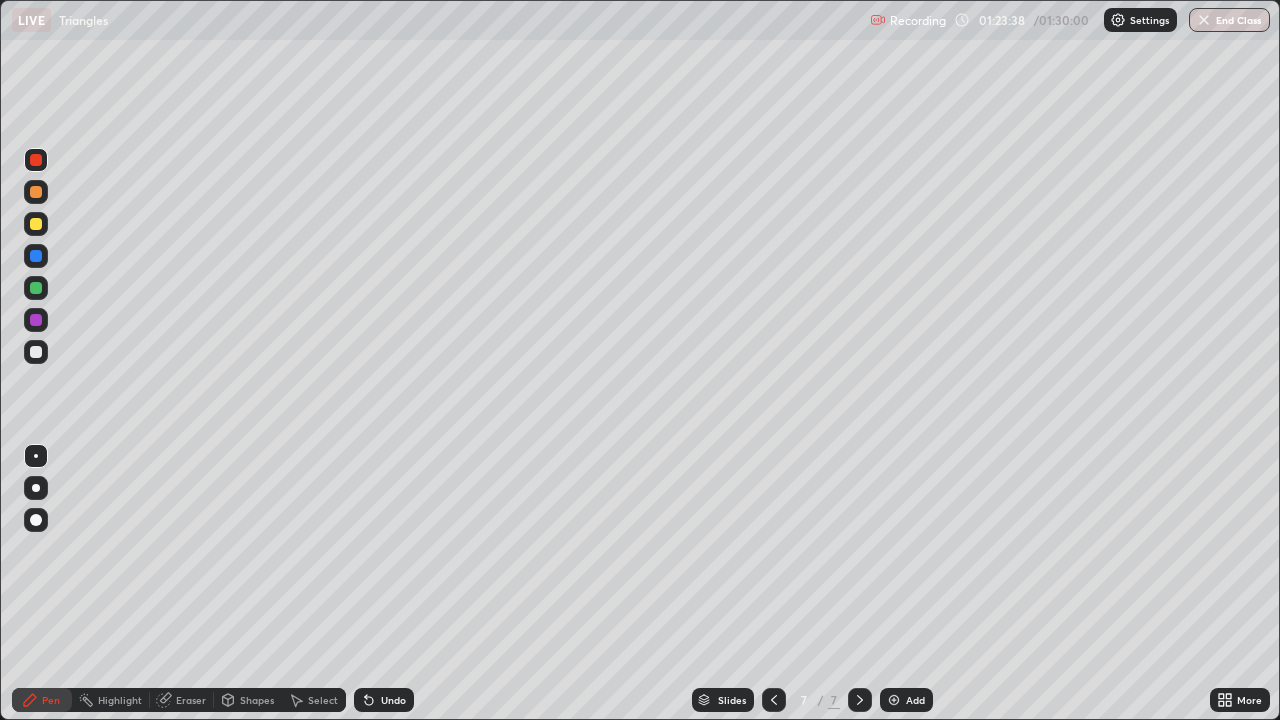 click at bounding box center (36, 256) 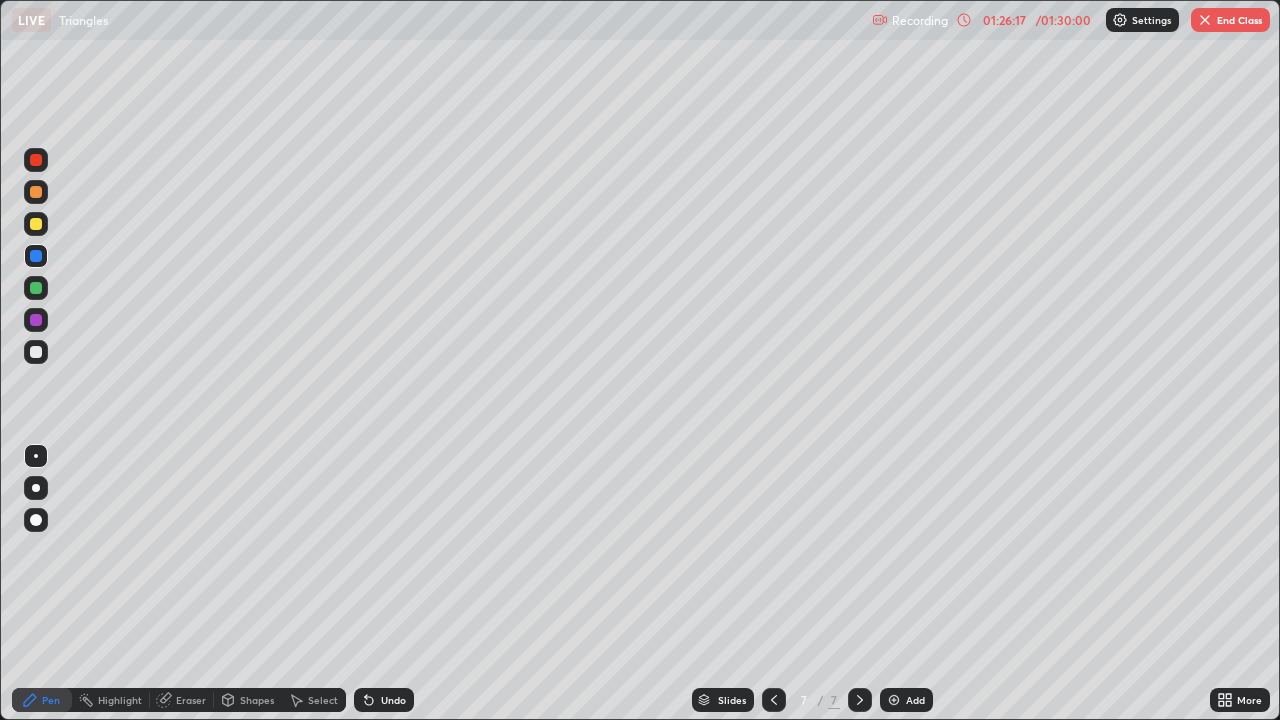 click at bounding box center (1205, 20) 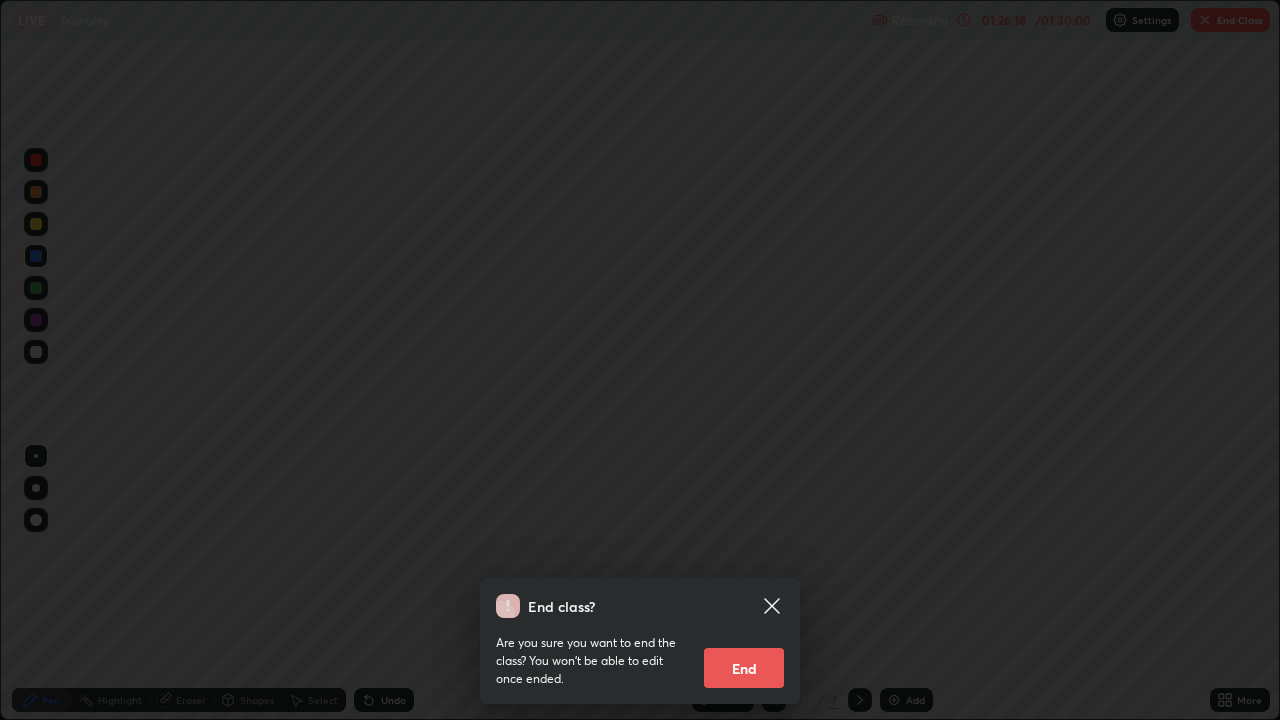 click on "End" at bounding box center [744, 668] 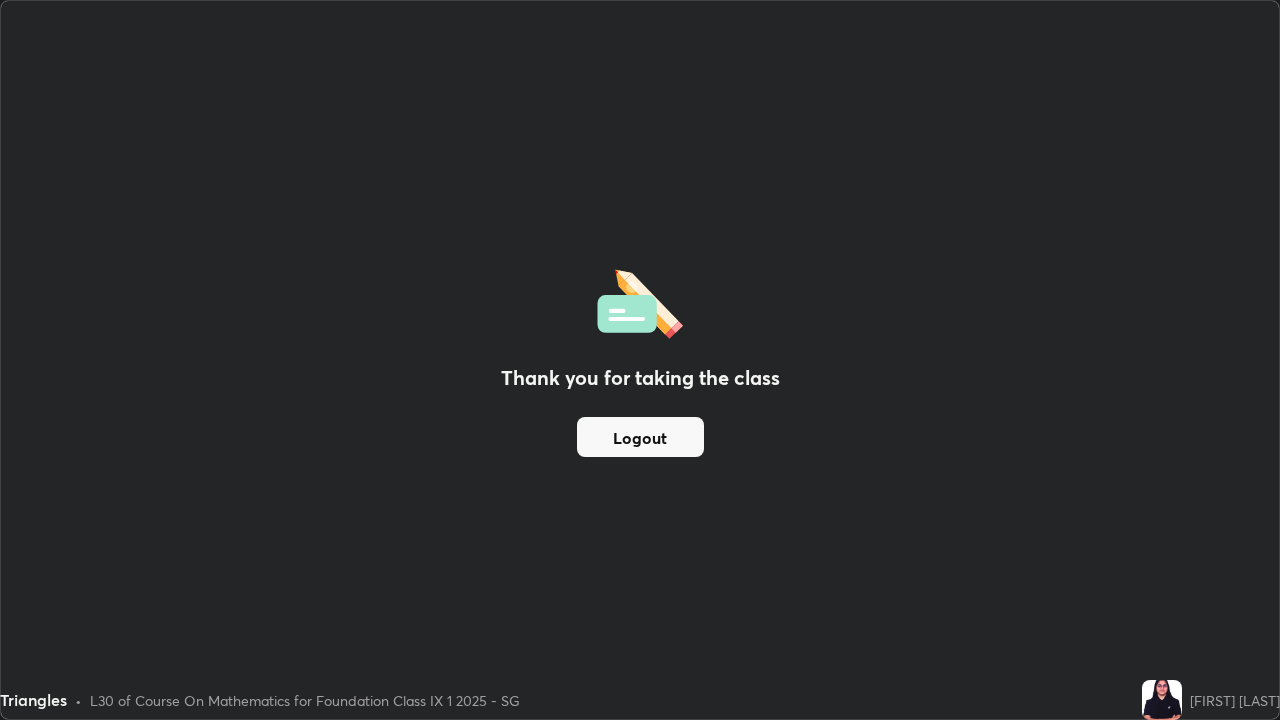 click on "Logout" at bounding box center [640, 437] 